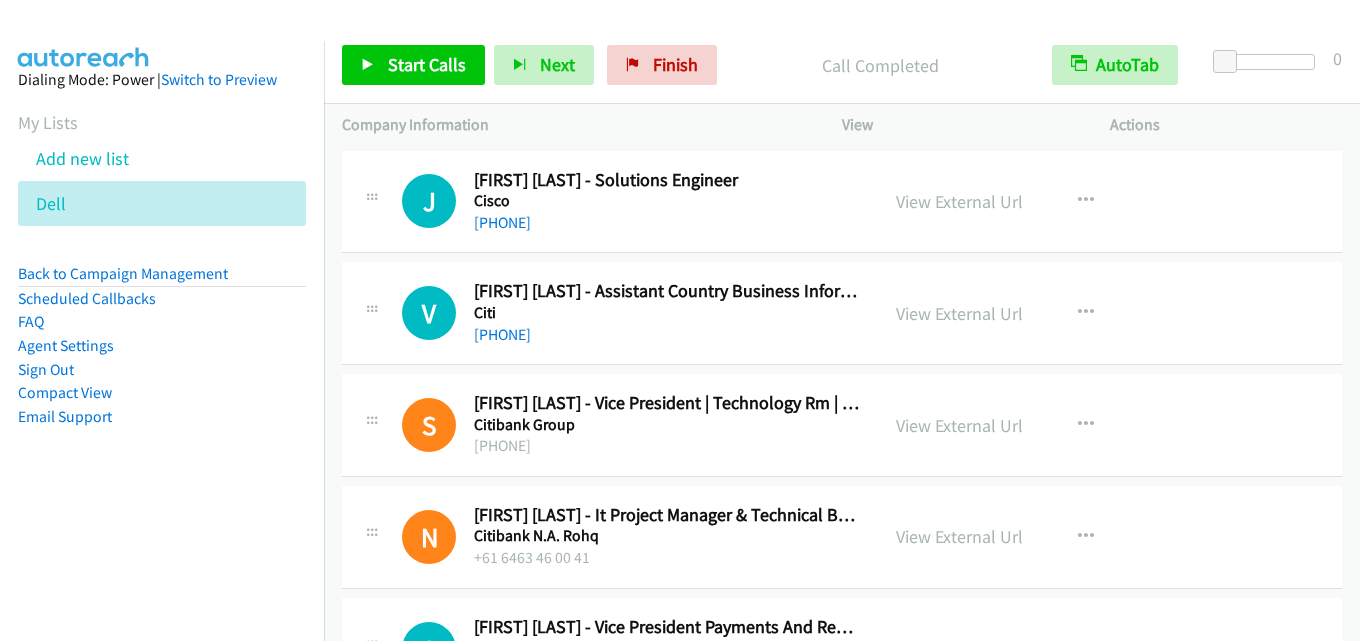 scroll, scrollTop: 0, scrollLeft: 0, axis: both 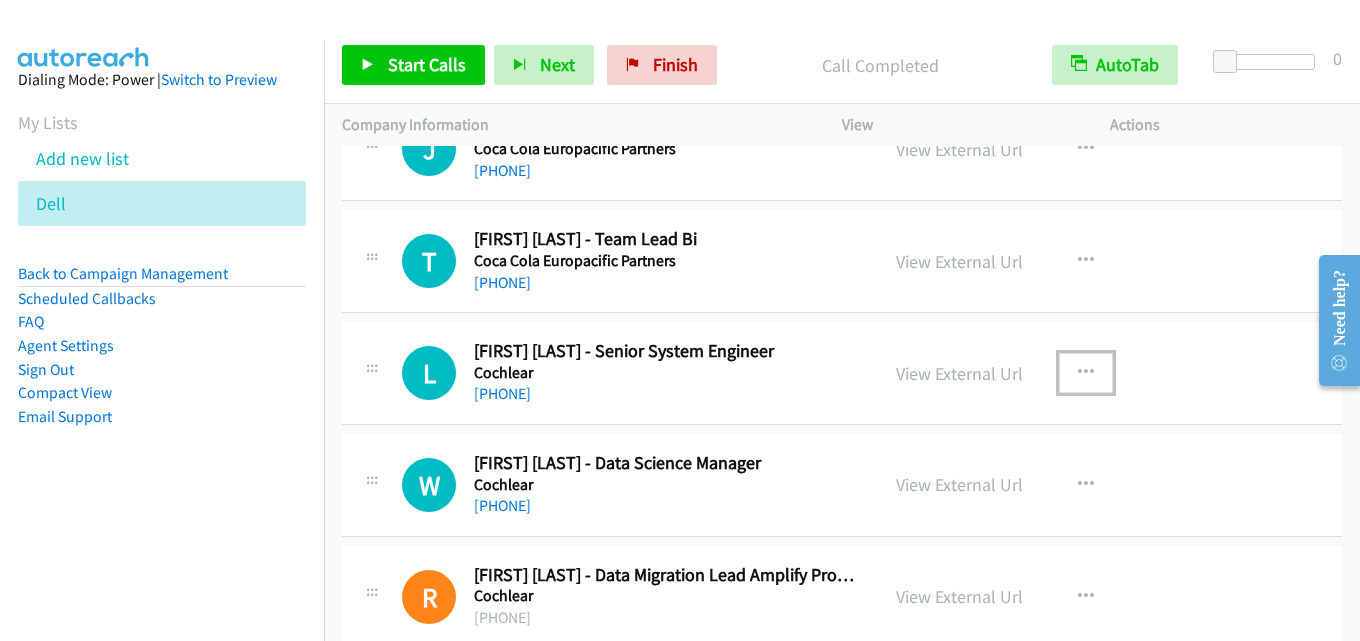click at bounding box center (1086, 373) 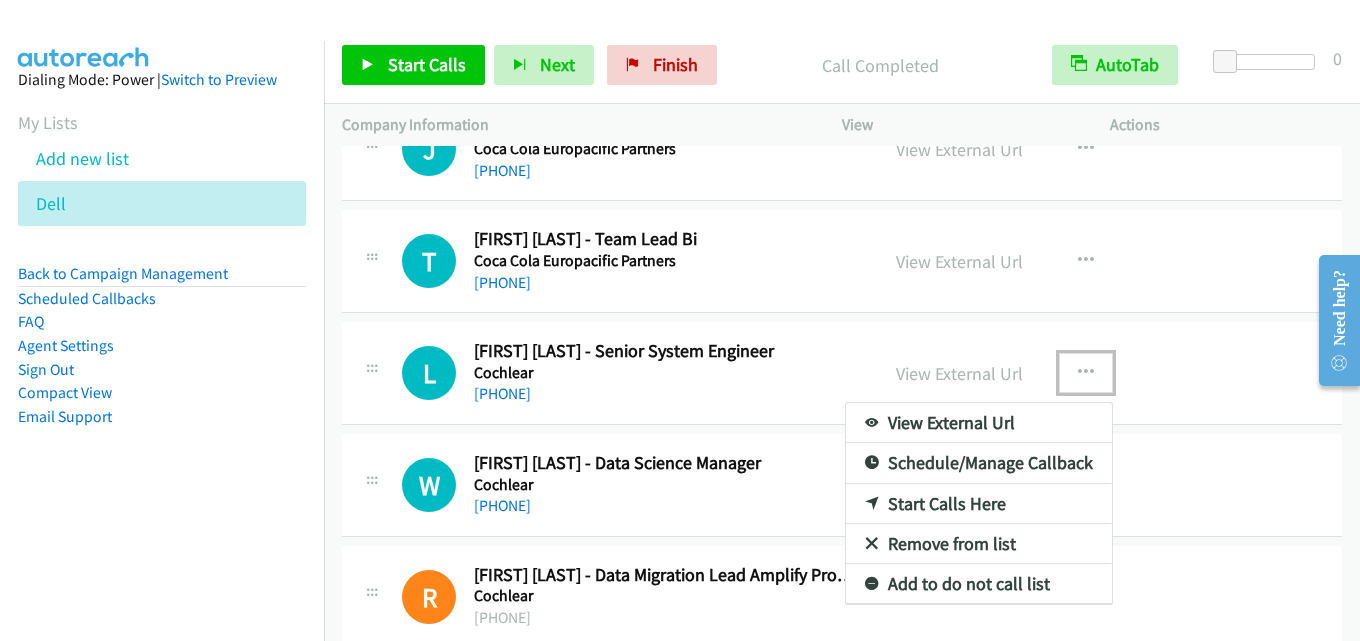 click on "Start Calls Here" at bounding box center (979, 504) 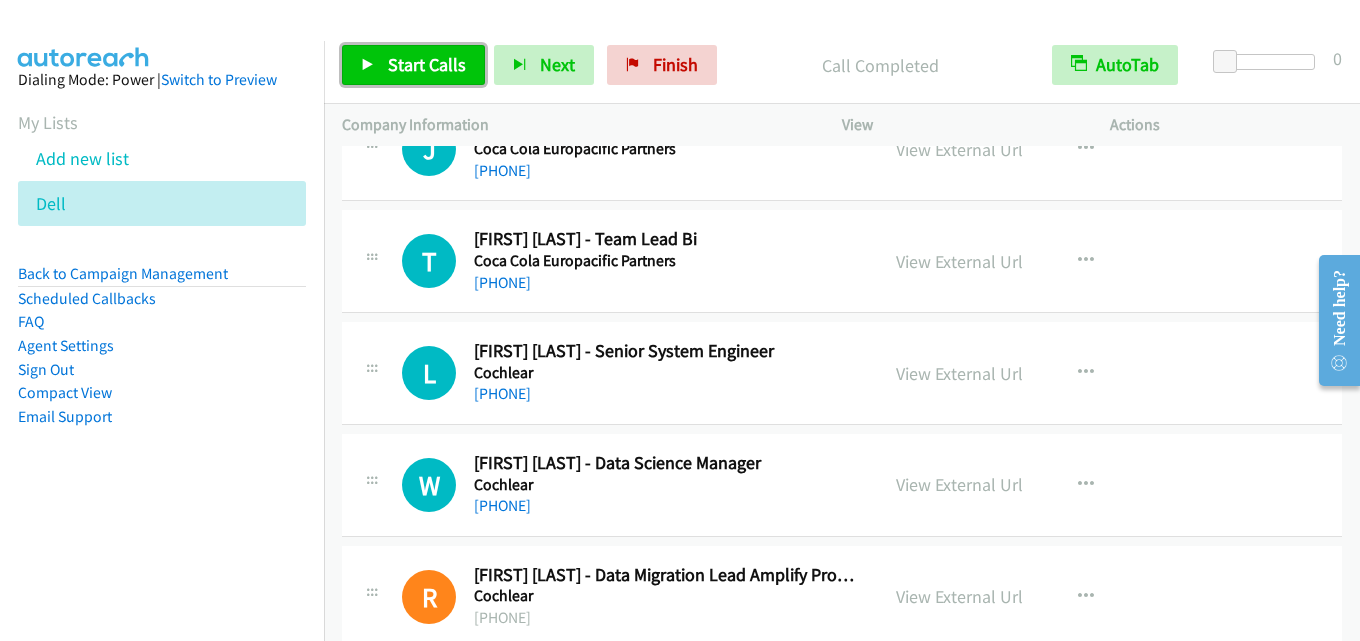 click on "Start Calls" at bounding box center (427, 64) 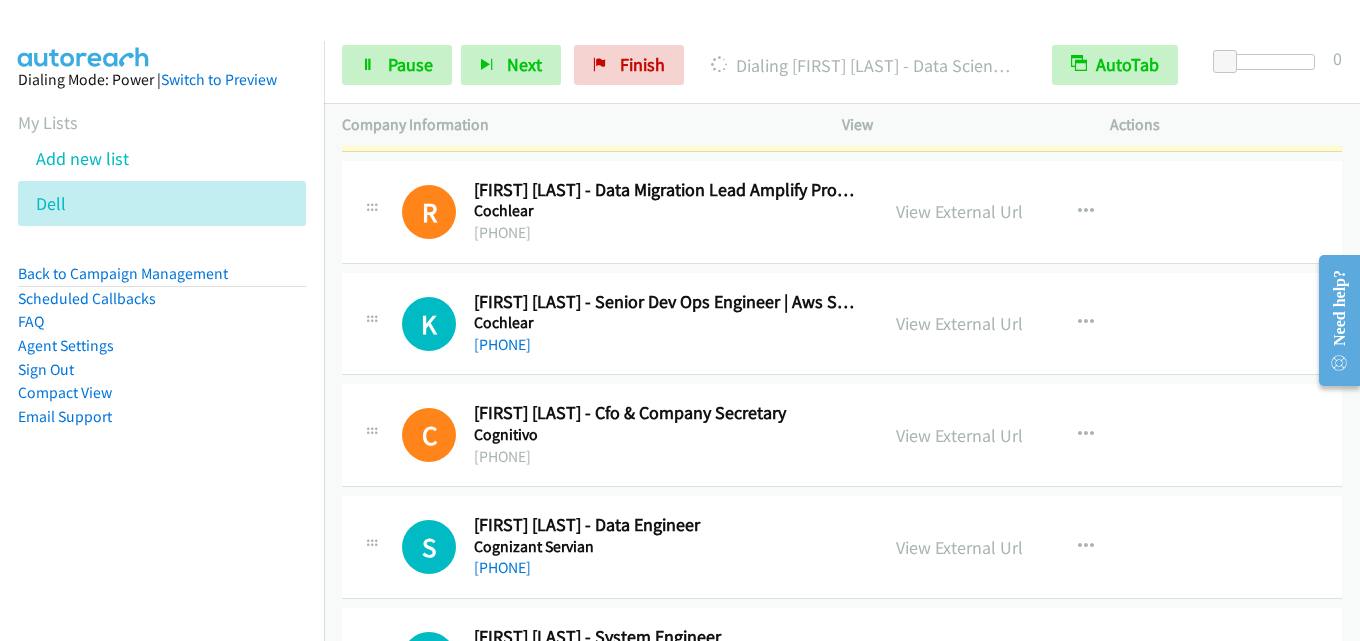 scroll, scrollTop: 2800, scrollLeft: 0, axis: vertical 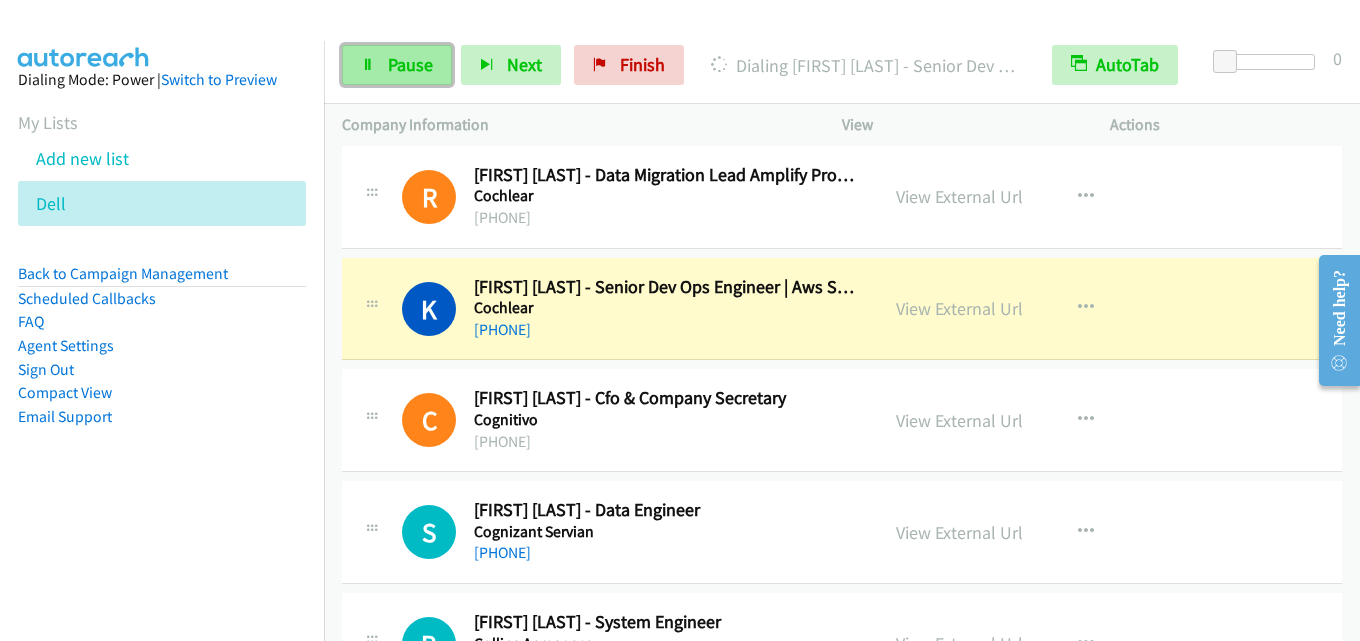 click on "Pause" at bounding box center [410, 64] 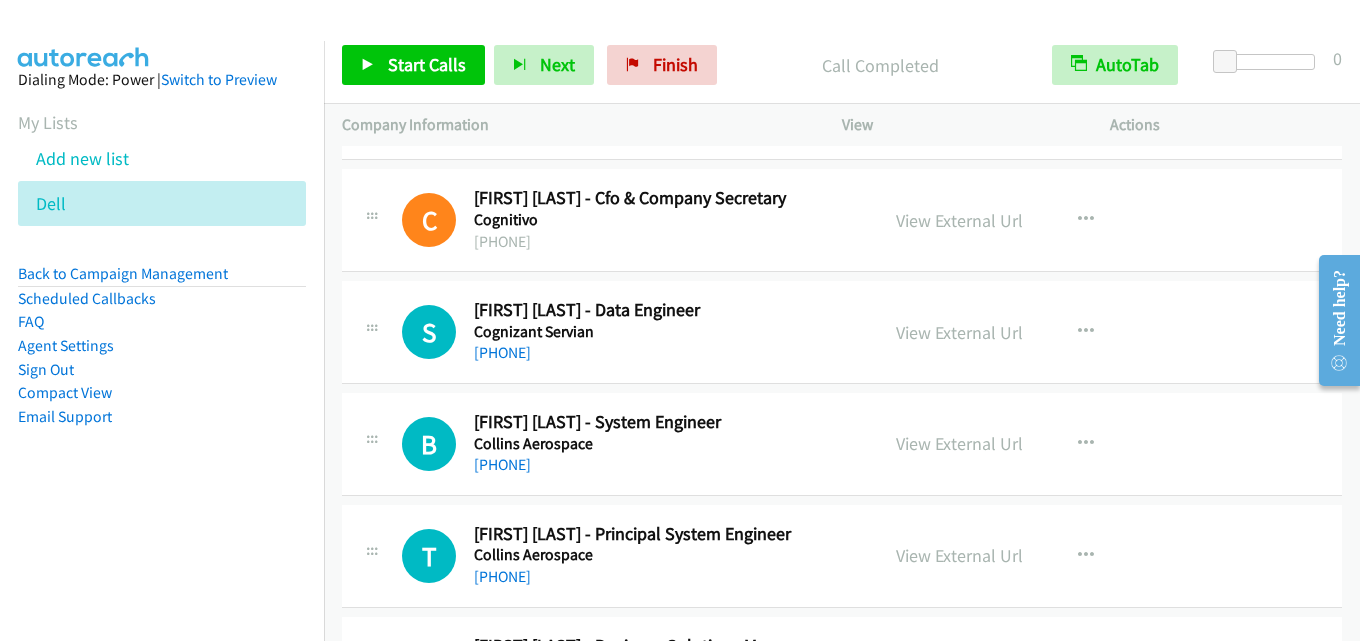 scroll, scrollTop: 2900, scrollLeft: 0, axis: vertical 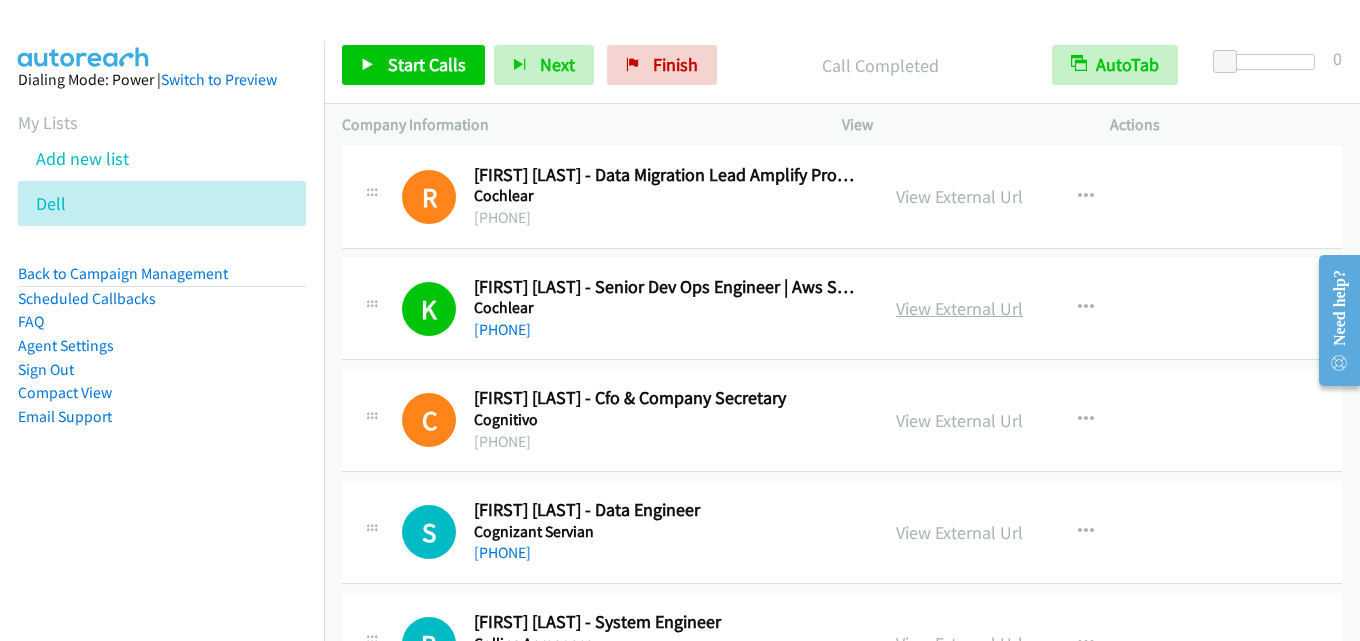 click on "View External Url" at bounding box center [959, 308] 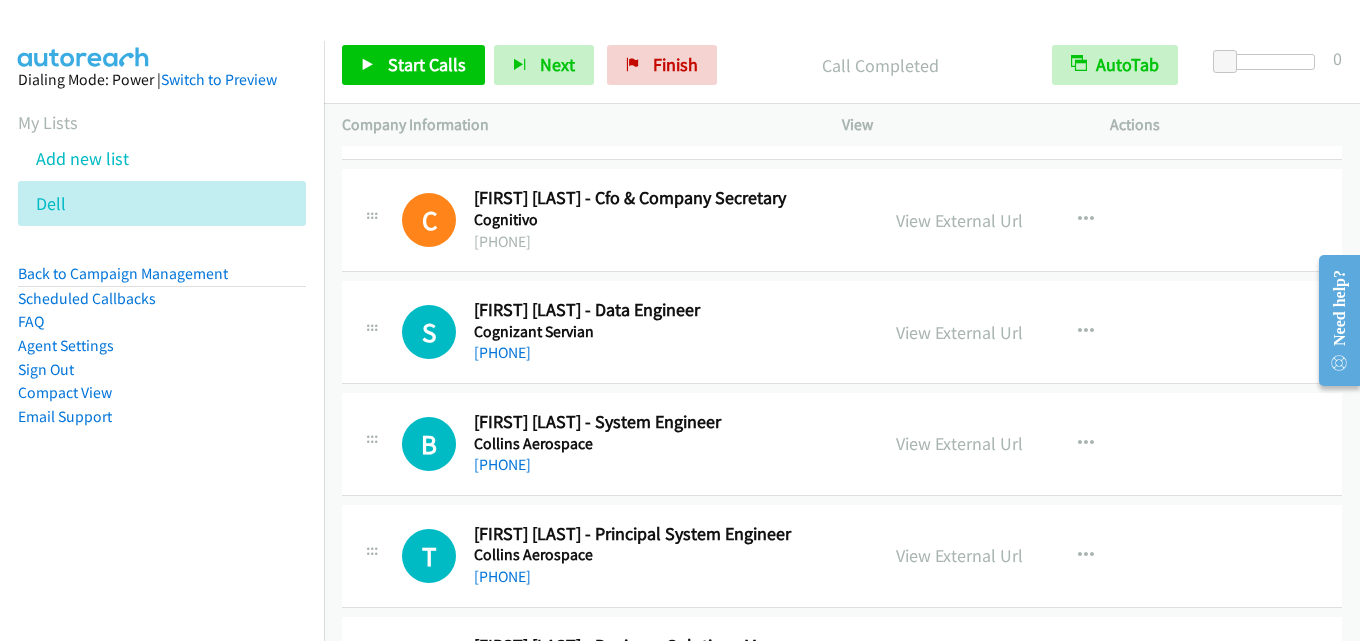 scroll, scrollTop: 2900, scrollLeft: 0, axis: vertical 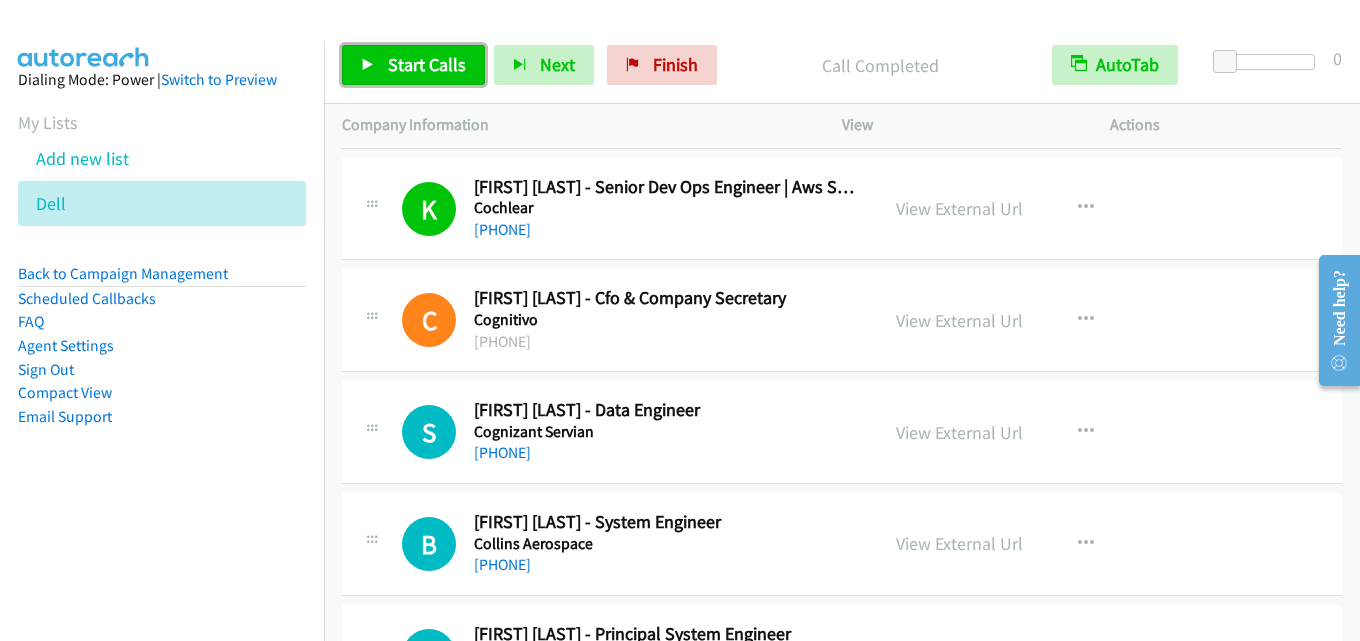 click on "Start Calls" at bounding box center [427, 64] 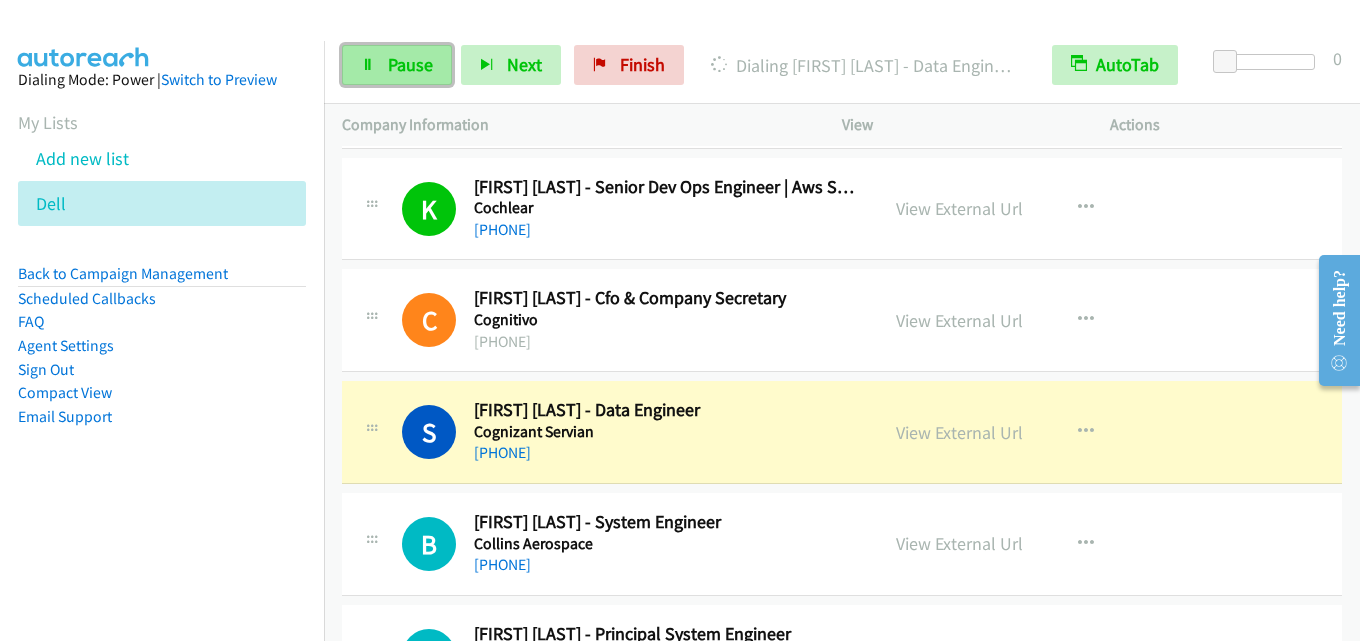 click on "Pause" at bounding box center (410, 64) 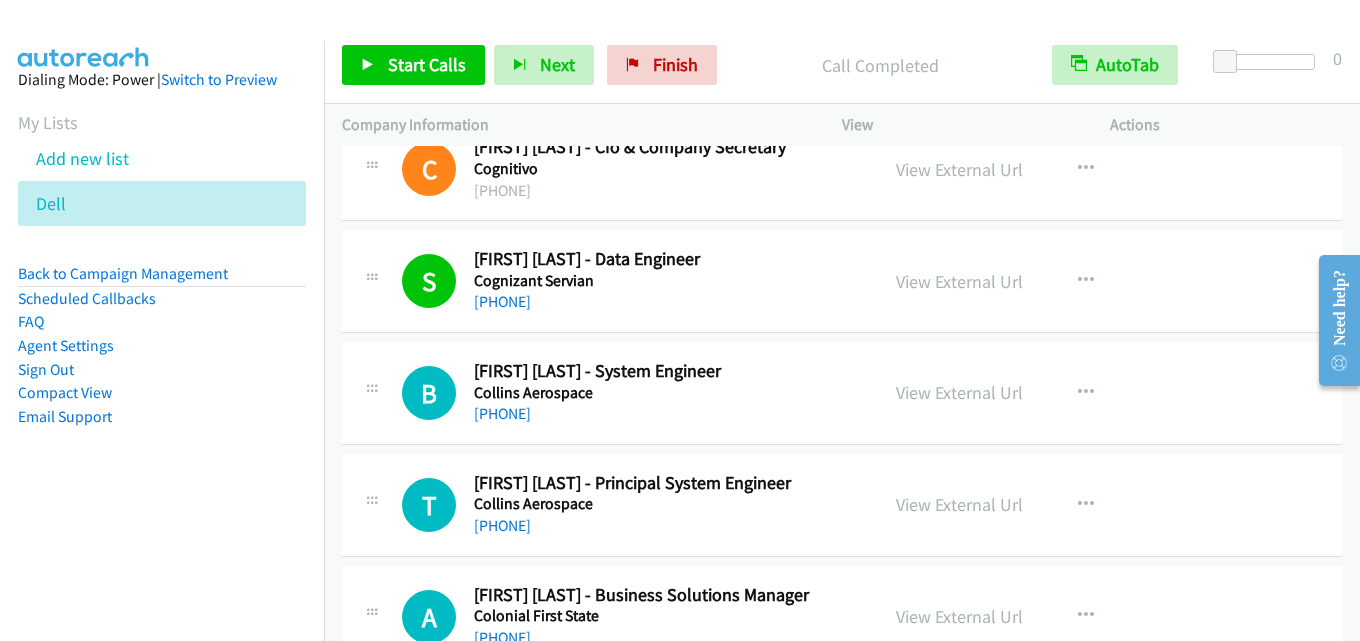 scroll, scrollTop: 3100, scrollLeft: 0, axis: vertical 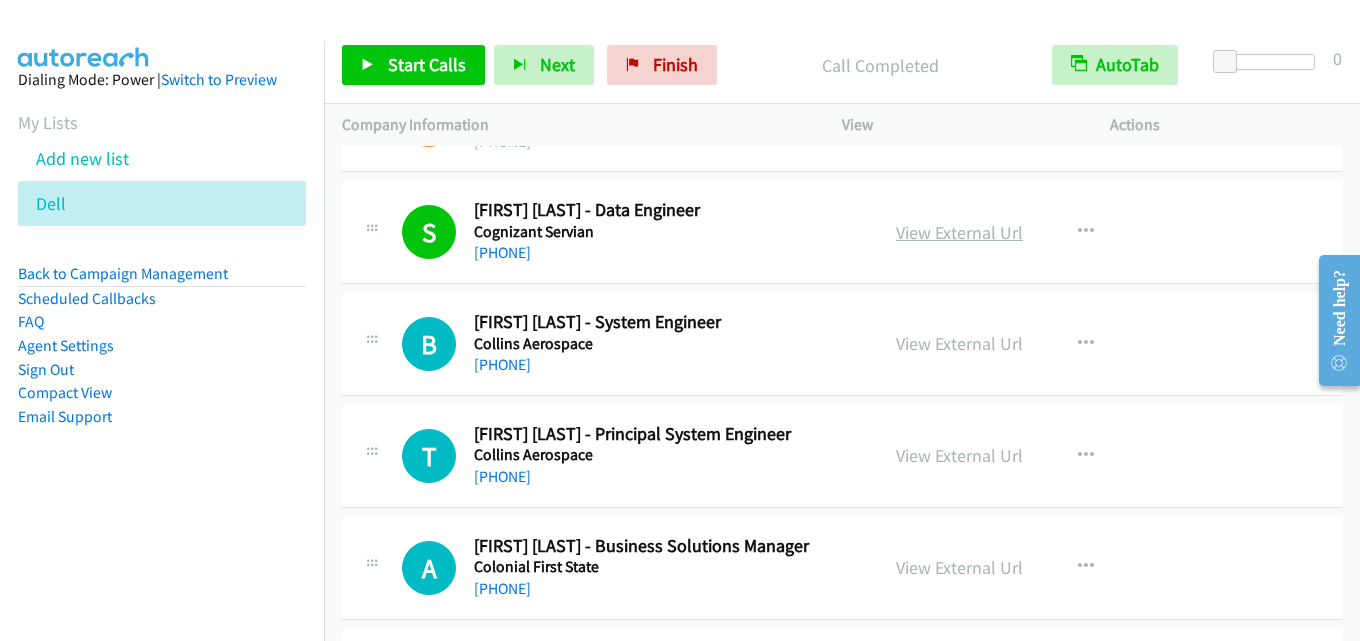 click on "View External Url" at bounding box center [959, 232] 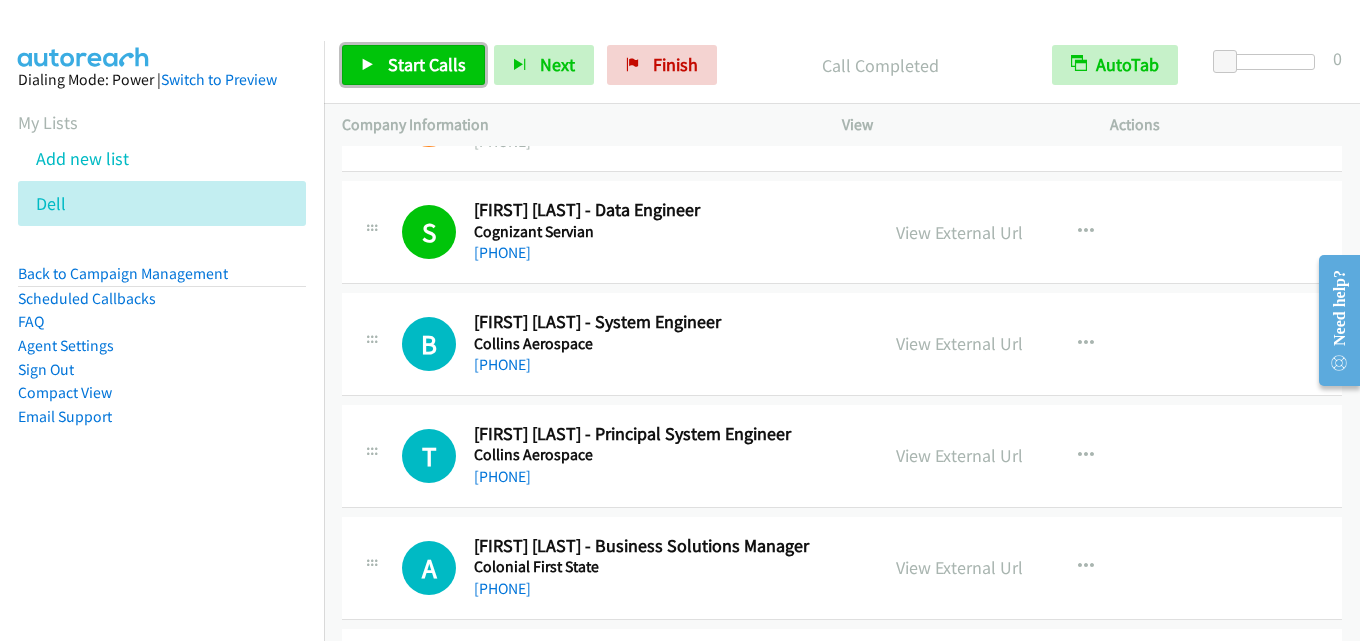 click on "Start Calls" at bounding box center [427, 64] 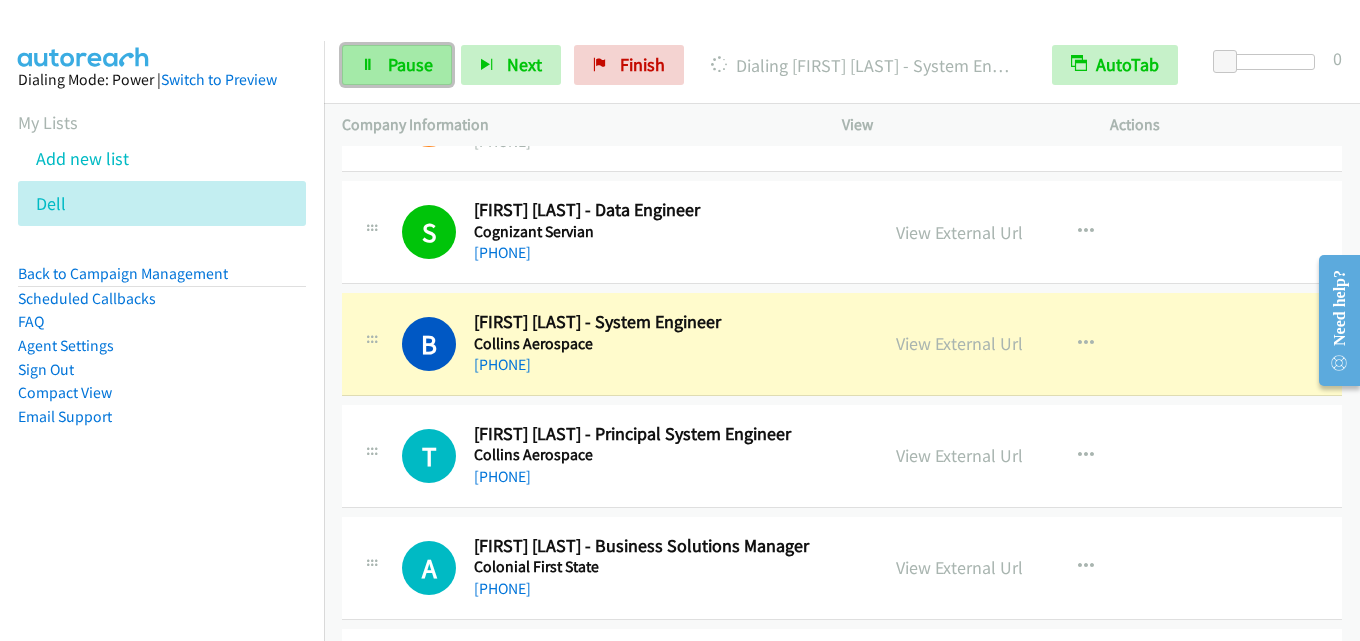click on "Pause" at bounding box center (410, 64) 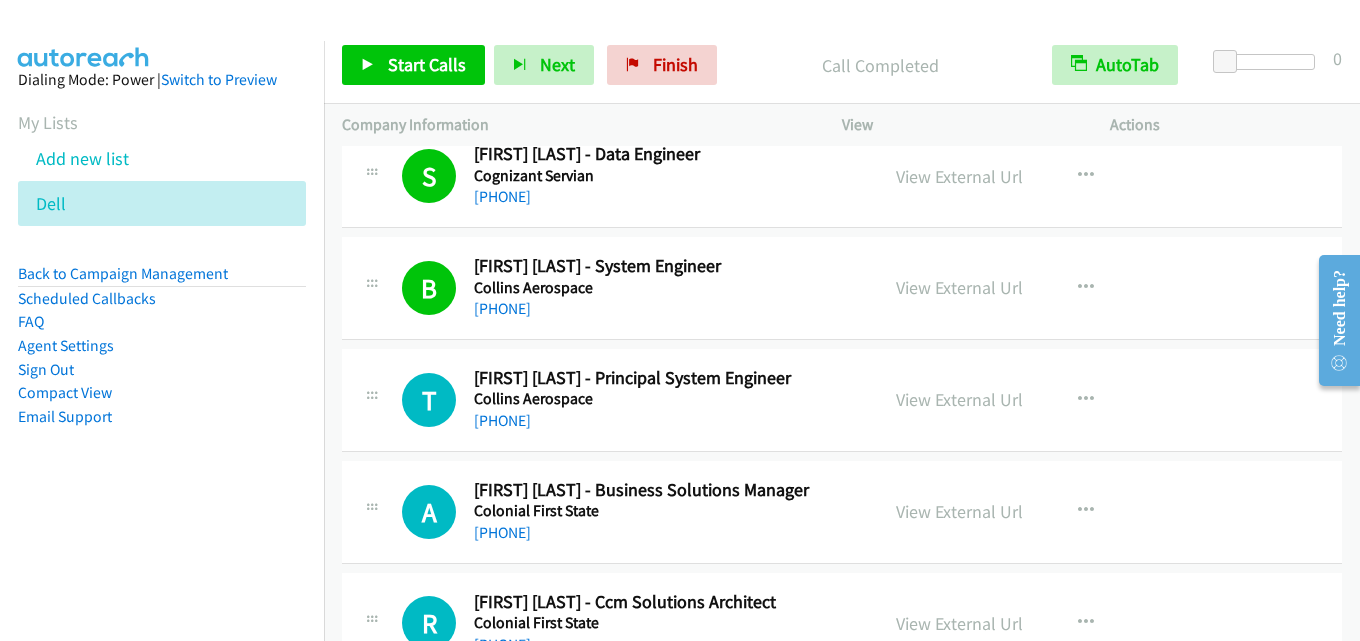 scroll, scrollTop: 3200, scrollLeft: 0, axis: vertical 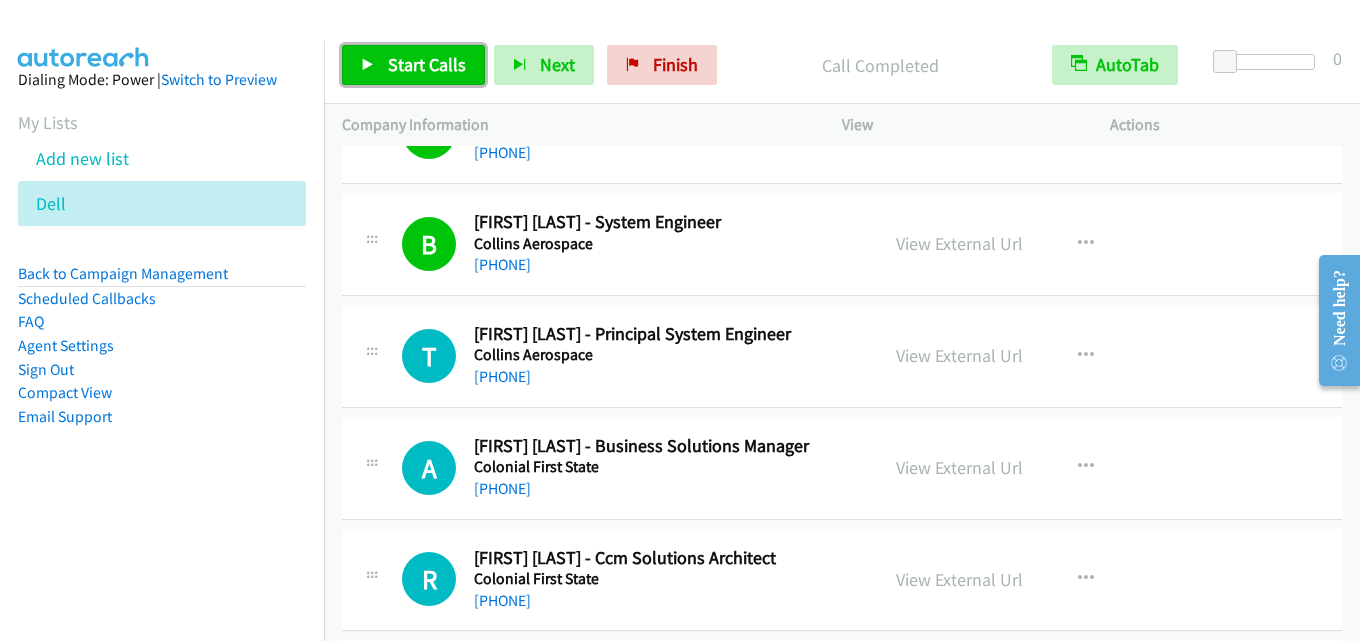 click on "Start Calls" at bounding box center (427, 64) 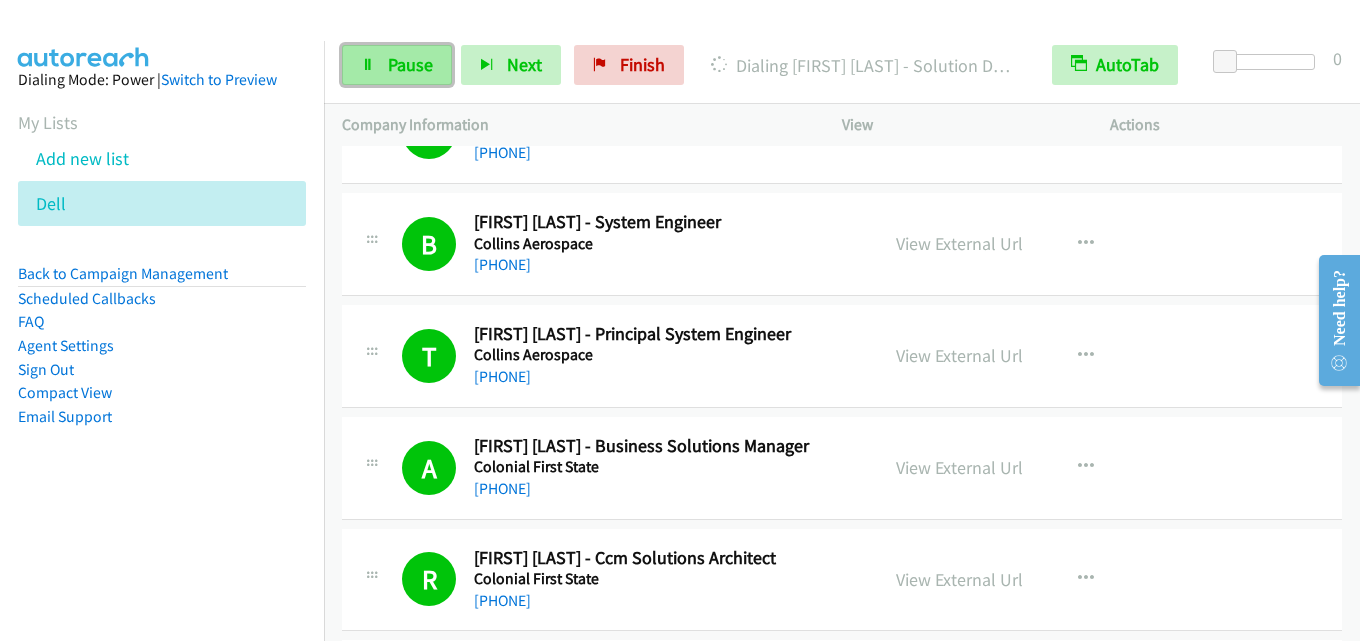 click on "Pause" at bounding box center (410, 64) 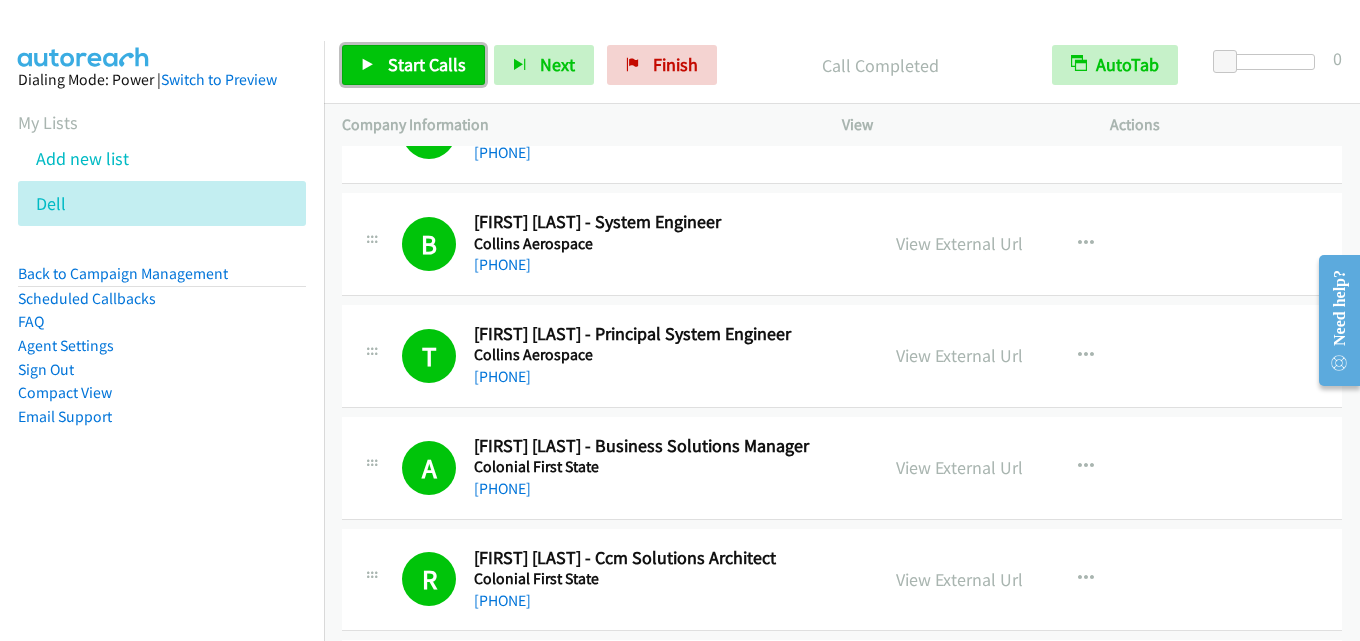 click on "Start Calls" at bounding box center (427, 64) 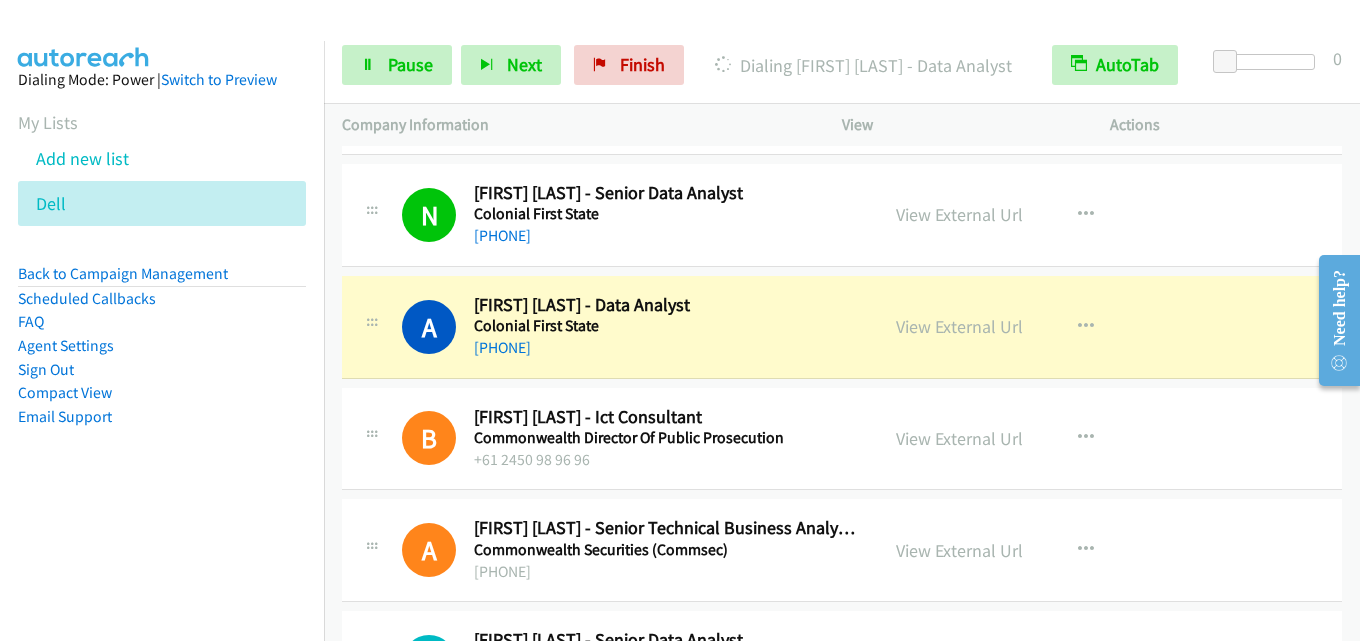 scroll, scrollTop: 4000, scrollLeft: 0, axis: vertical 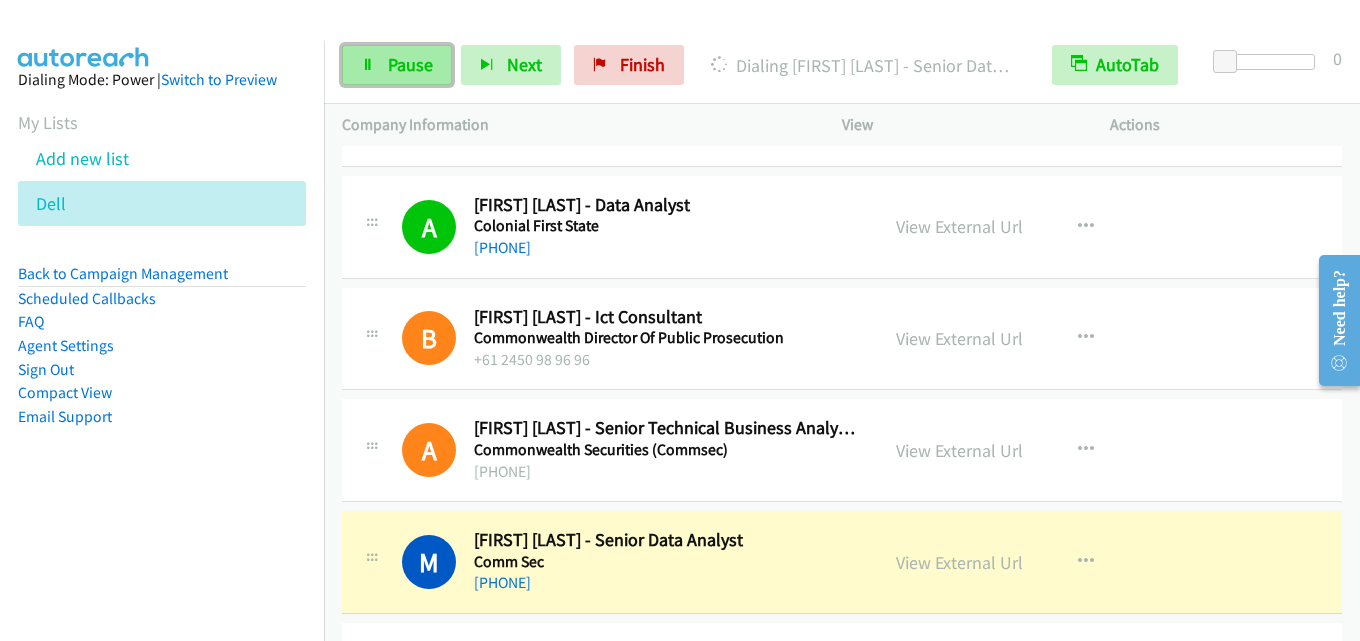 click on "Pause" at bounding box center [410, 64] 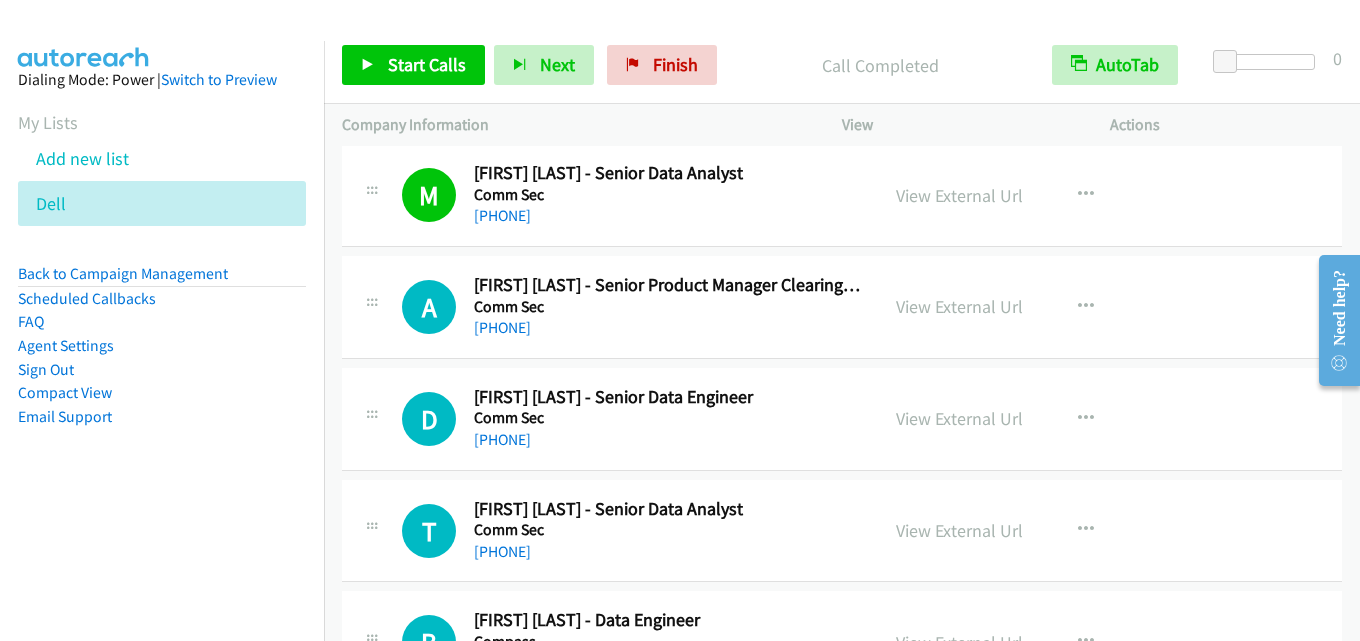 scroll, scrollTop: 4400, scrollLeft: 0, axis: vertical 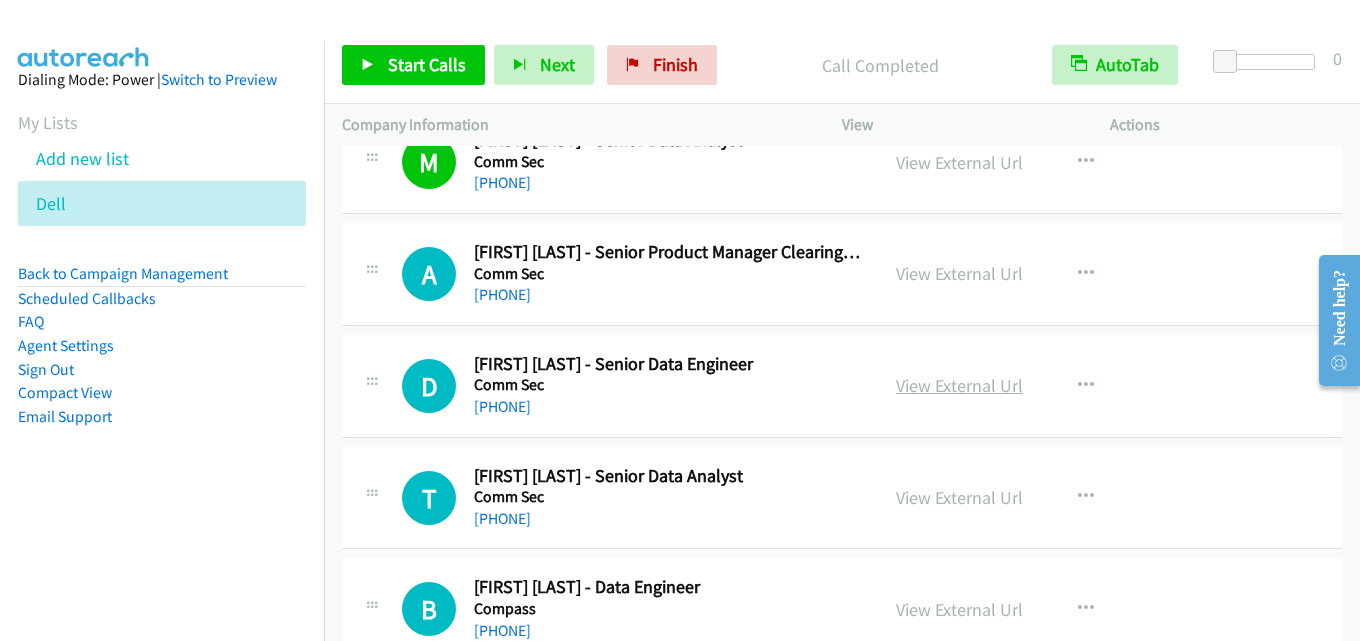 click on "View External Url" at bounding box center [959, 385] 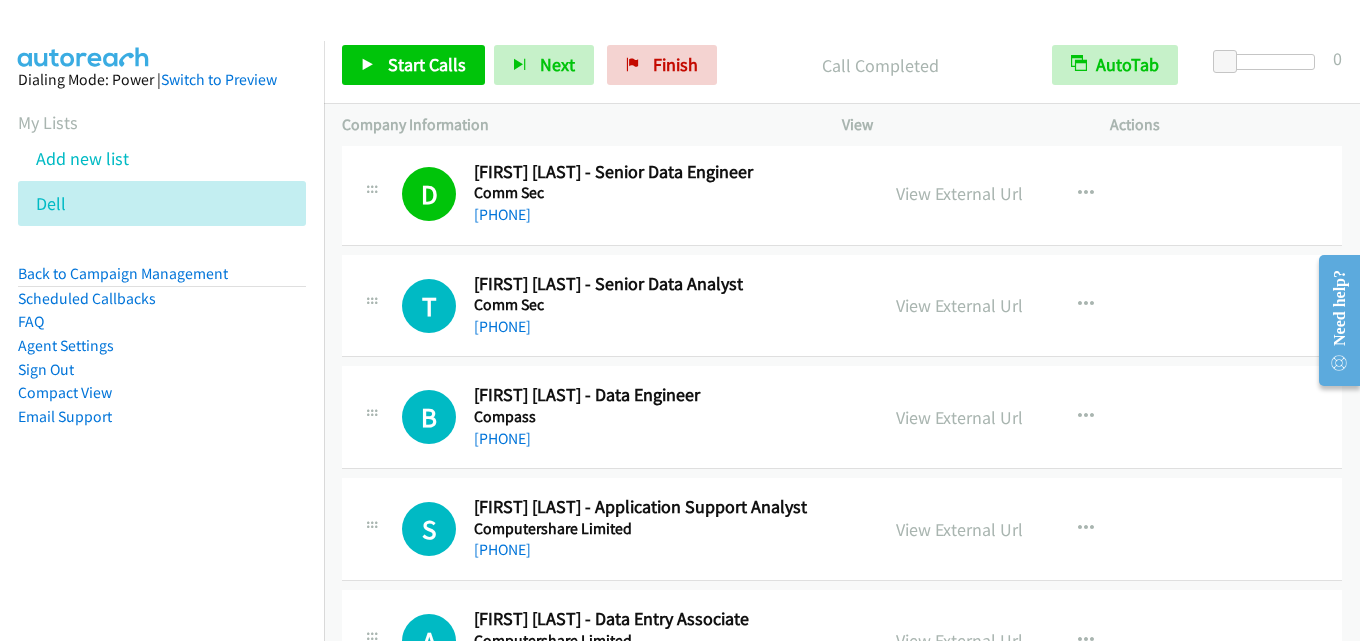 scroll, scrollTop: 4600, scrollLeft: 0, axis: vertical 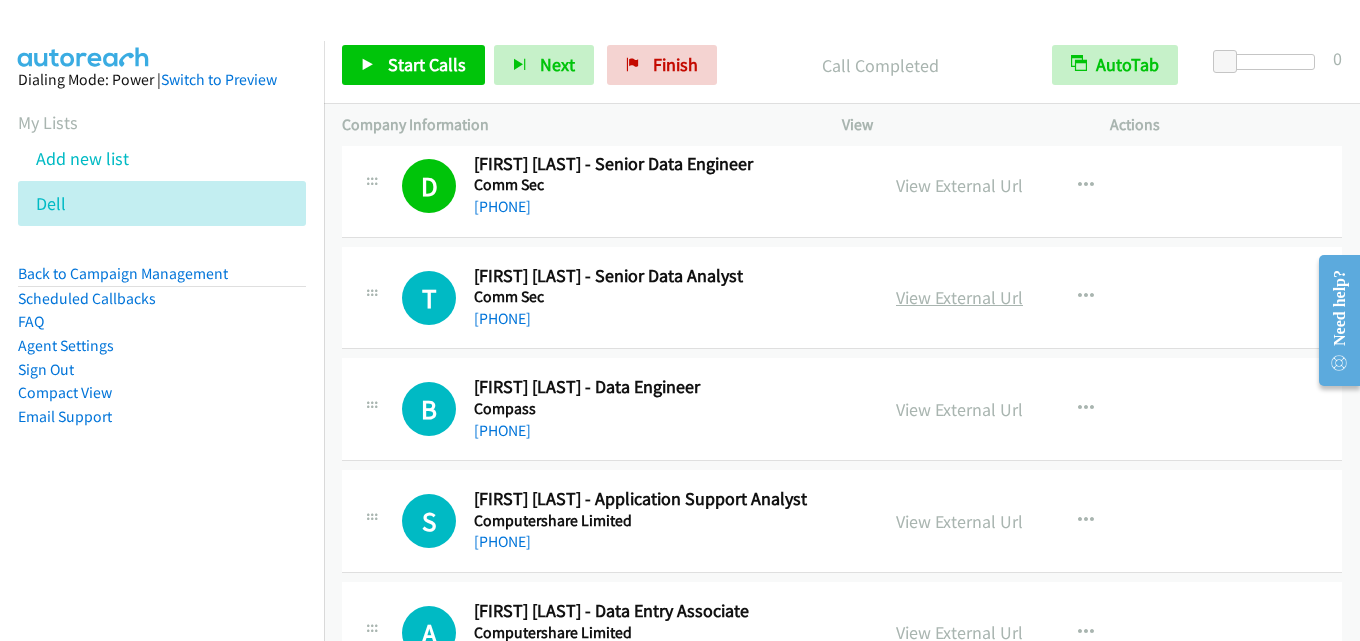 click on "View External Url" at bounding box center (959, 297) 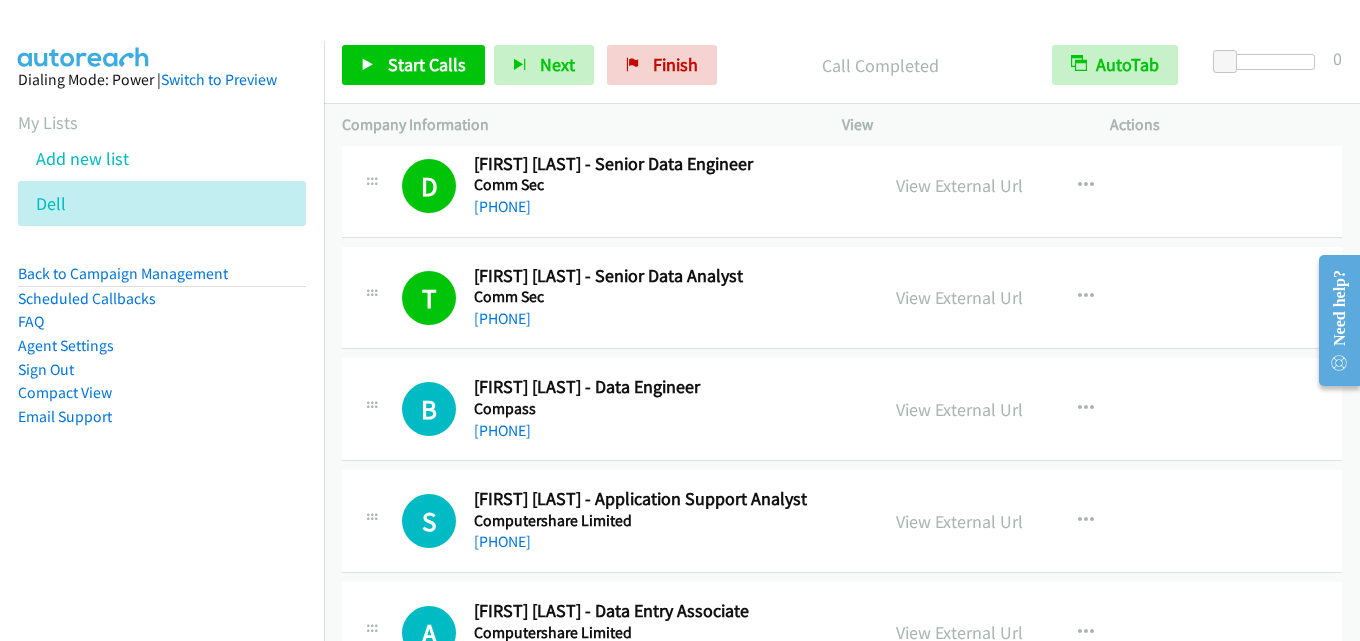 scroll, scrollTop: 4700, scrollLeft: 0, axis: vertical 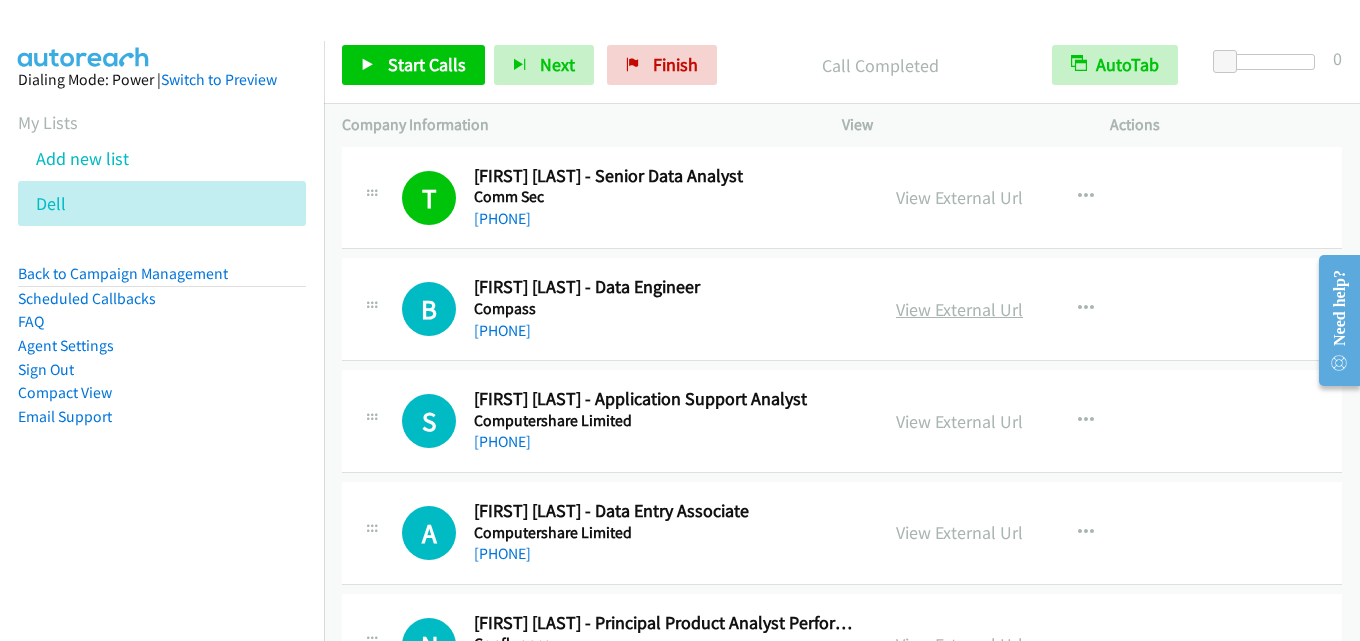 click on "View External Url" at bounding box center [959, 309] 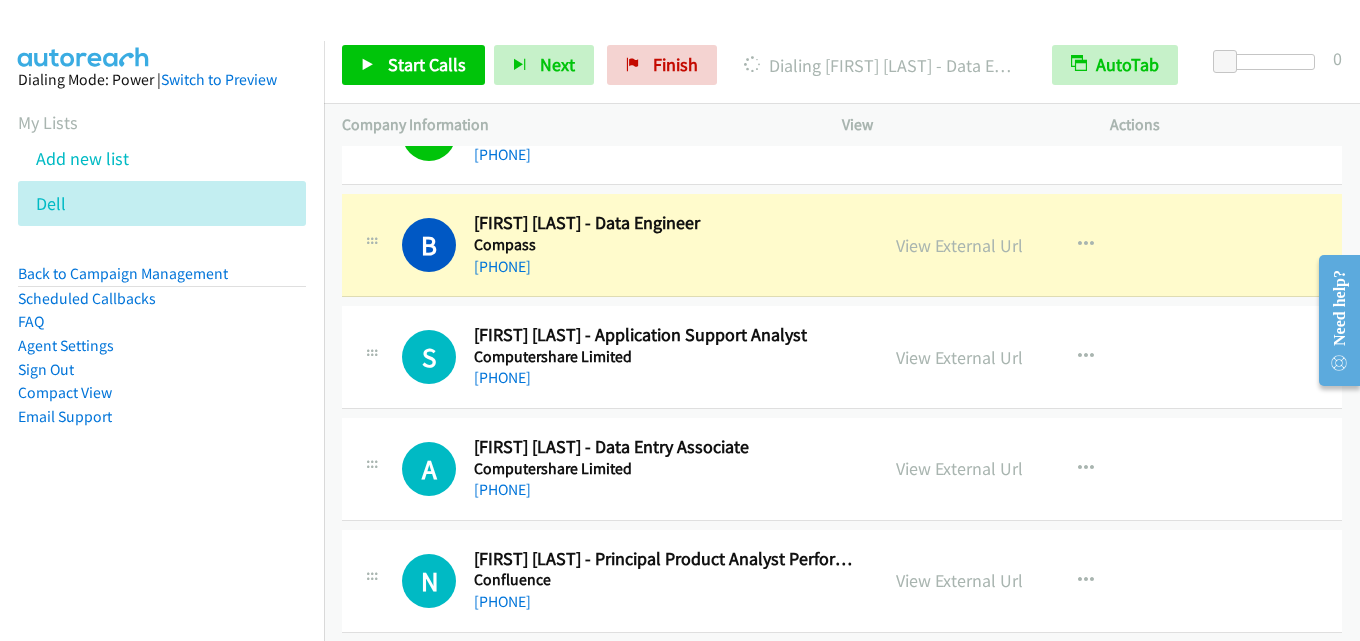 scroll, scrollTop: 4800, scrollLeft: 0, axis: vertical 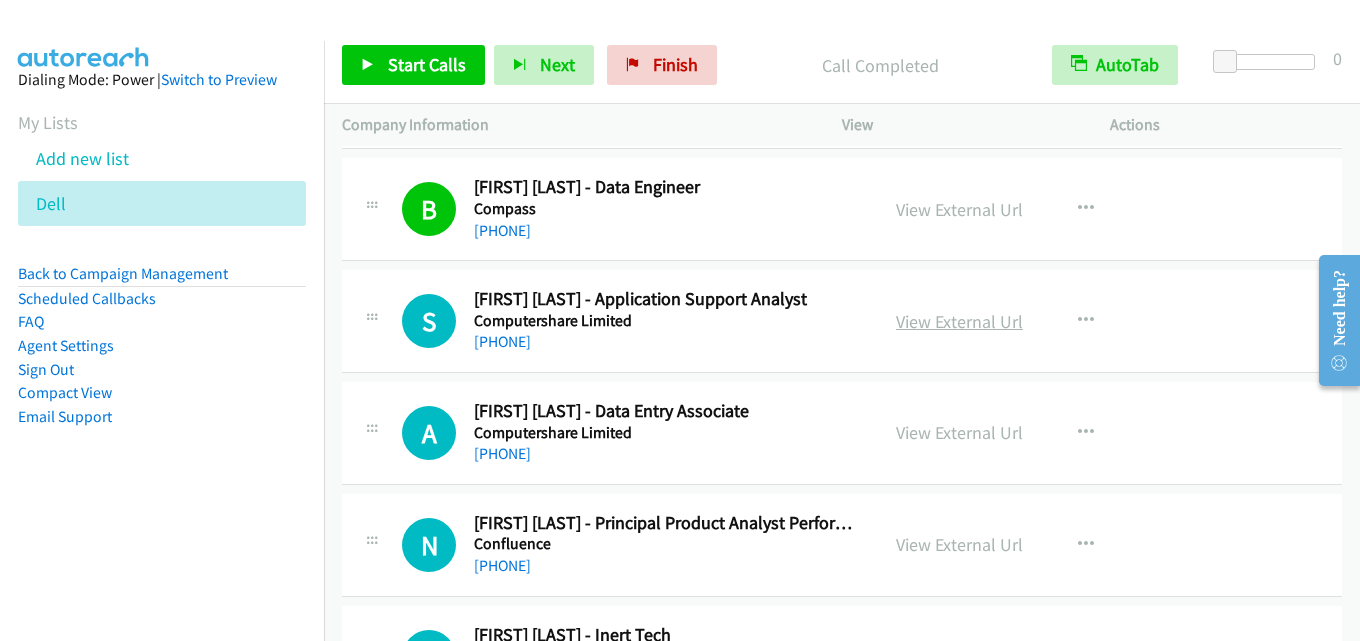 click on "View External Url" at bounding box center (959, 321) 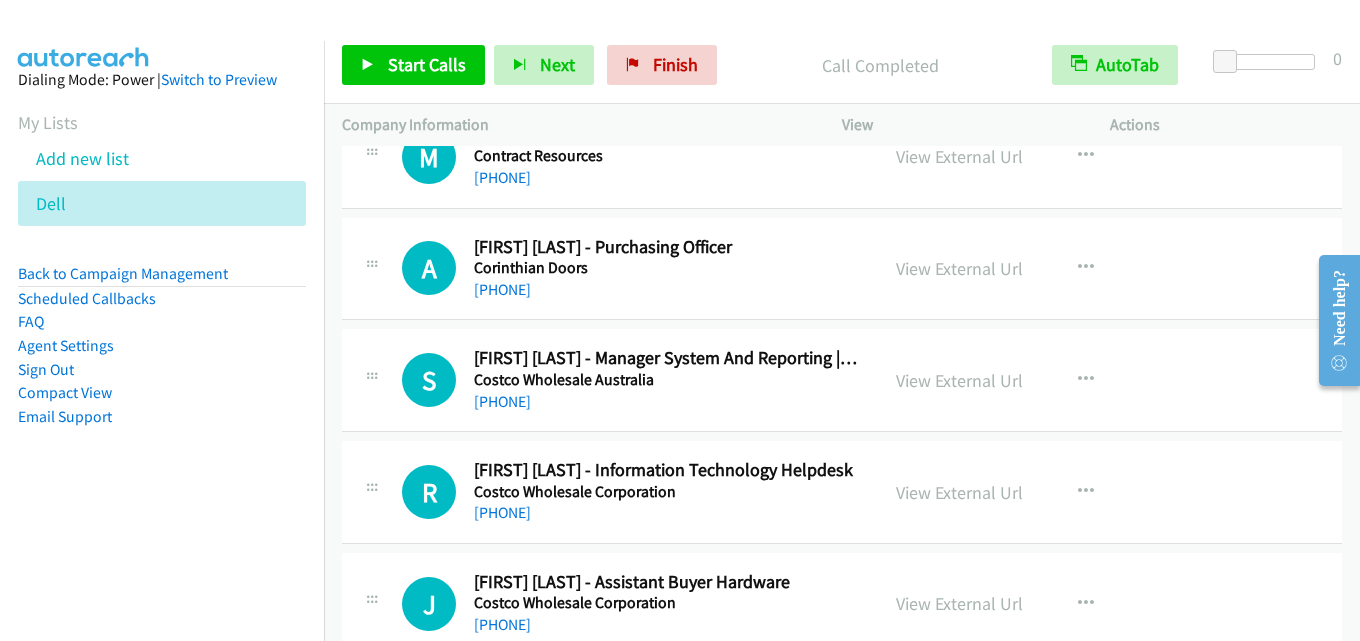 scroll, scrollTop: 5400, scrollLeft: 0, axis: vertical 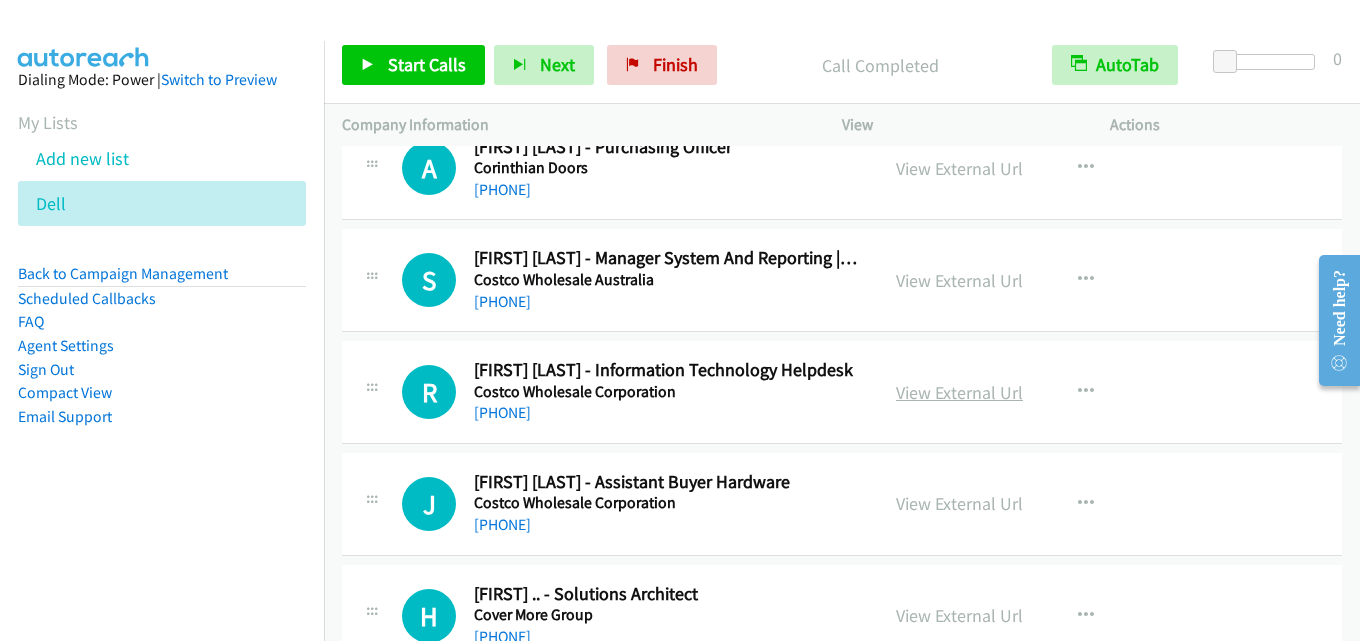 click on "View External Url" at bounding box center [959, 392] 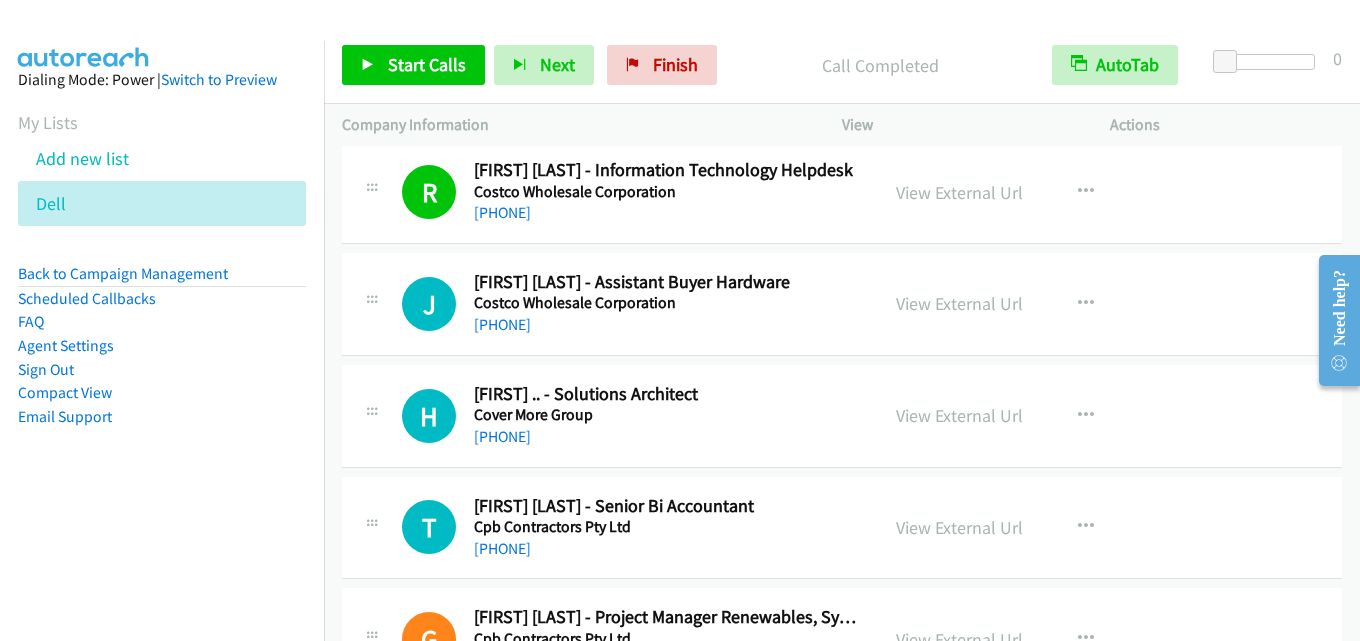 scroll, scrollTop: 5700, scrollLeft: 0, axis: vertical 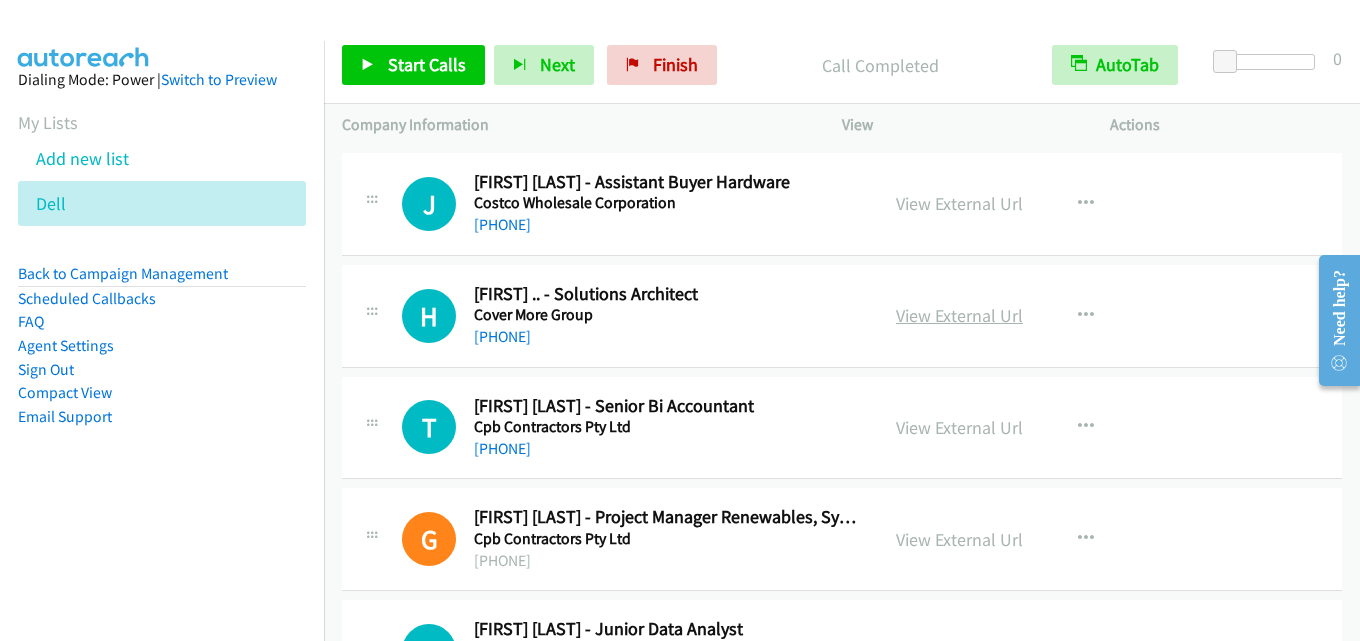 click on "View External Url" at bounding box center [959, 315] 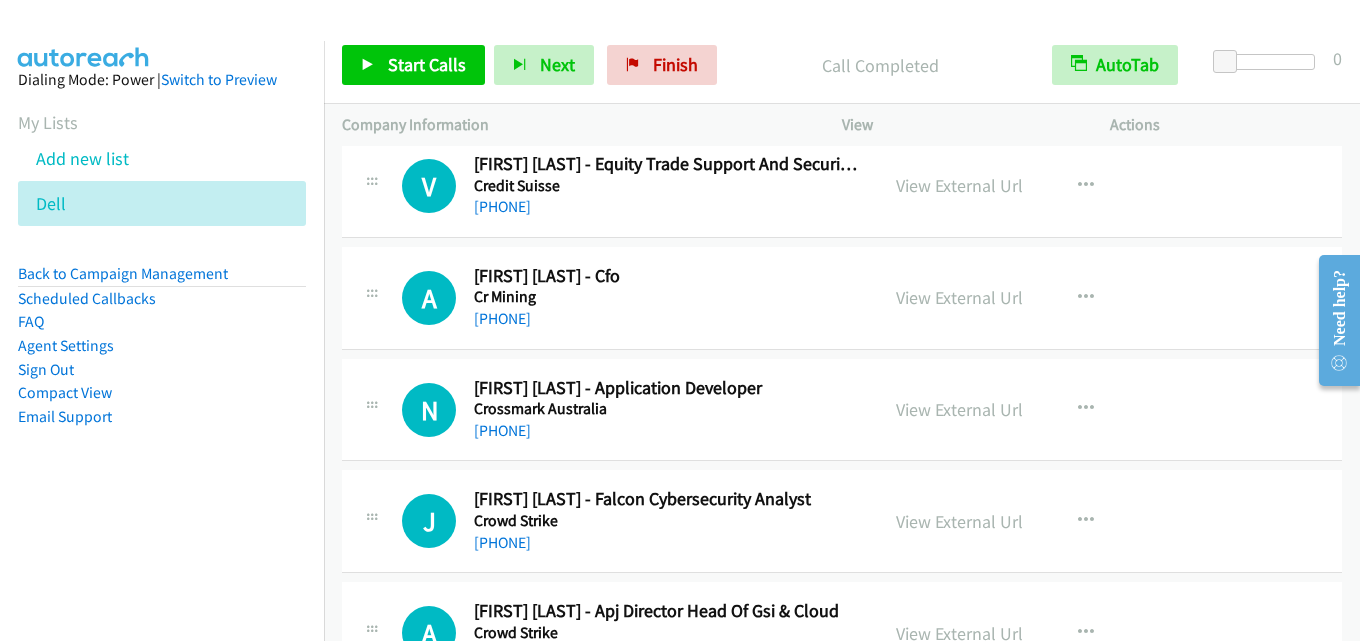 scroll, scrollTop: 6300, scrollLeft: 0, axis: vertical 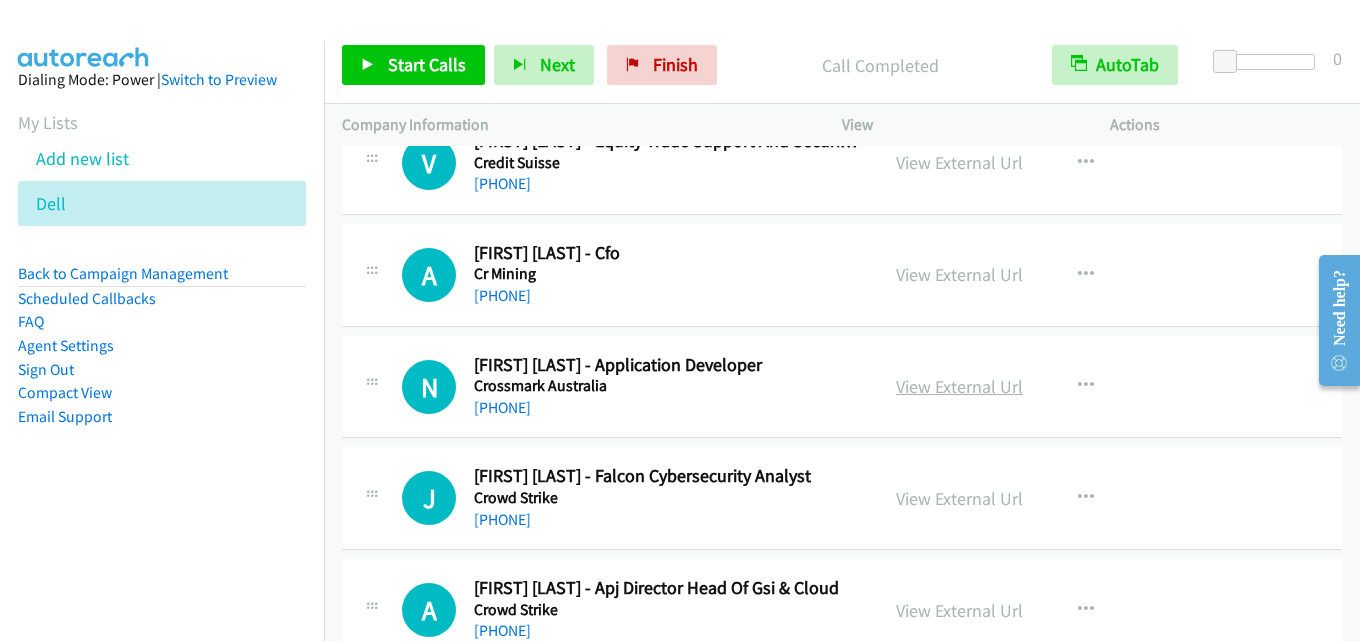 click on "View External Url" at bounding box center (959, 386) 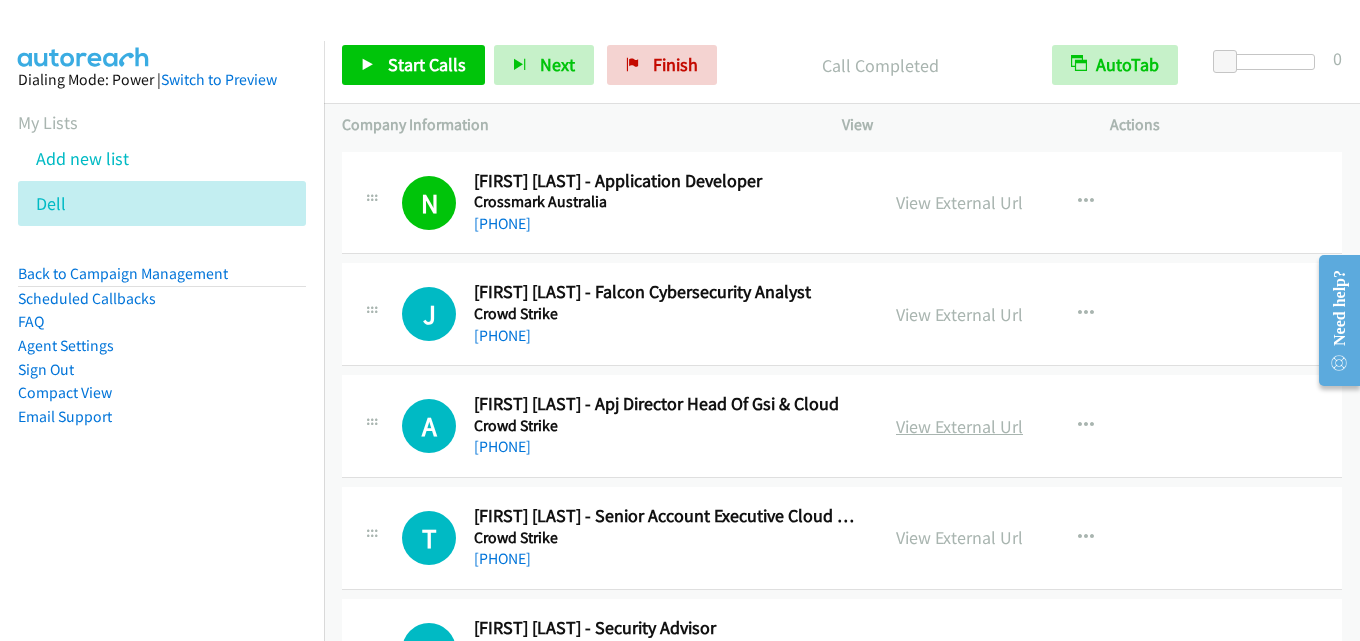 scroll, scrollTop: 6500, scrollLeft: 0, axis: vertical 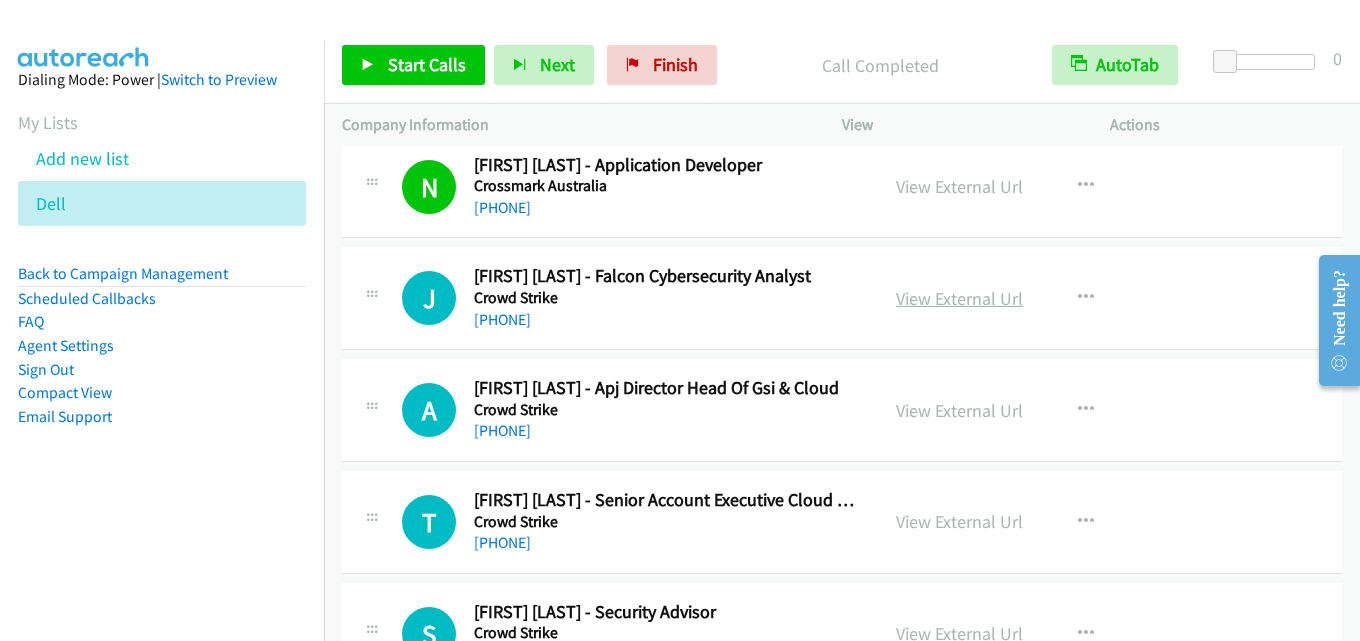 click on "View External Url" at bounding box center (959, 298) 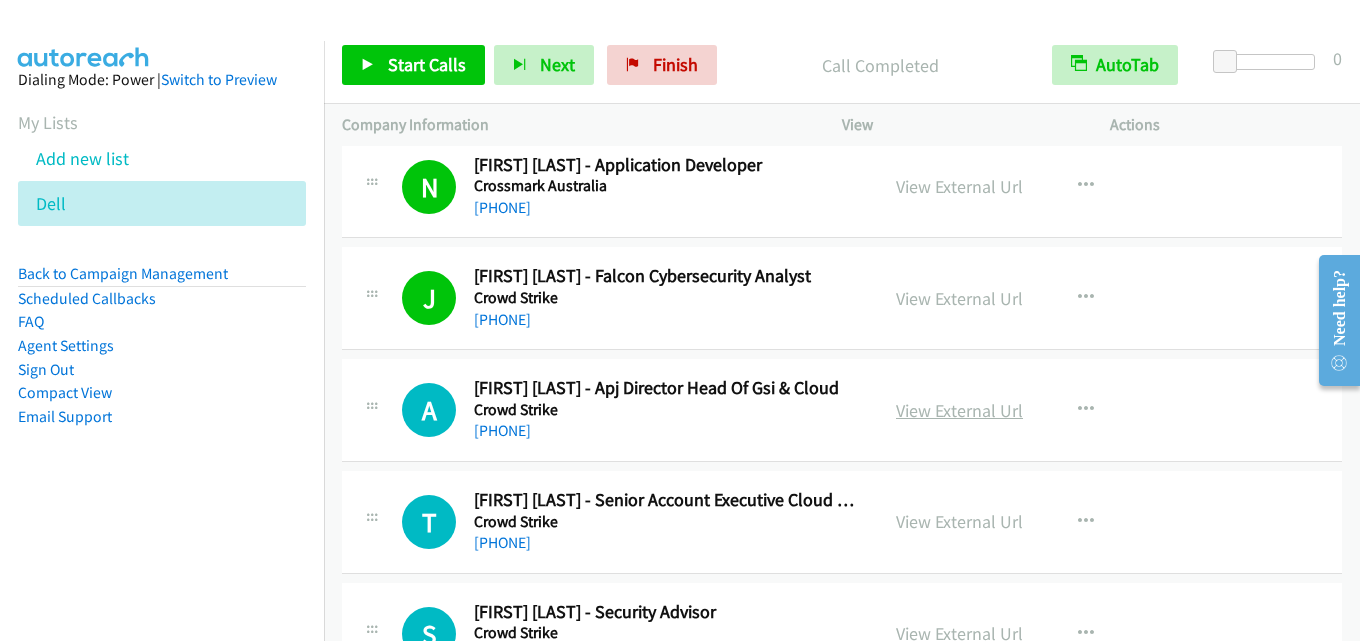 click on "View External Url" at bounding box center [959, 410] 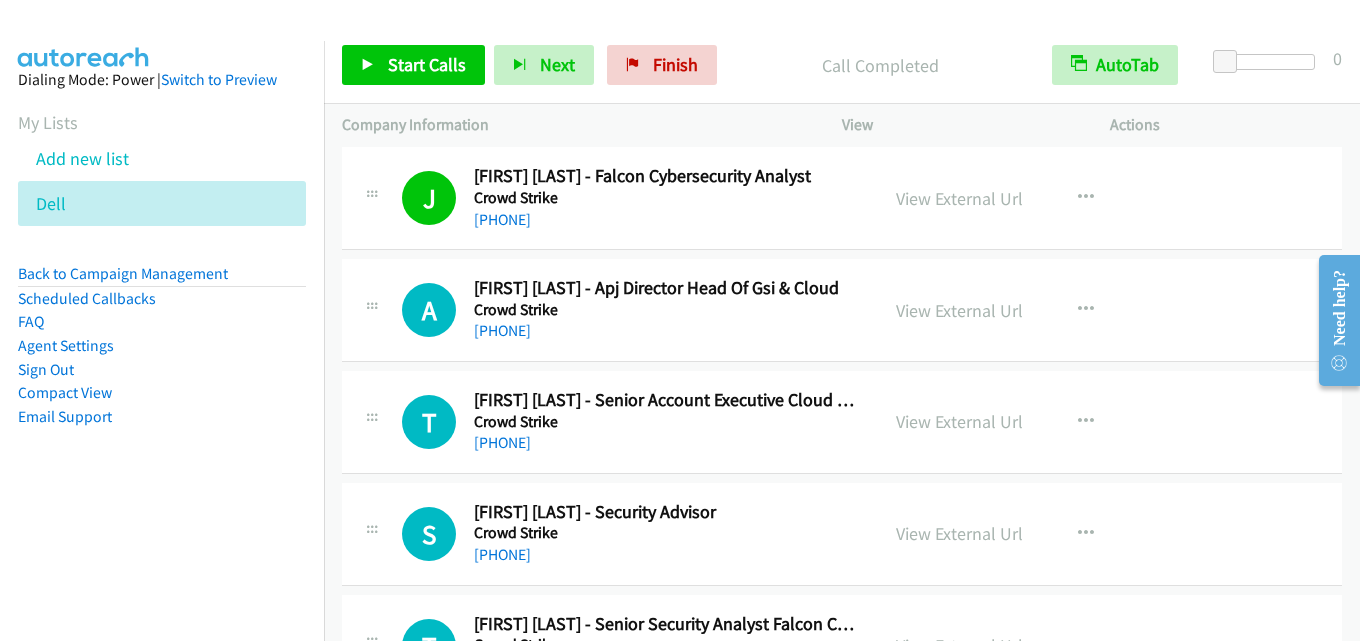 scroll, scrollTop: 6700, scrollLeft: 0, axis: vertical 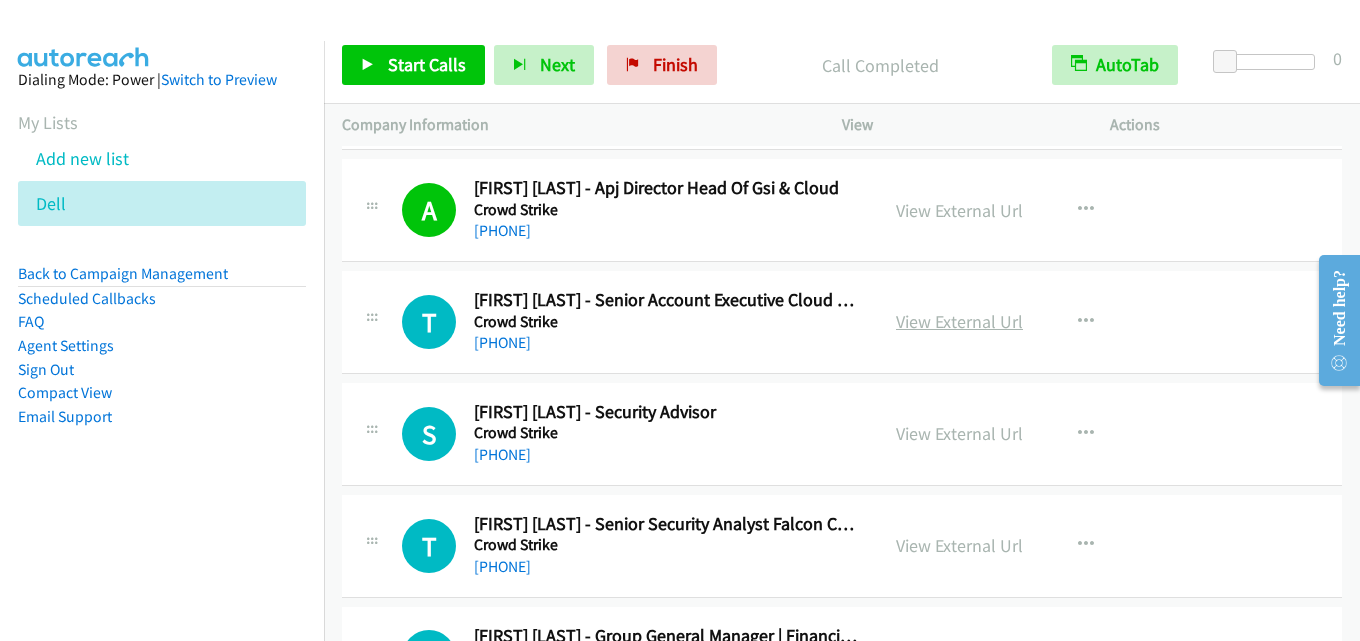click on "View External Url" at bounding box center [959, 321] 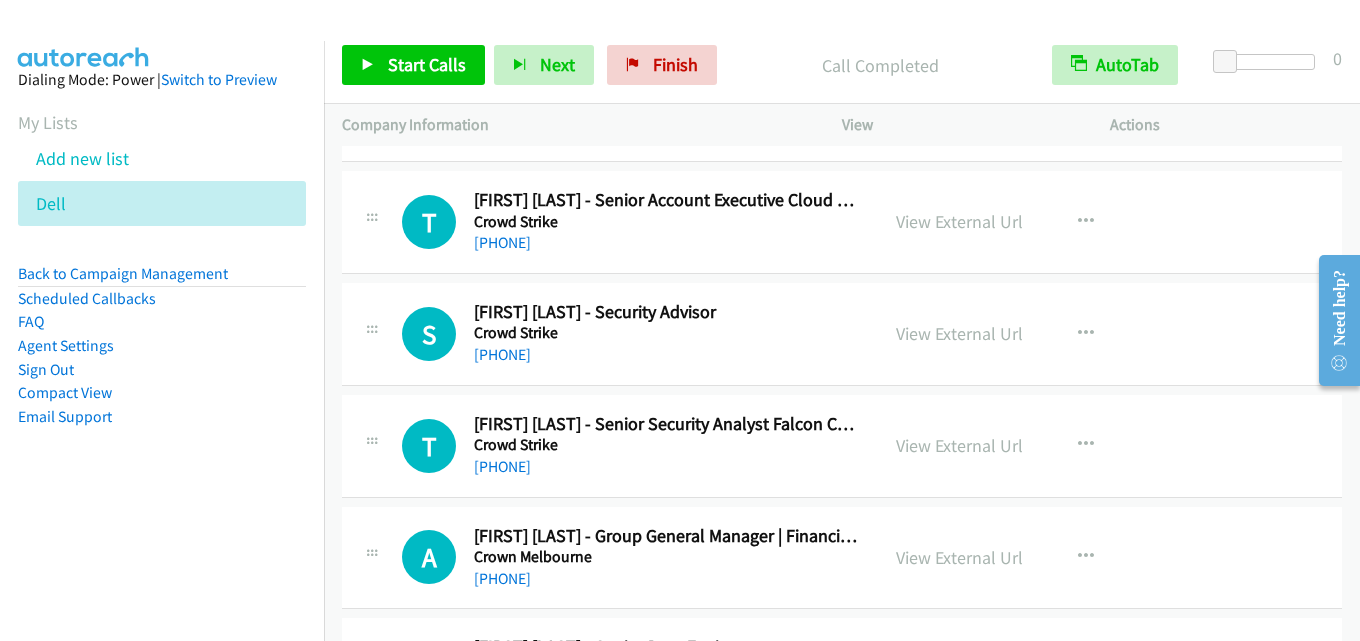 scroll, scrollTop: 6900, scrollLeft: 0, axis: vertical 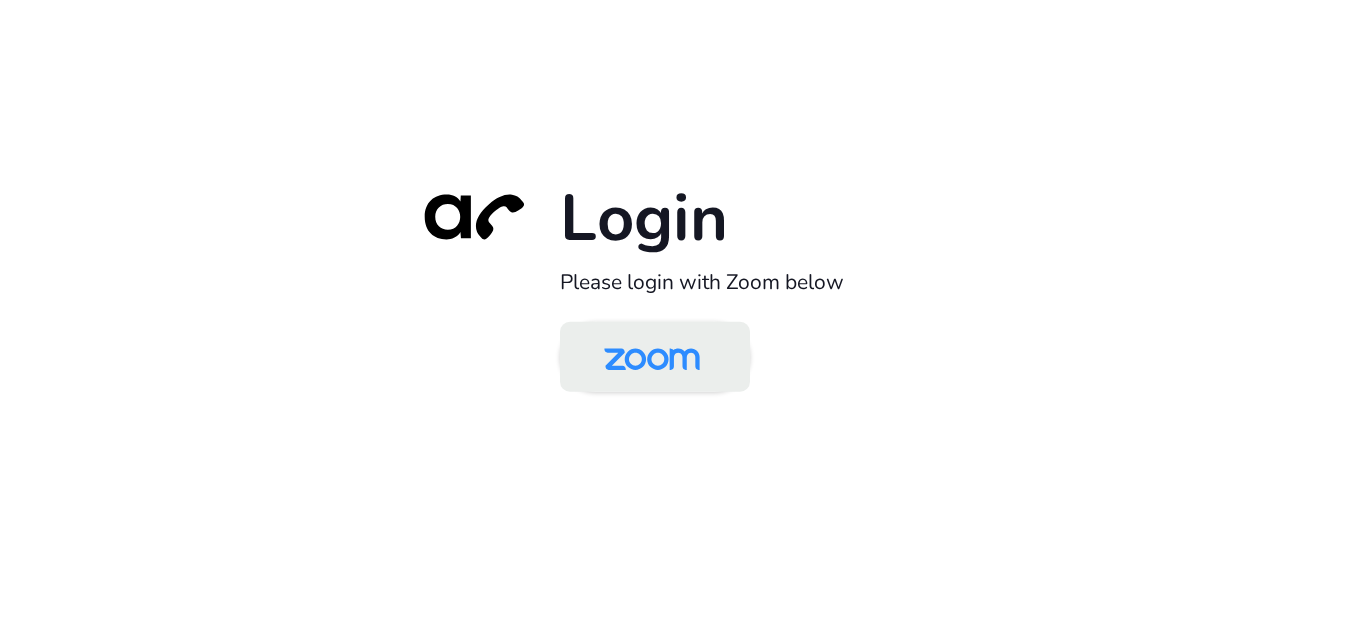click at bounding box center (652, 358) 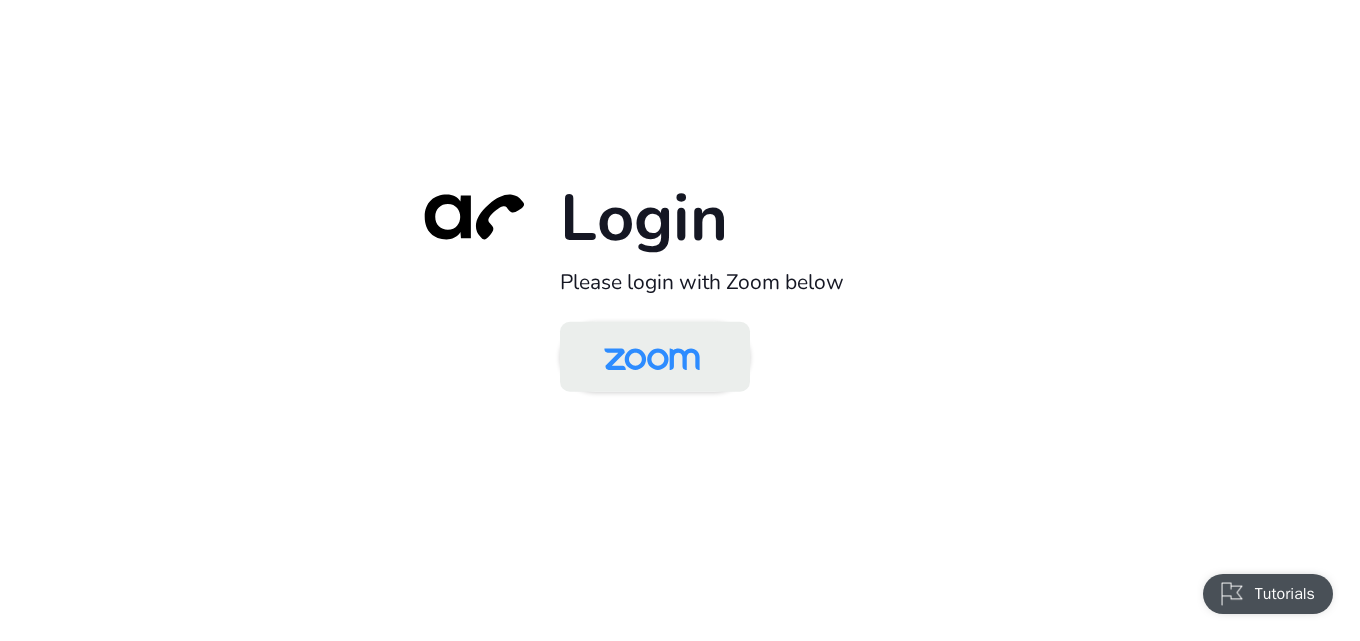 scroll, scrollTop: 0, scrollLeft: 0, axis: both 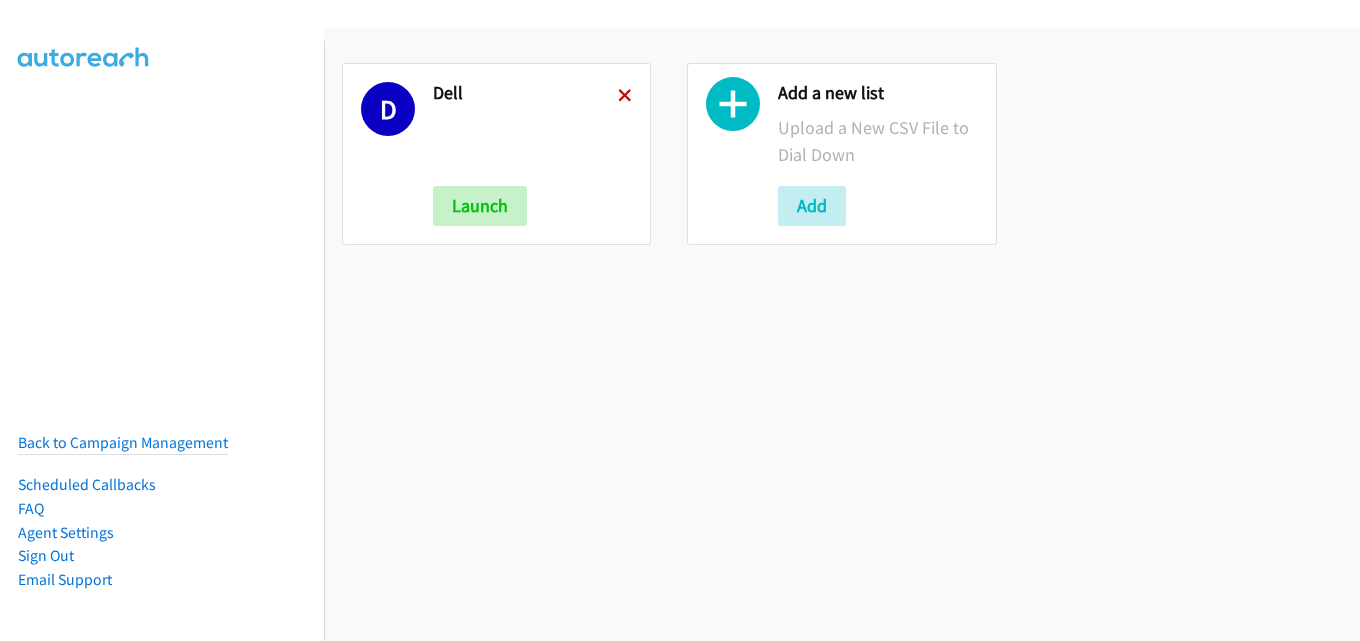 click at bounding box center [625, 97] 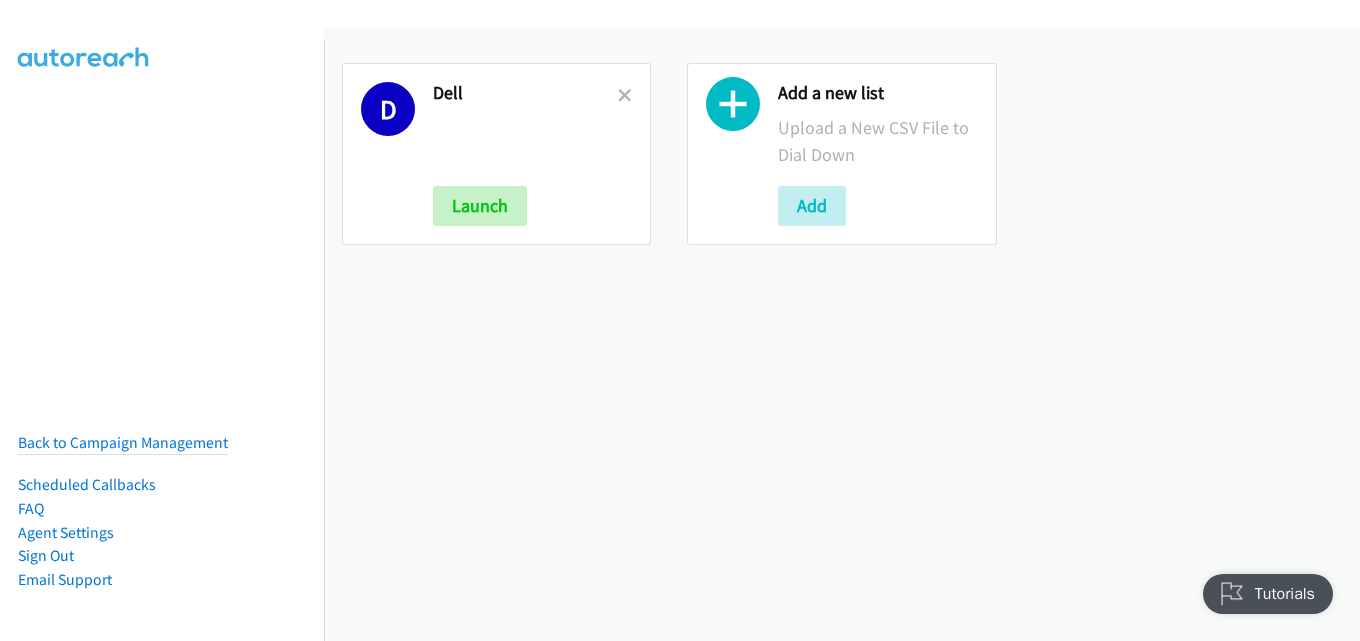 scroll, scrollTop: 0, scrollLeft: 0, axis: both 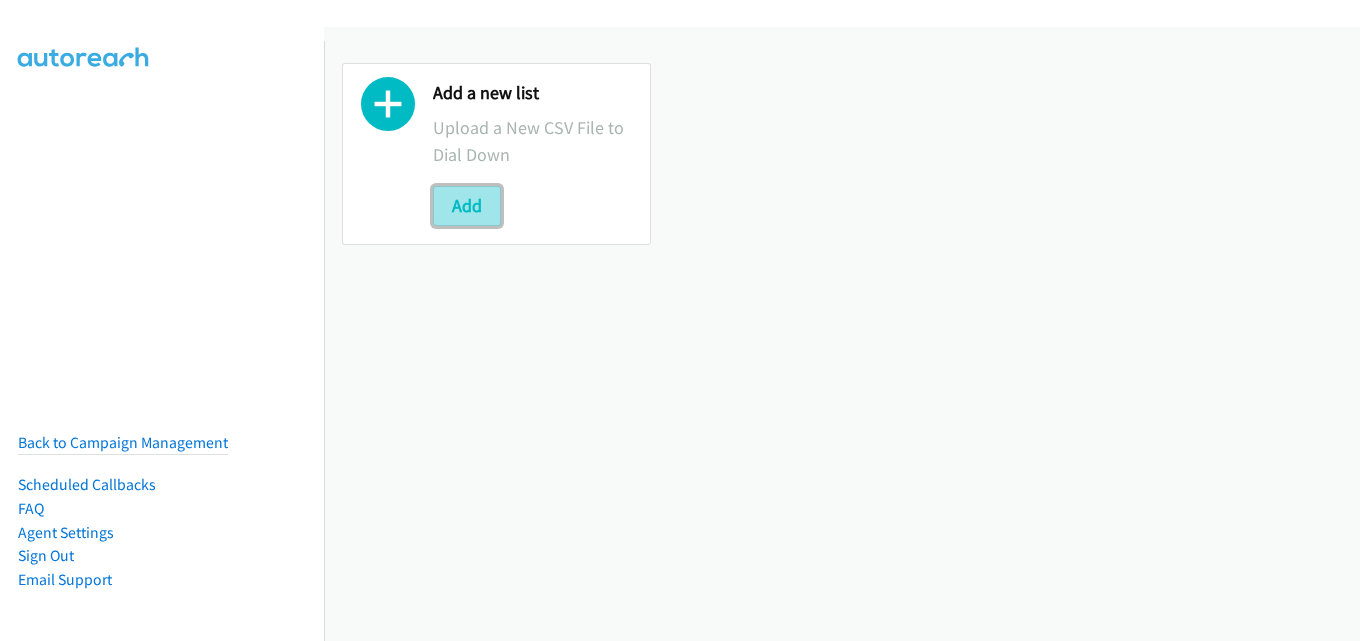 click on "Add" at bounding box center [467, 206] 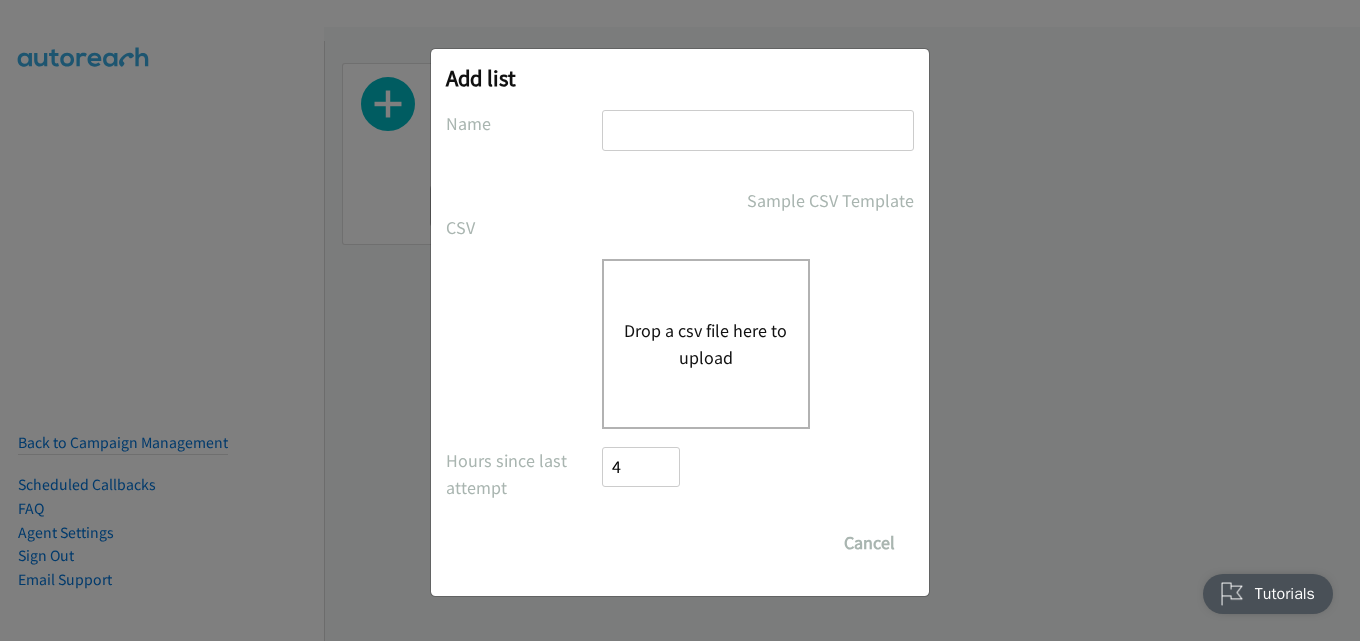 scroll, scrollTop: 0, scrollLeft: 0, axis: both 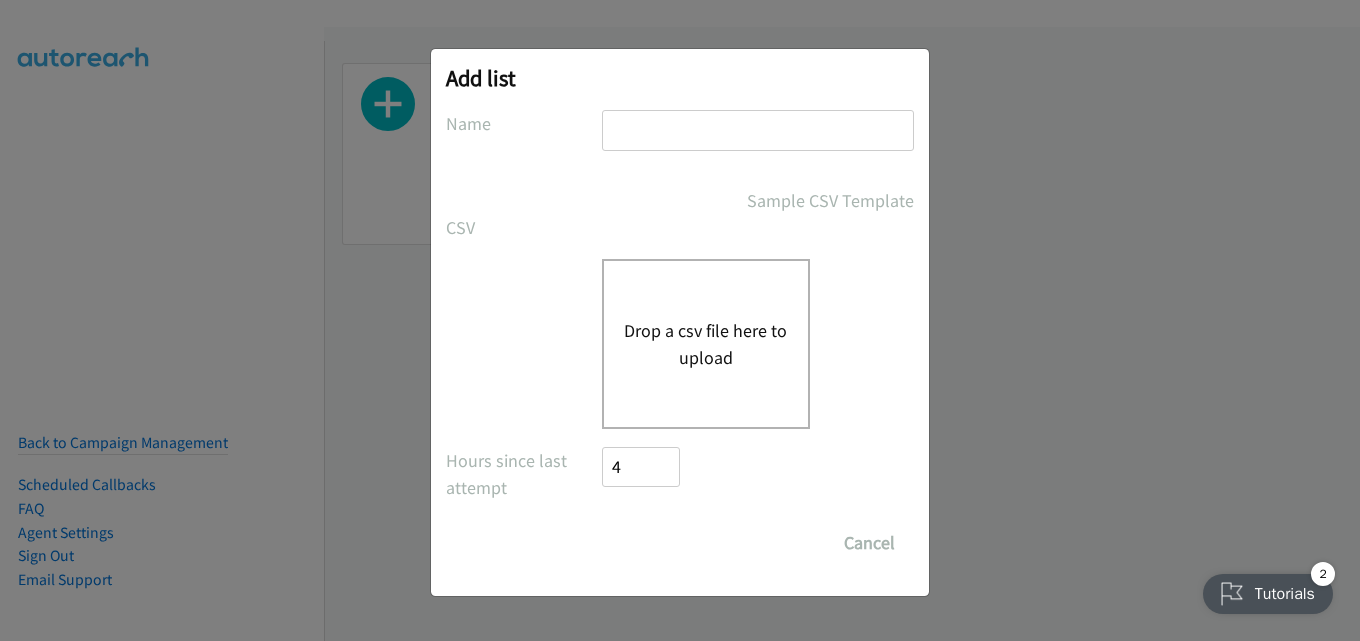 click at bounding box center (758, 130) 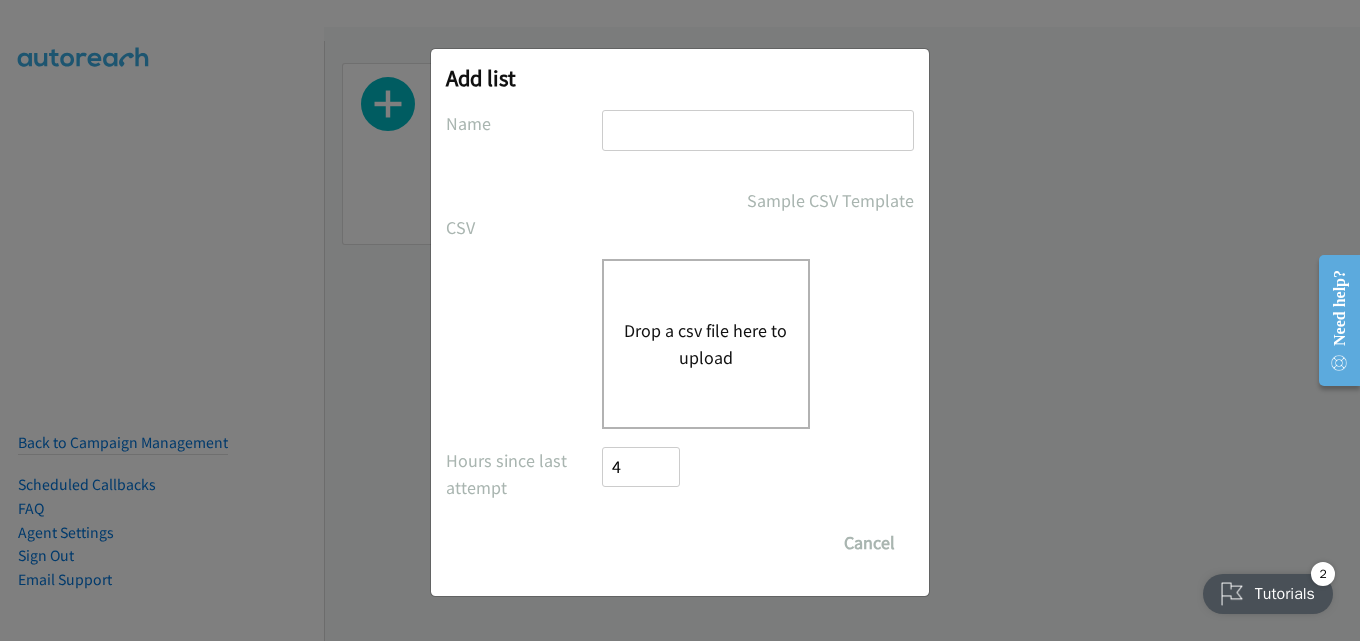 type on "dell" 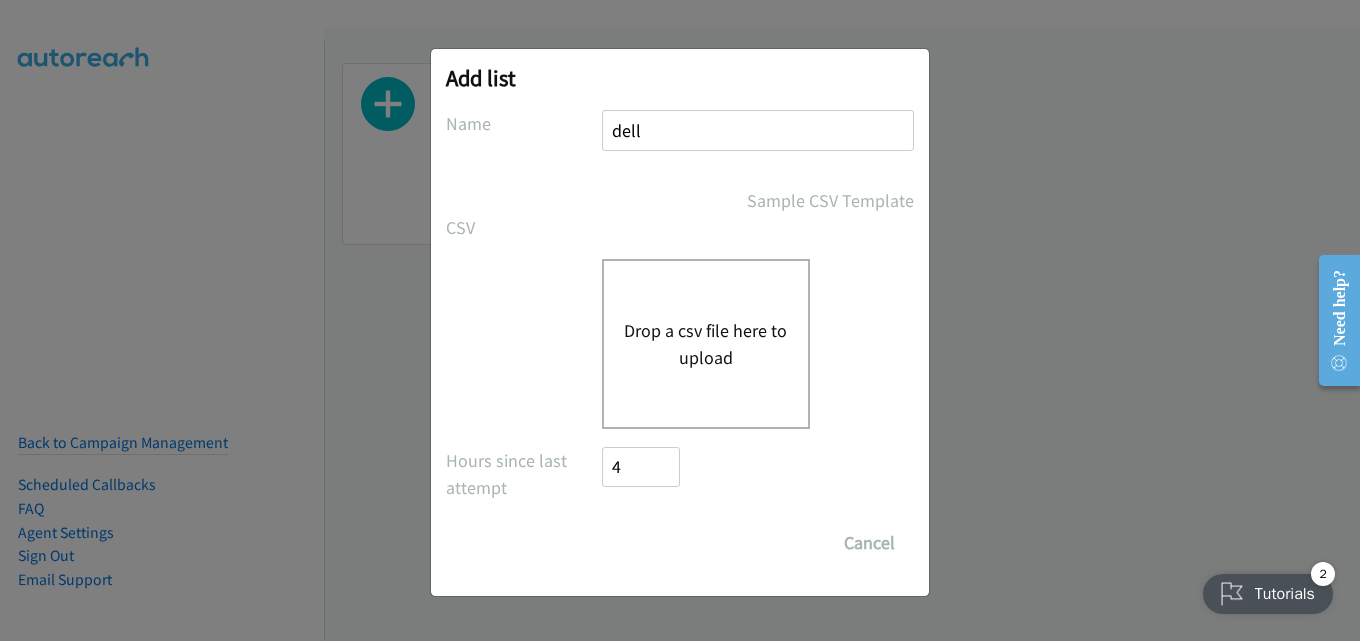 click on "Drop a csv file here to upload" at bounding box center [706, 344] 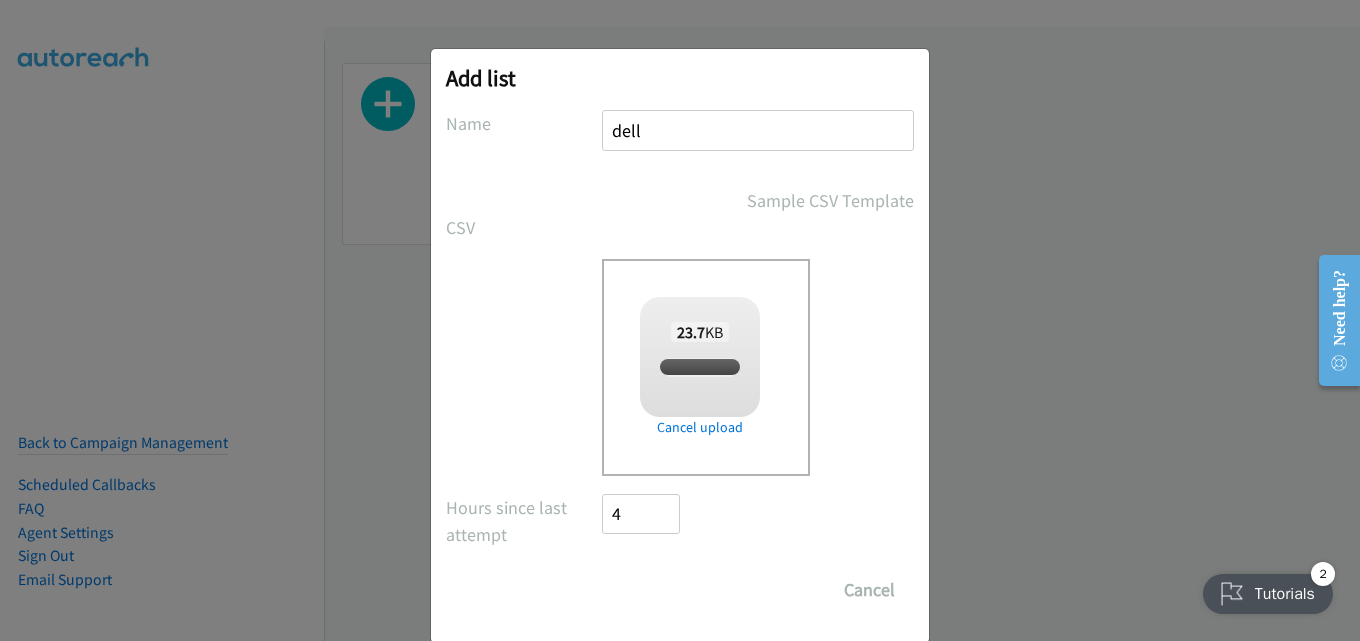 checkbox on "true" 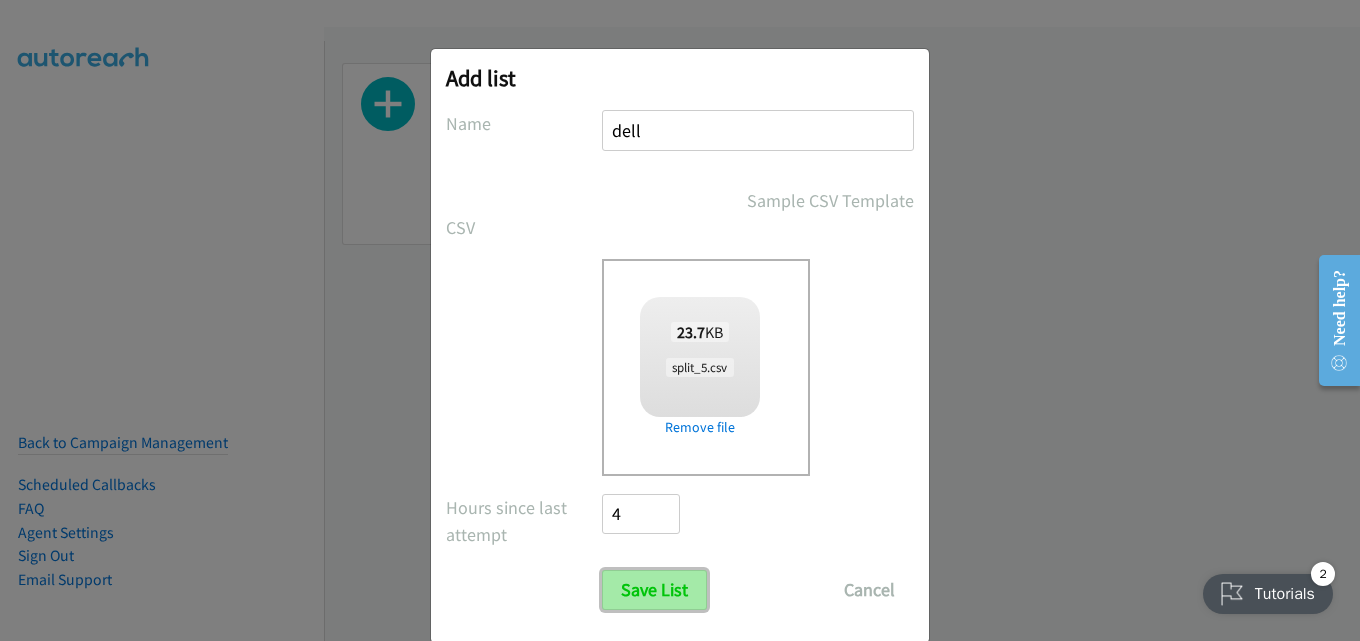 click on "Save List" at bounding box center (654, 590) 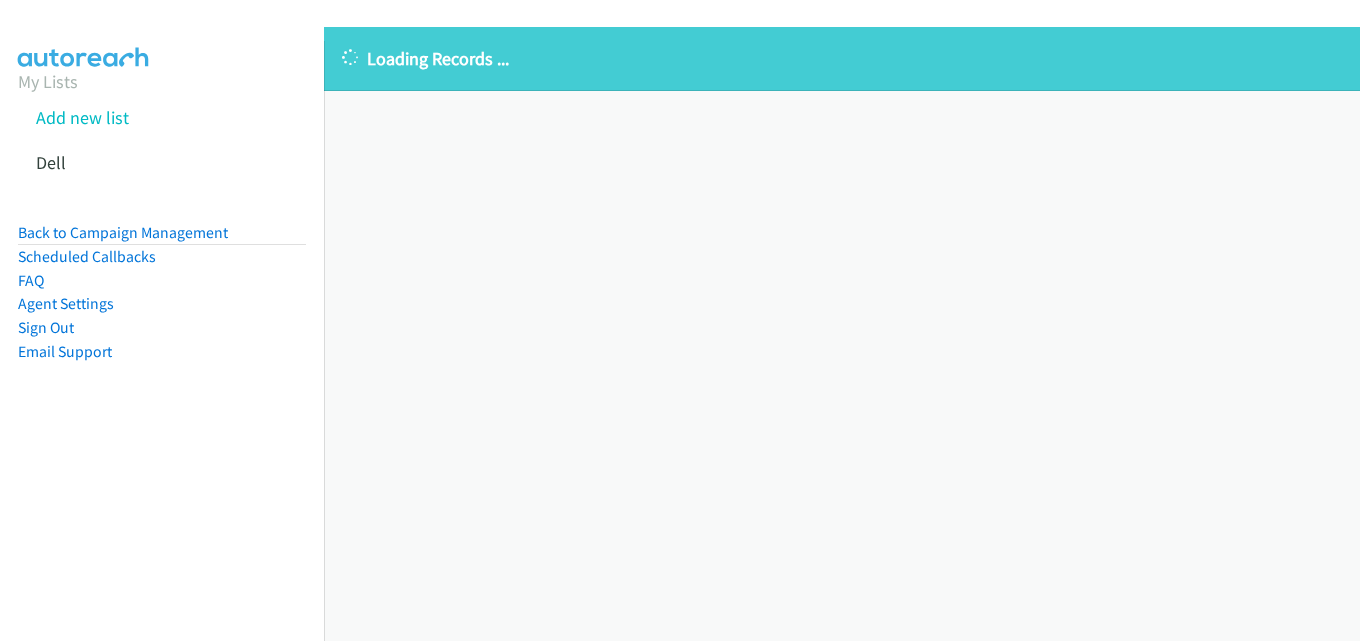 scroll, scrollTop: 0, scrollLeft: 0, axis: both 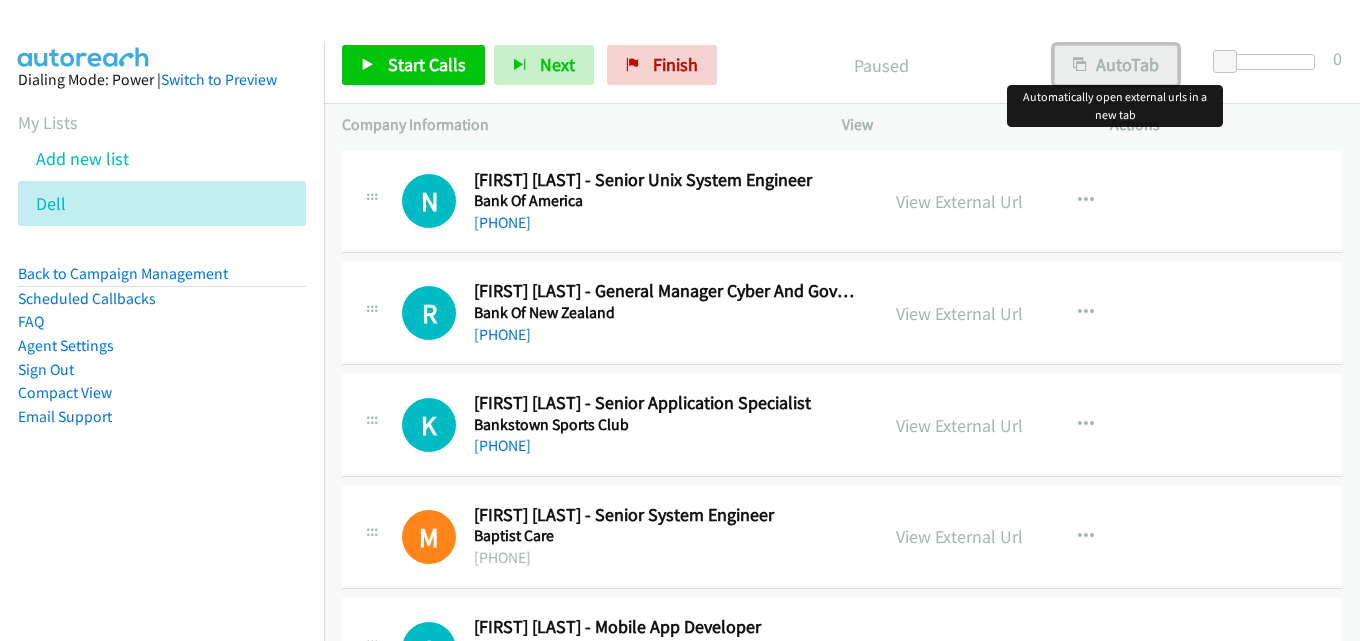 click at bounding box center (1080, 66) 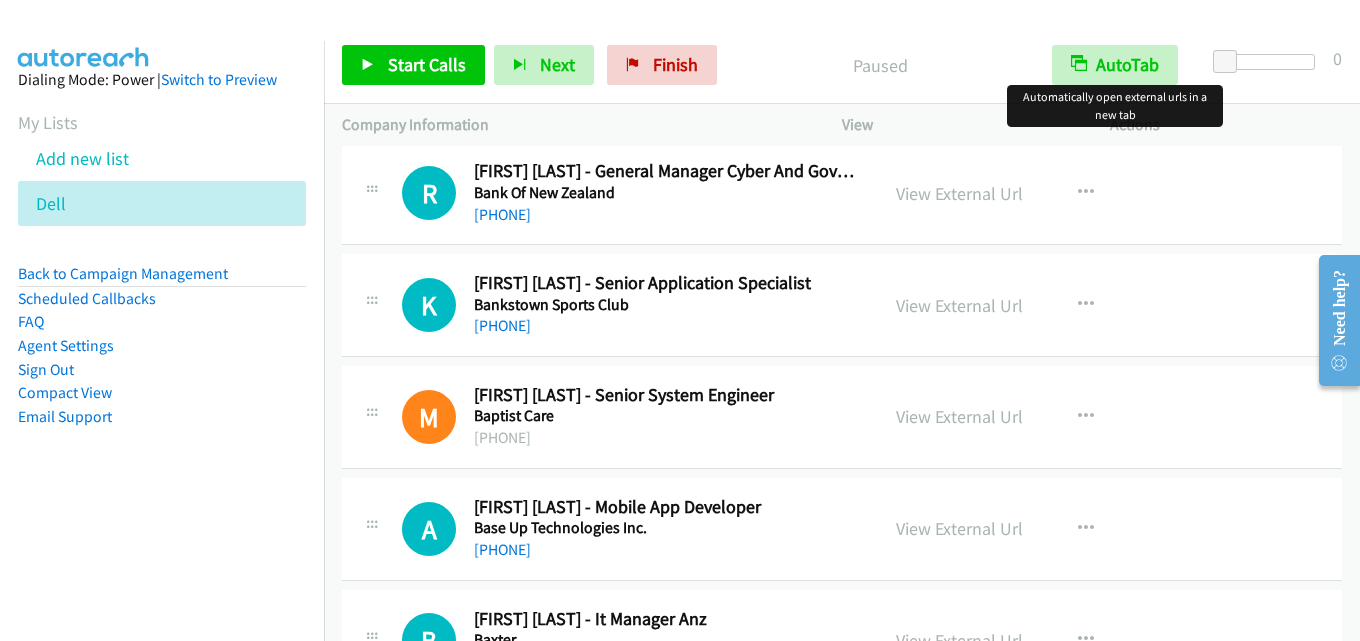 scroll, scrollTop: 0, scrollLeft: 0, axis: both 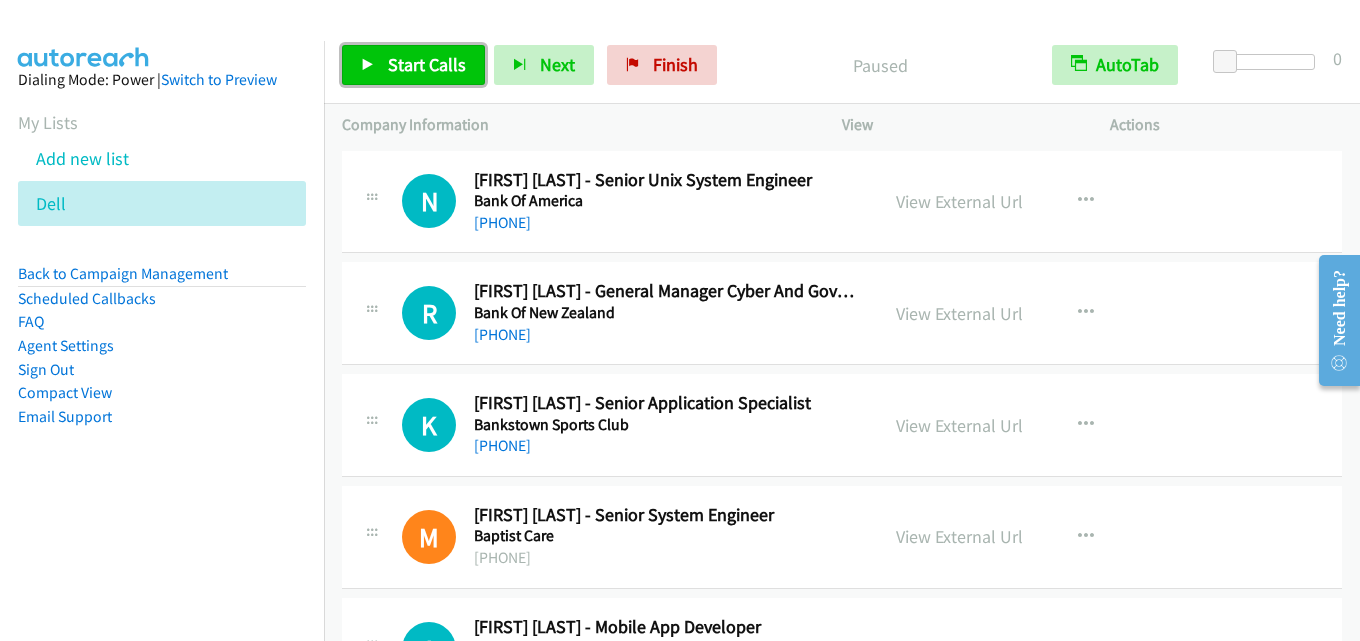 click on "Start Calls" at bounding box center (427, 64) 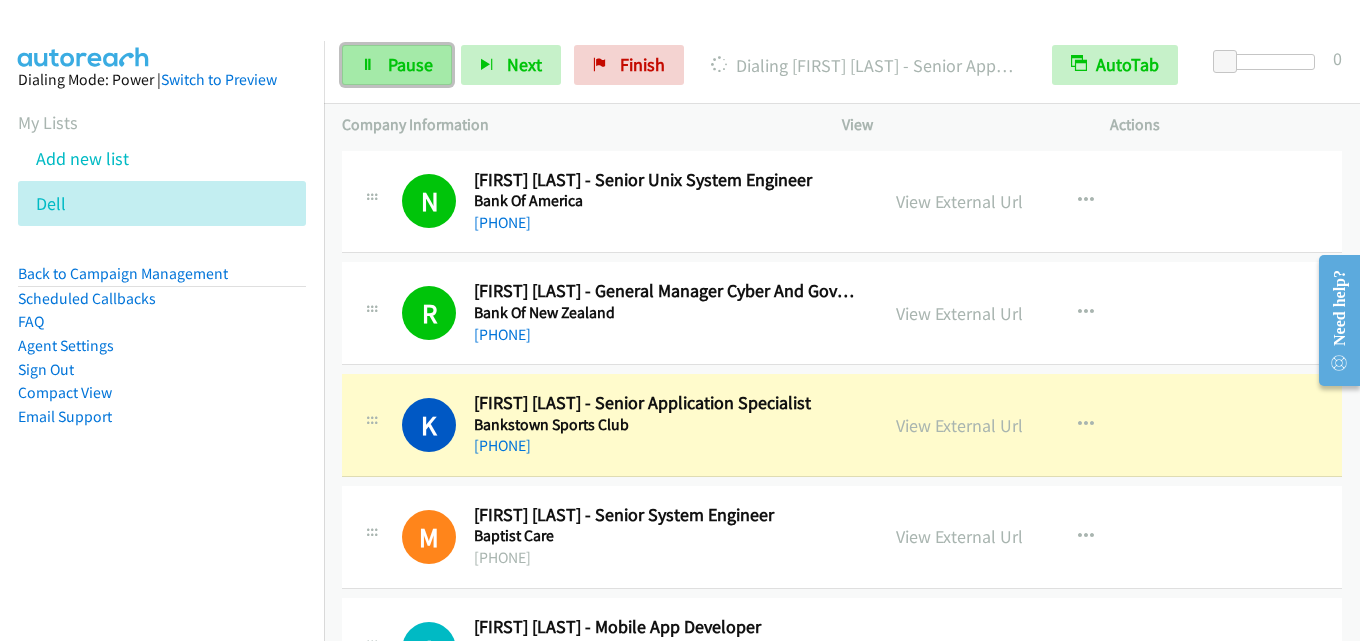 click on "Pause" at bounding box center (410, 64) 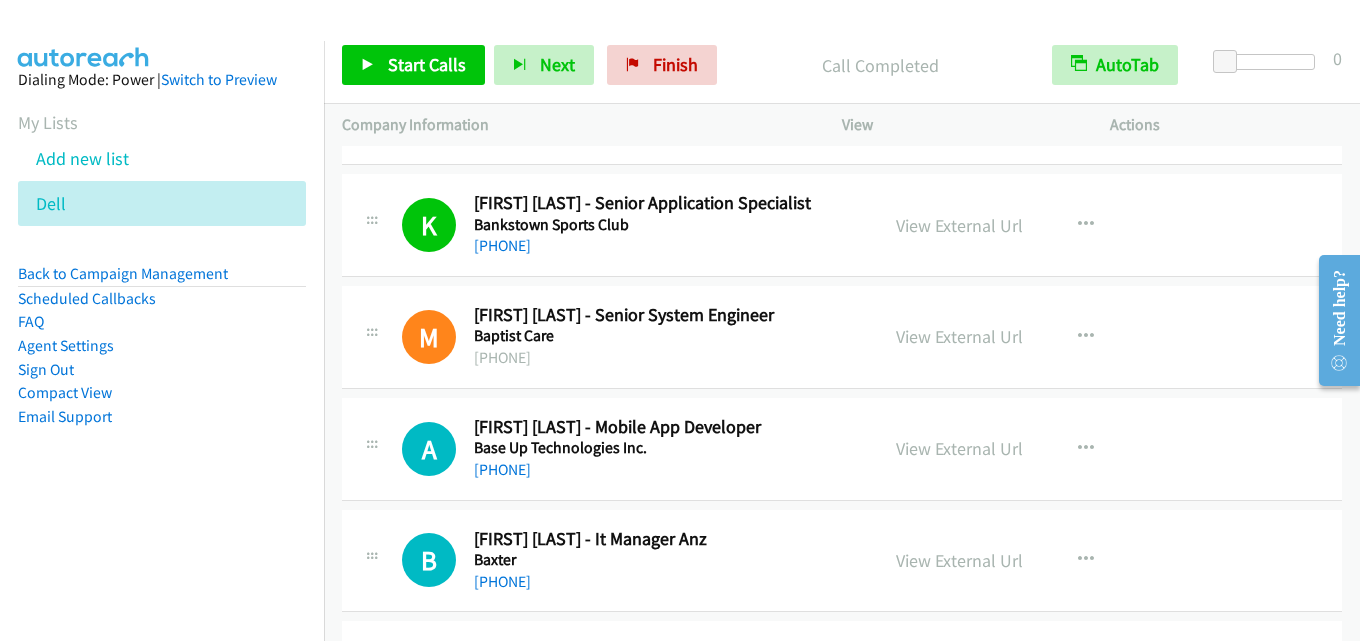 scroll, scrollTop: 300, scrollLeft: 0, axis: vertical 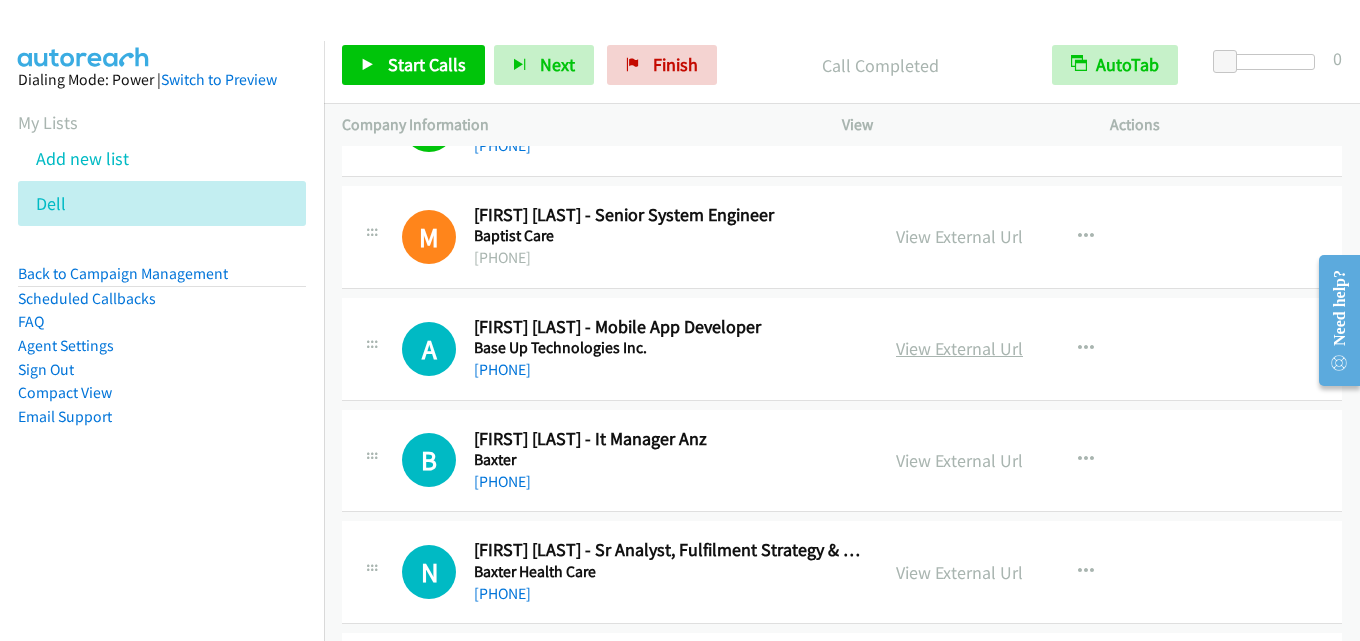 click on "View External Url" at bounding box center [959, 348] 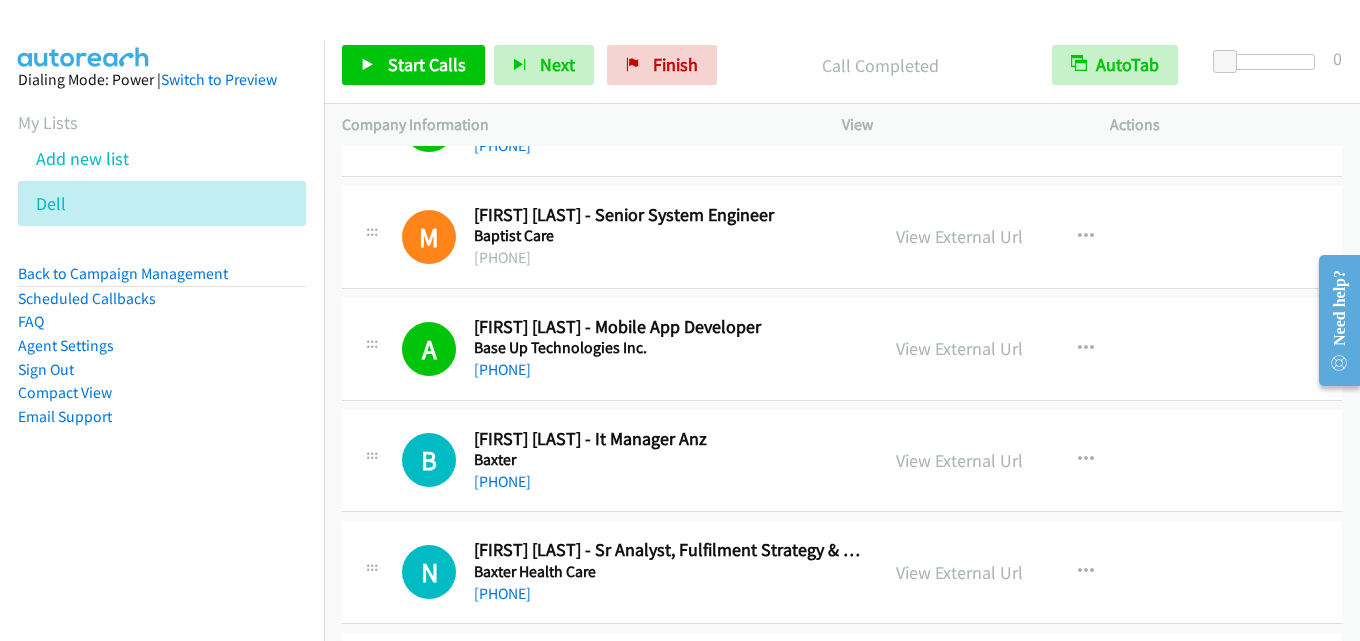 scroll, scrollTop: 400, scrollLeft: 0, axis: vertical 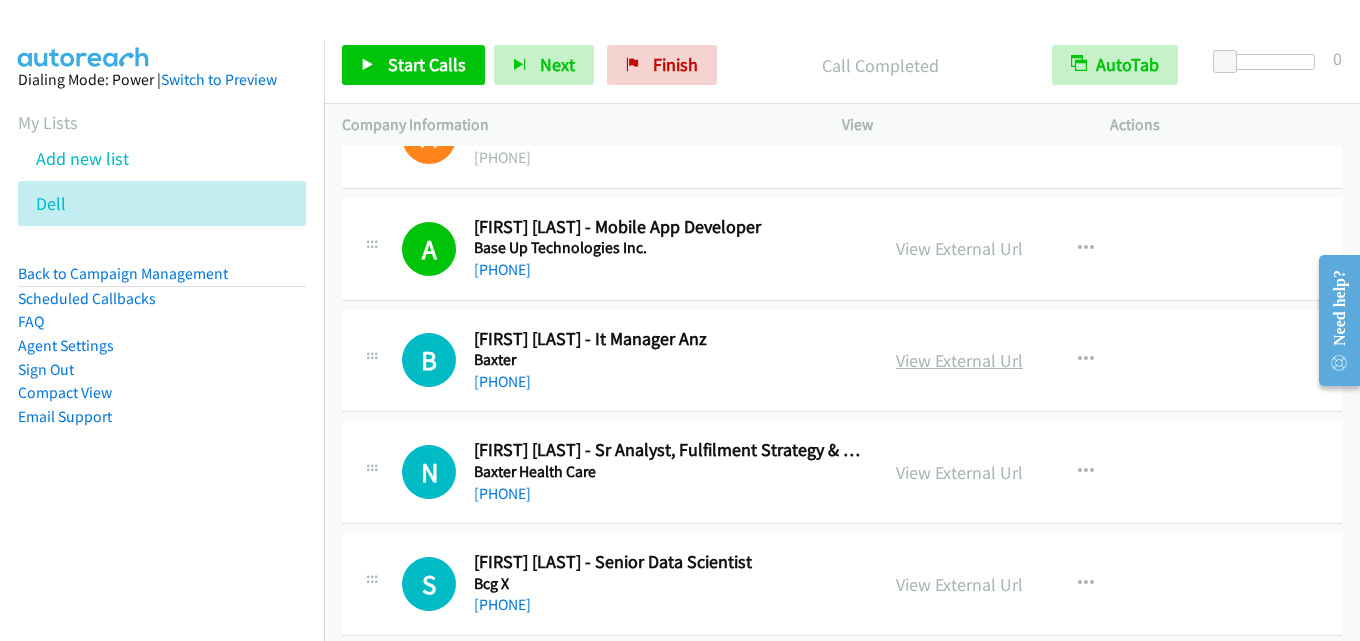 click on "View External Url" at bounding box center [959, 360] 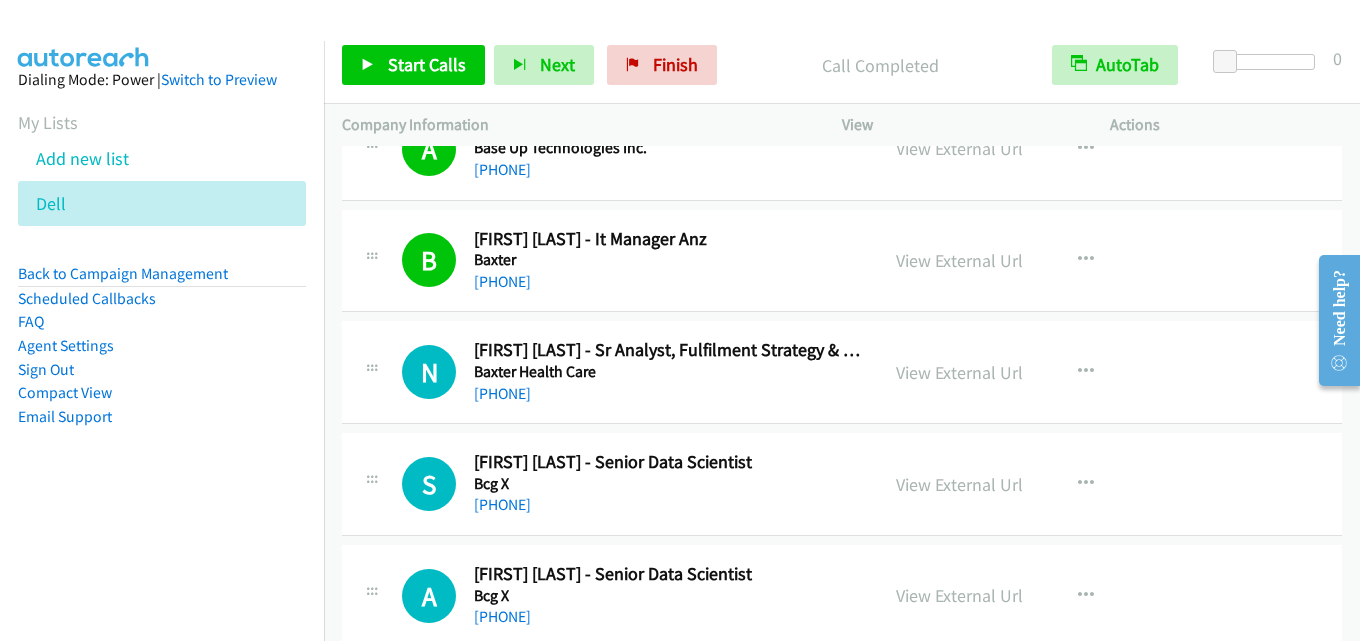 scroll, scrollTop: 600, scrollLeft: 0, axis: vertical 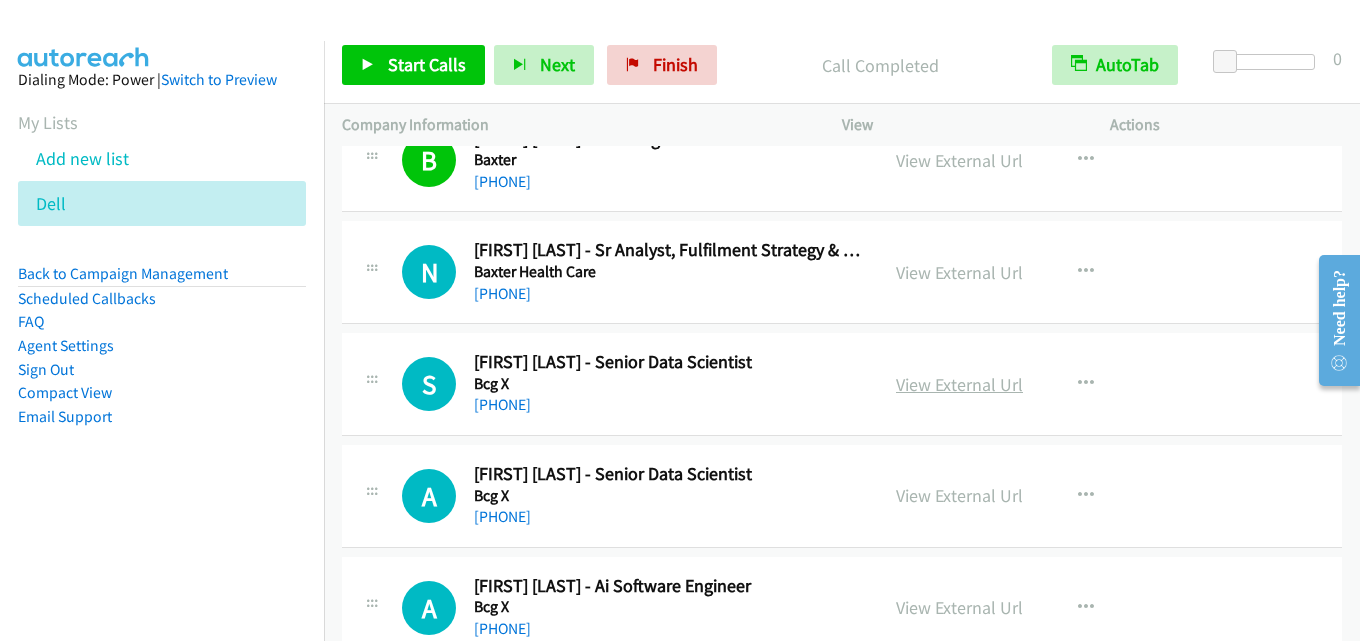 click on "View External Url" at bounding box center [959, 384] 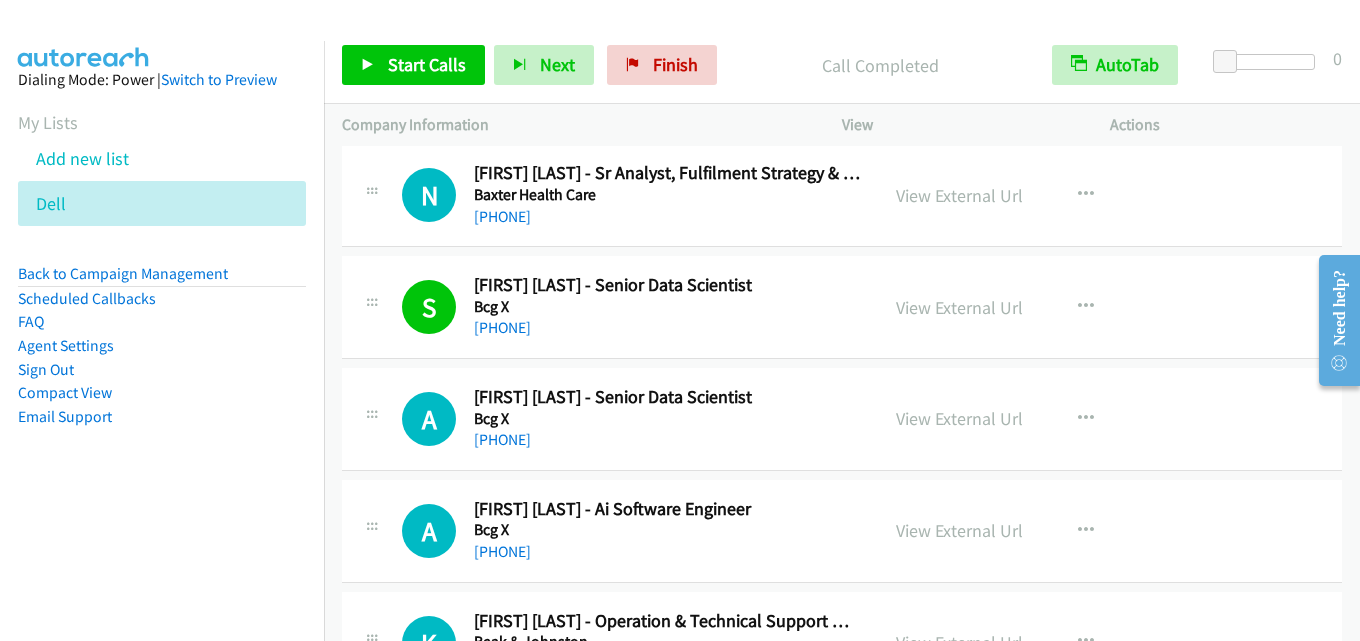scroll, scrollTop: 700, scrollLeft: 0, axis: vertical 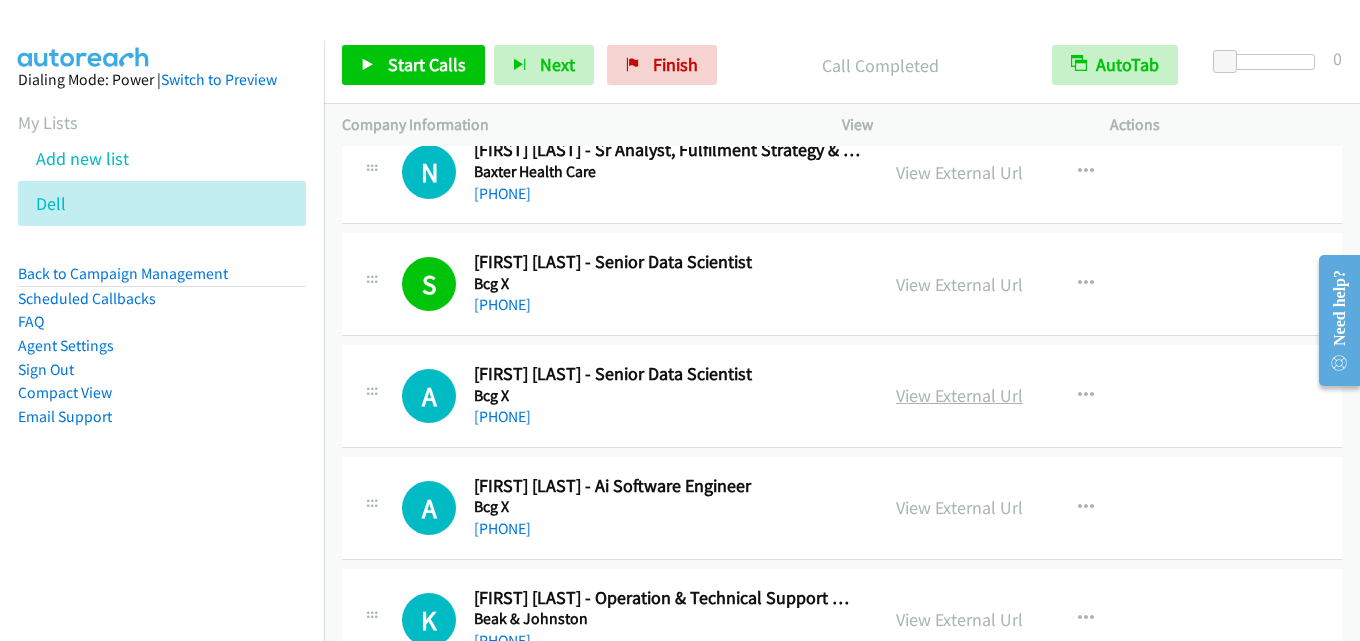 click on "View External Url" at bounding box center [959, 395] 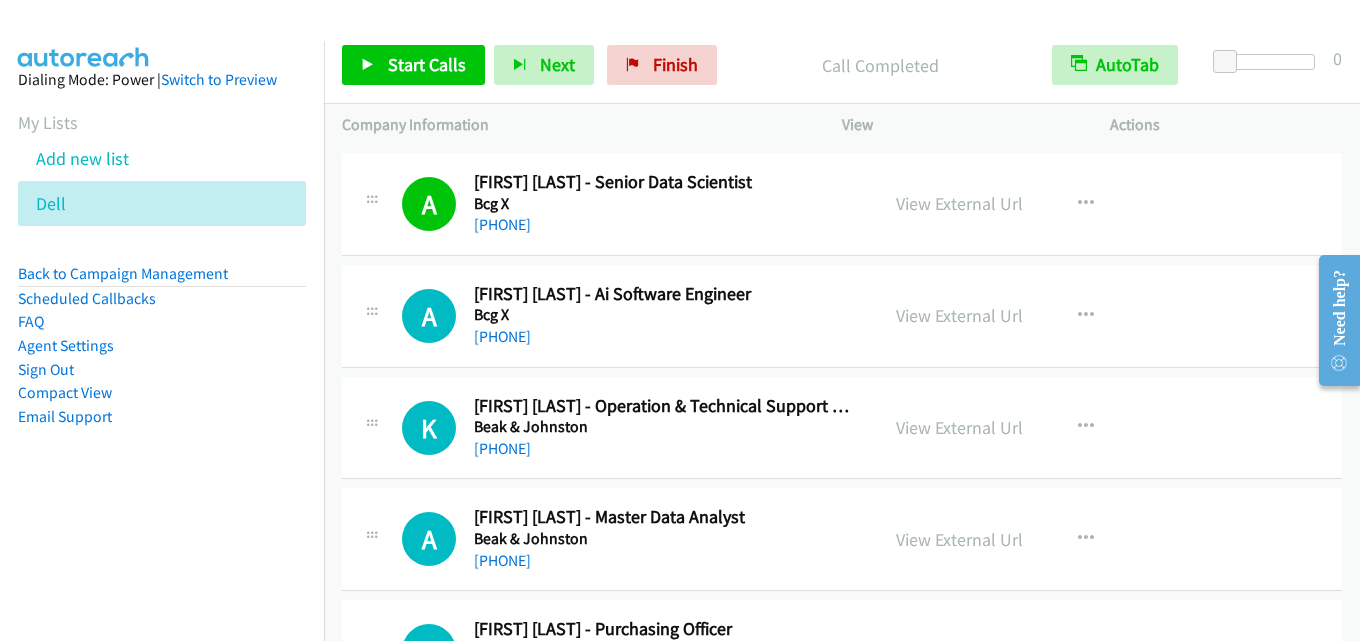 scroll, scrollTop: 900, scrollLeft: 0, axis: vertical 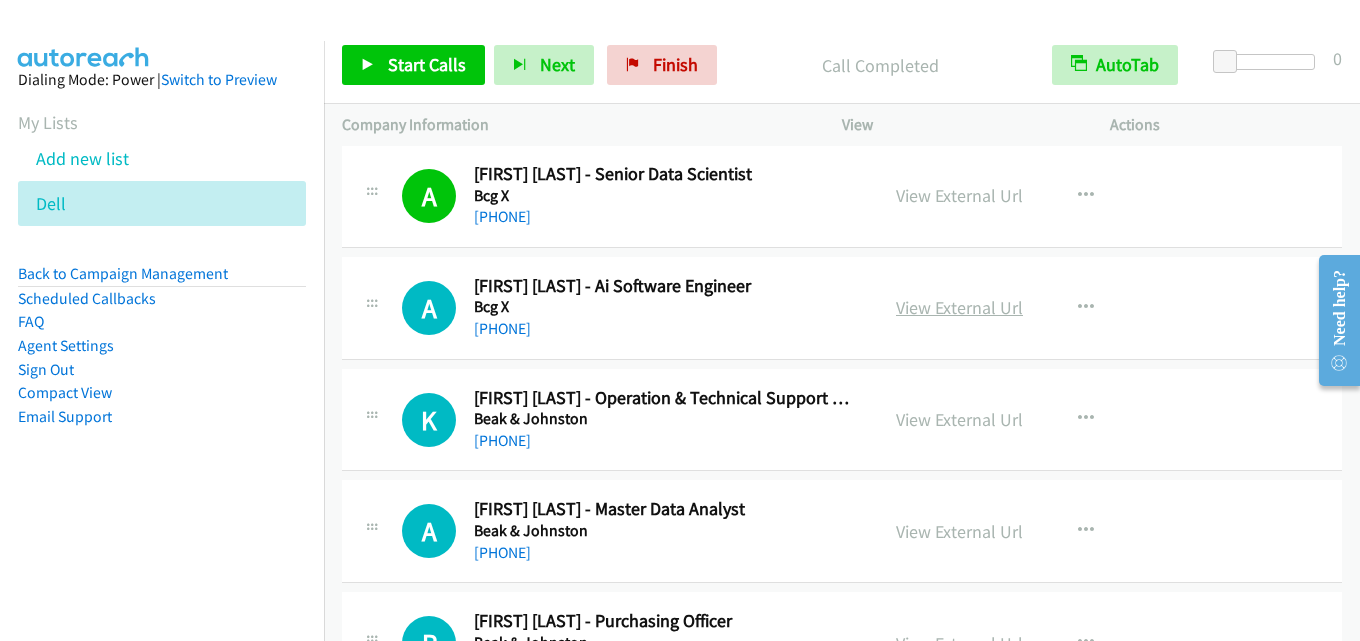 click on "View External Url" at bounding box center [959, 307] 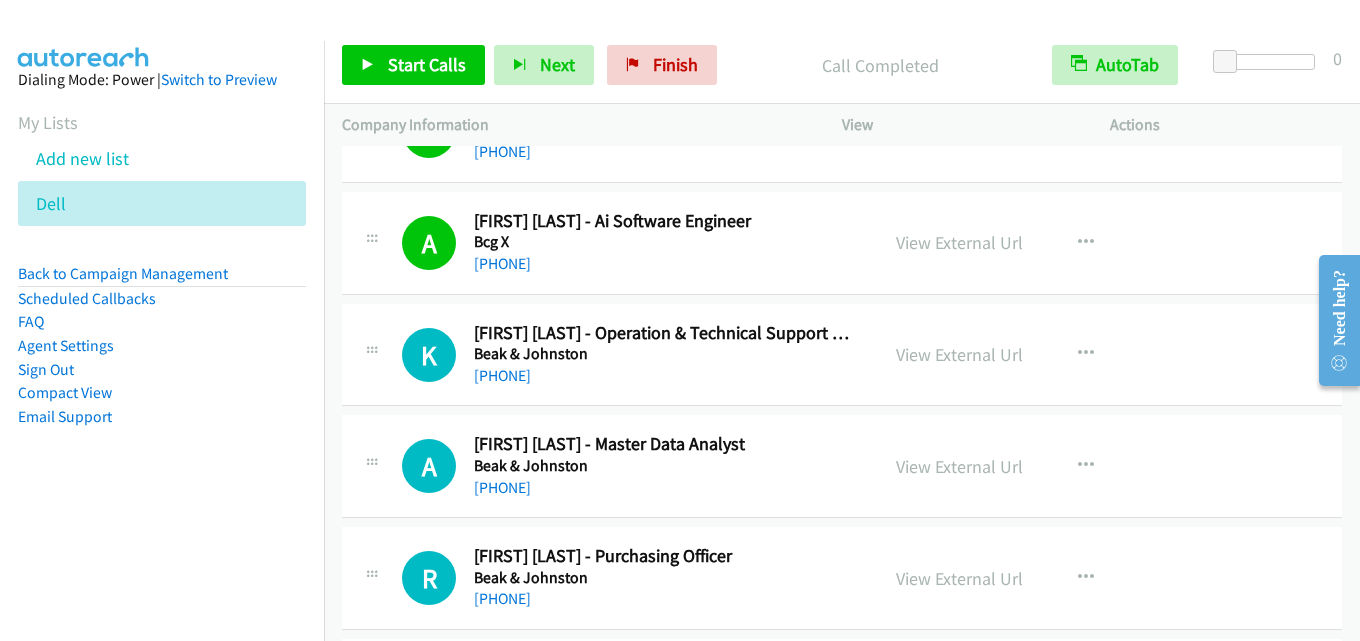 scroll, scrollTop: 1000, scrollLeft: 0, axis: vertical 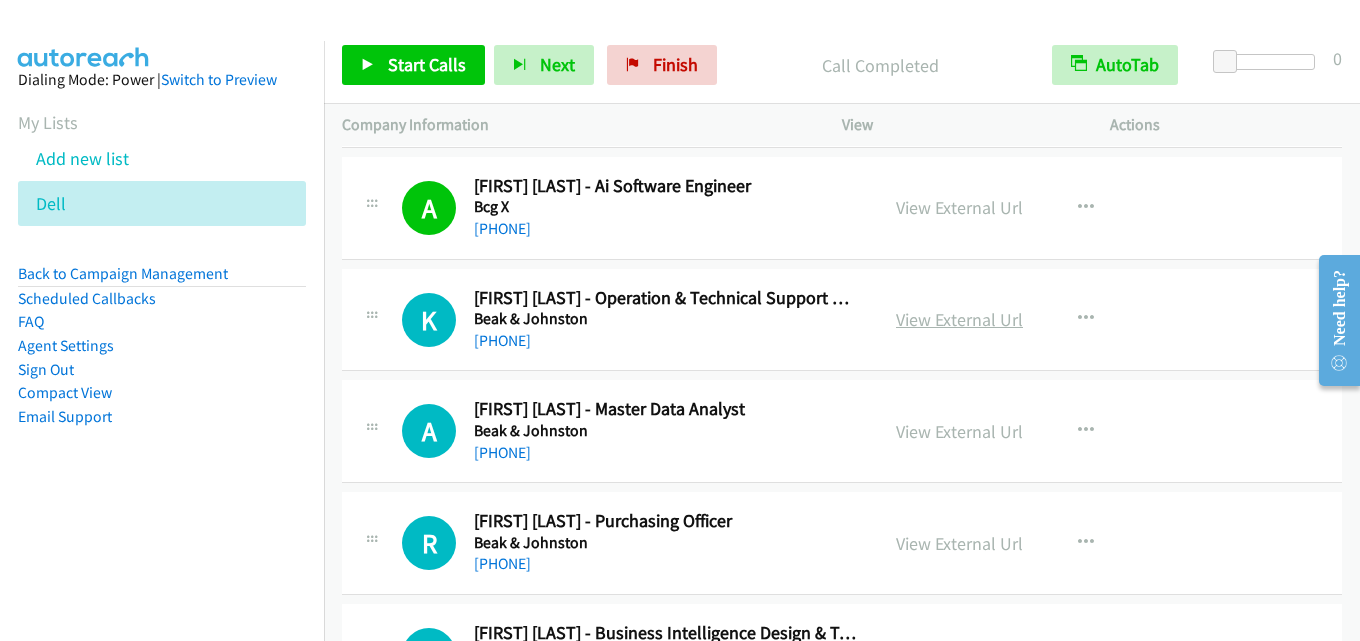 click on "View External Url" at bounding box center [959, 319] 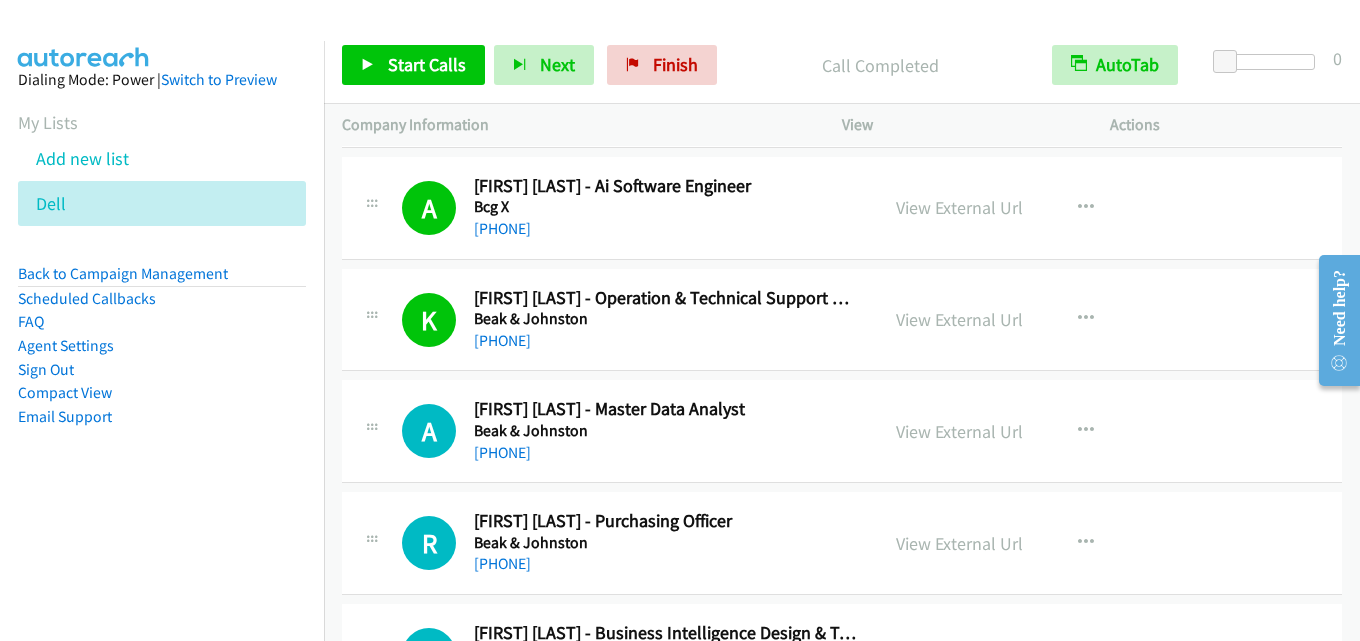 scroll, scrollTop: 1100, scrollLeft: 0, axis: vertical 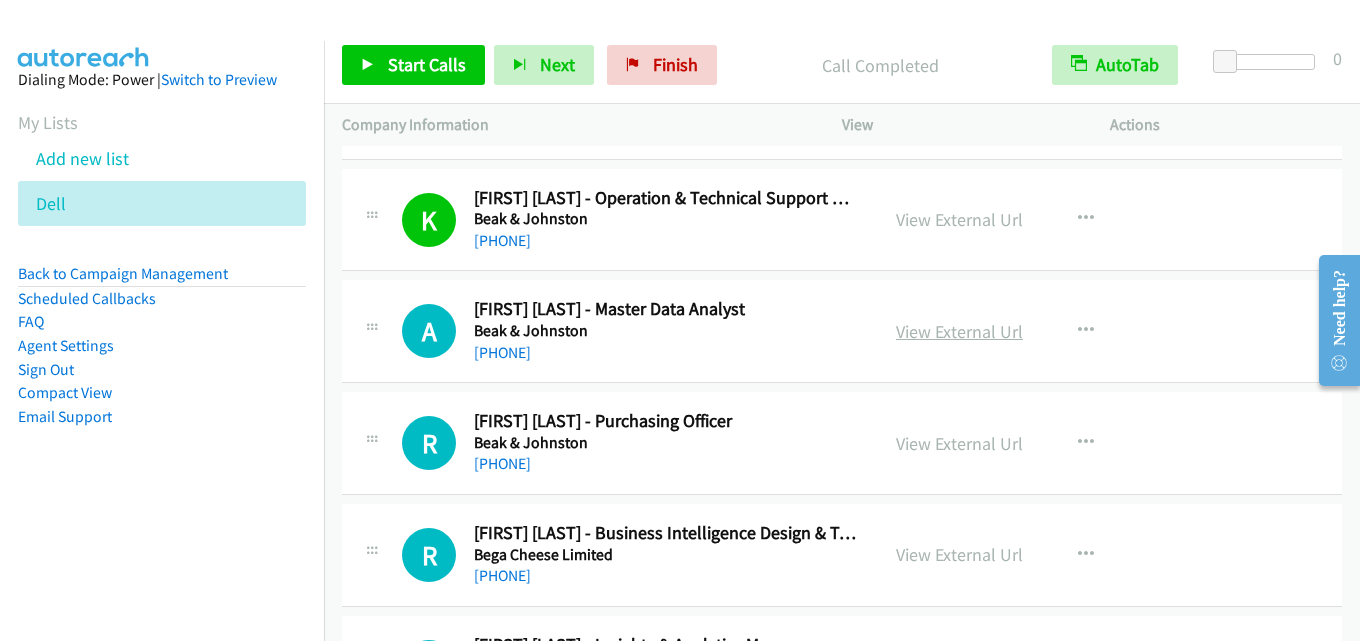 click on "View External Url" at bounding box center (959, 331) 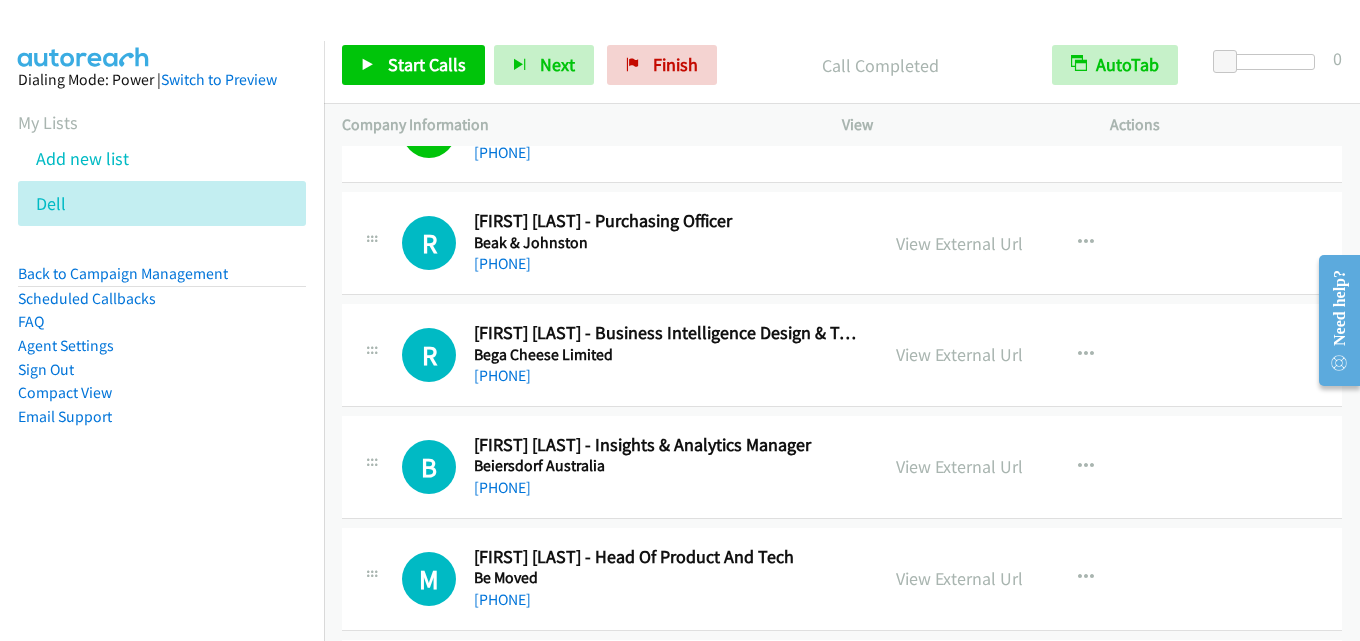 scroll, scrollTop: 1200, scrollLeft: 0, axis: vertical 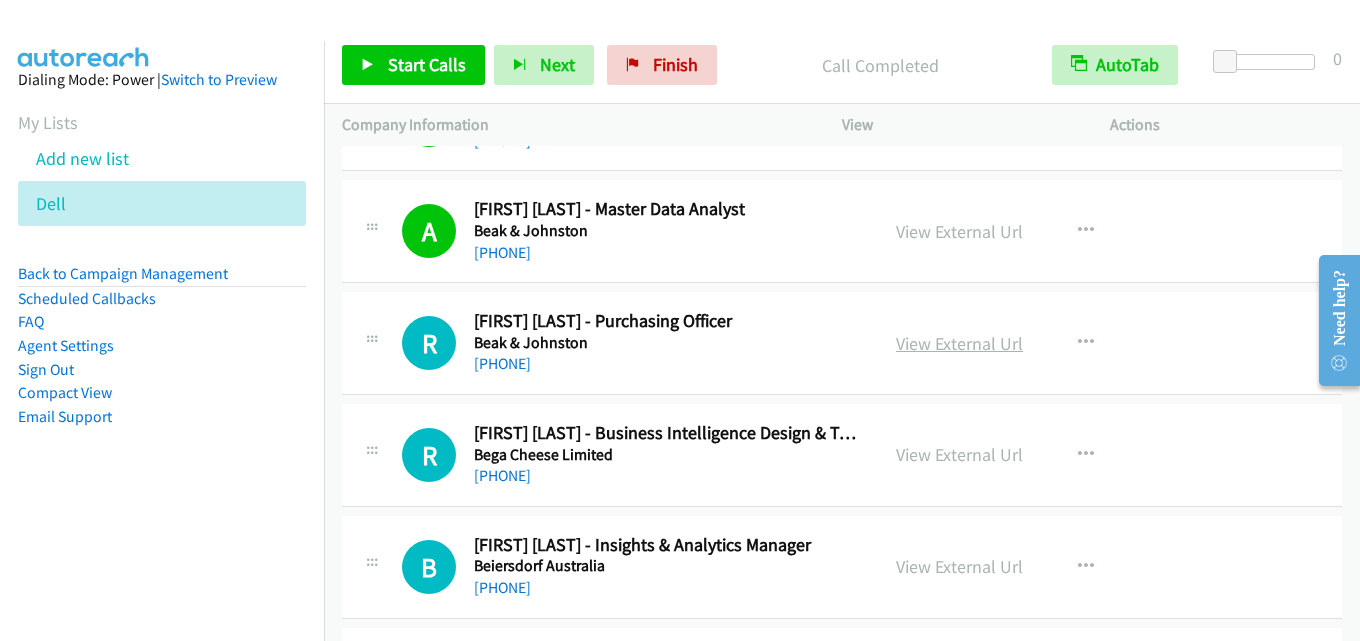 click on "View External Url" at bounding box center [959, 343] 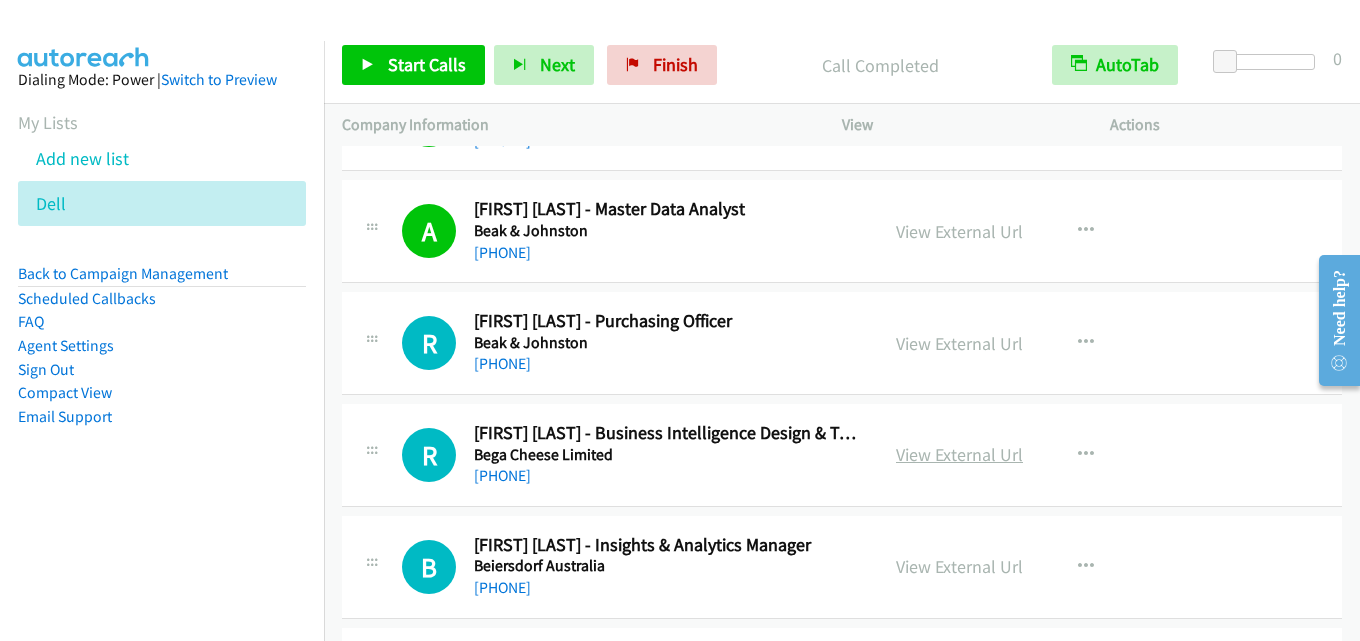 scroll, scrollTop: 1300, scrollLeft: 0, axis: vertical 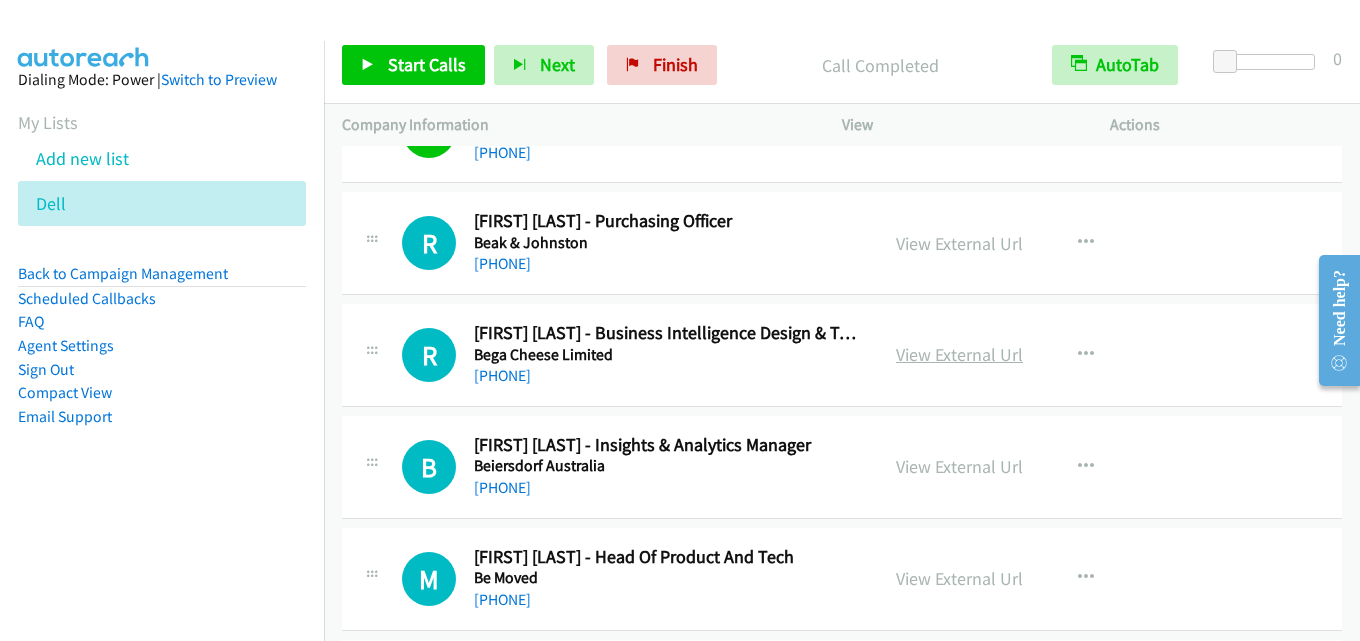 click on "View External Url" at bounding box center [959, 354] 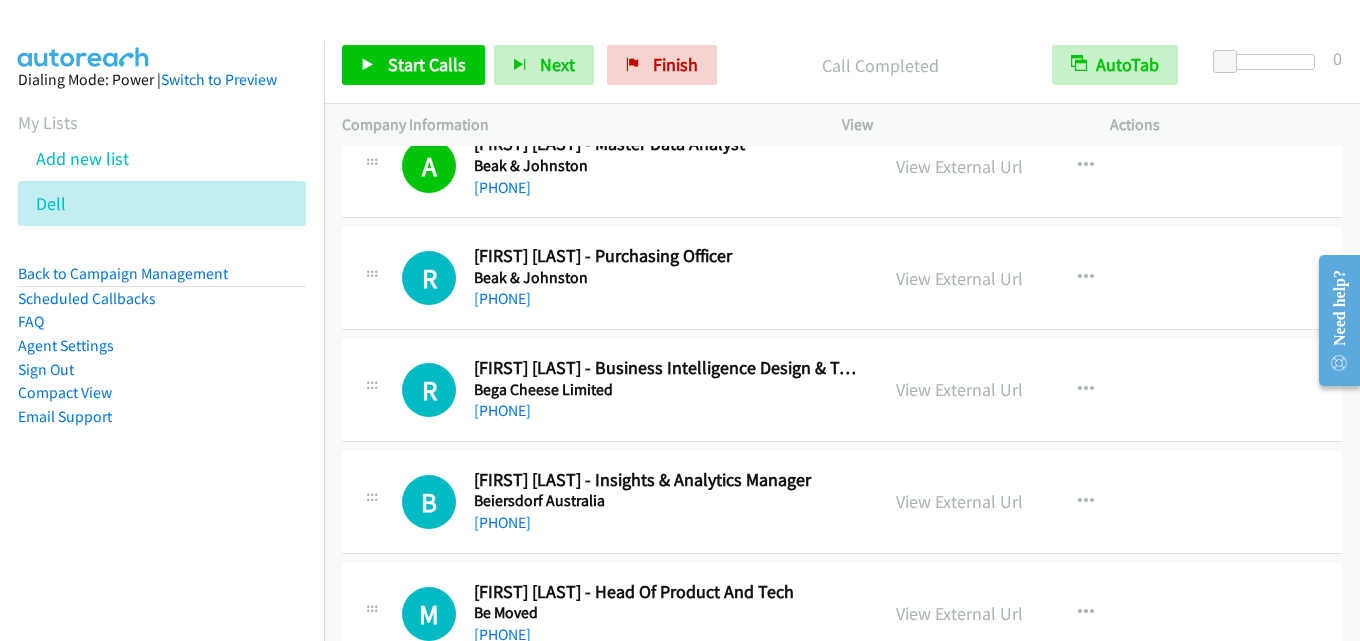 scroll, scrollTop: 1300, scrollLeft: 0, axis: vertical 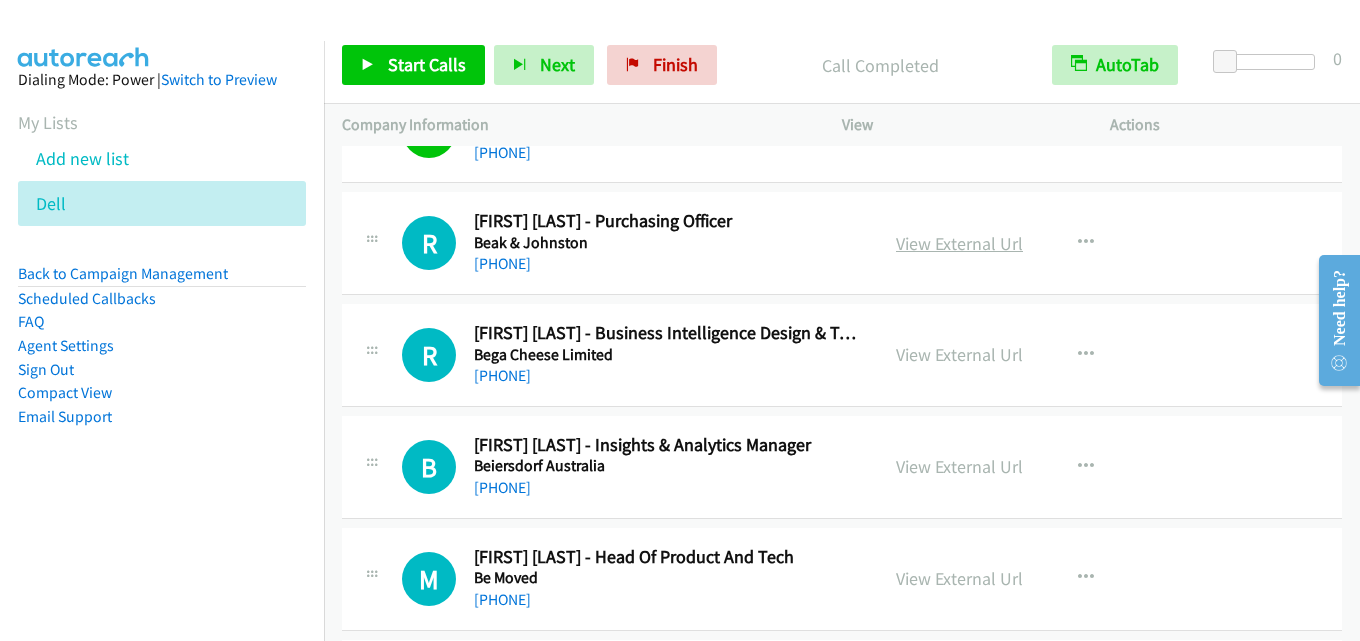 click on "View External Url" at bounding box center [959, 243] 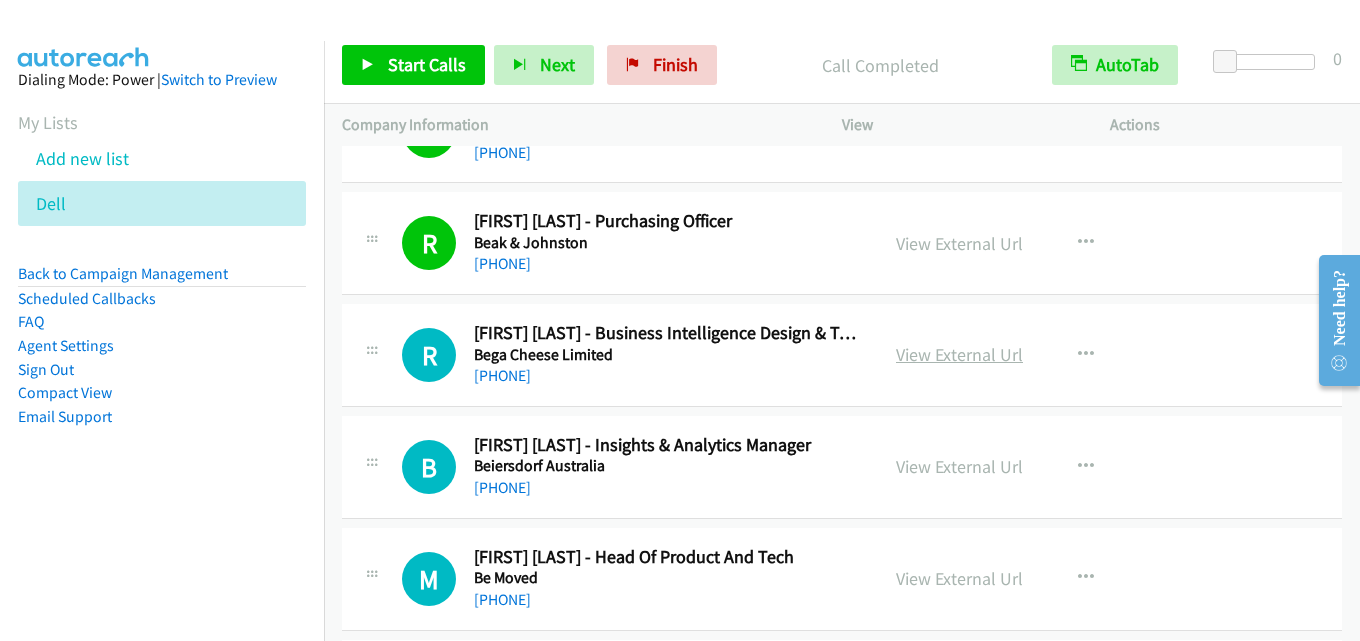 click on "View External Url" at bounding box center [959, 354] 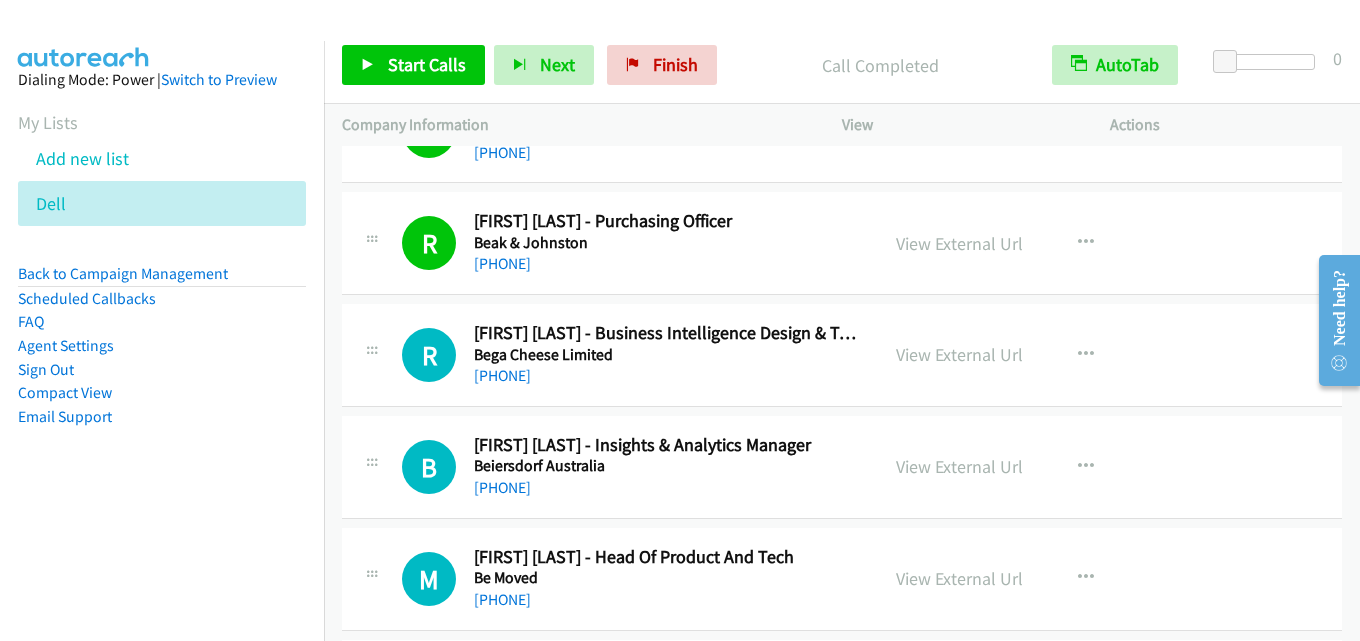 scroll, scrollTop: 1400, scrollLeft: 0, axis: vertical 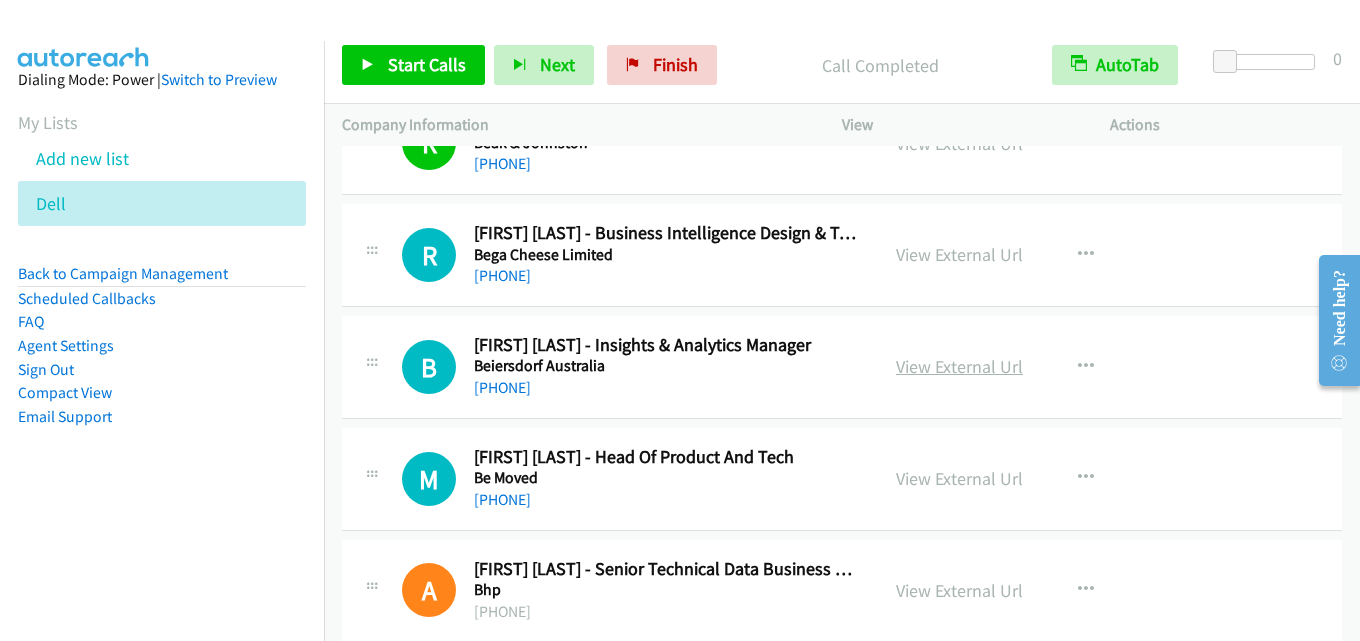 click on "View External Url" at bounding box center (959, 366) 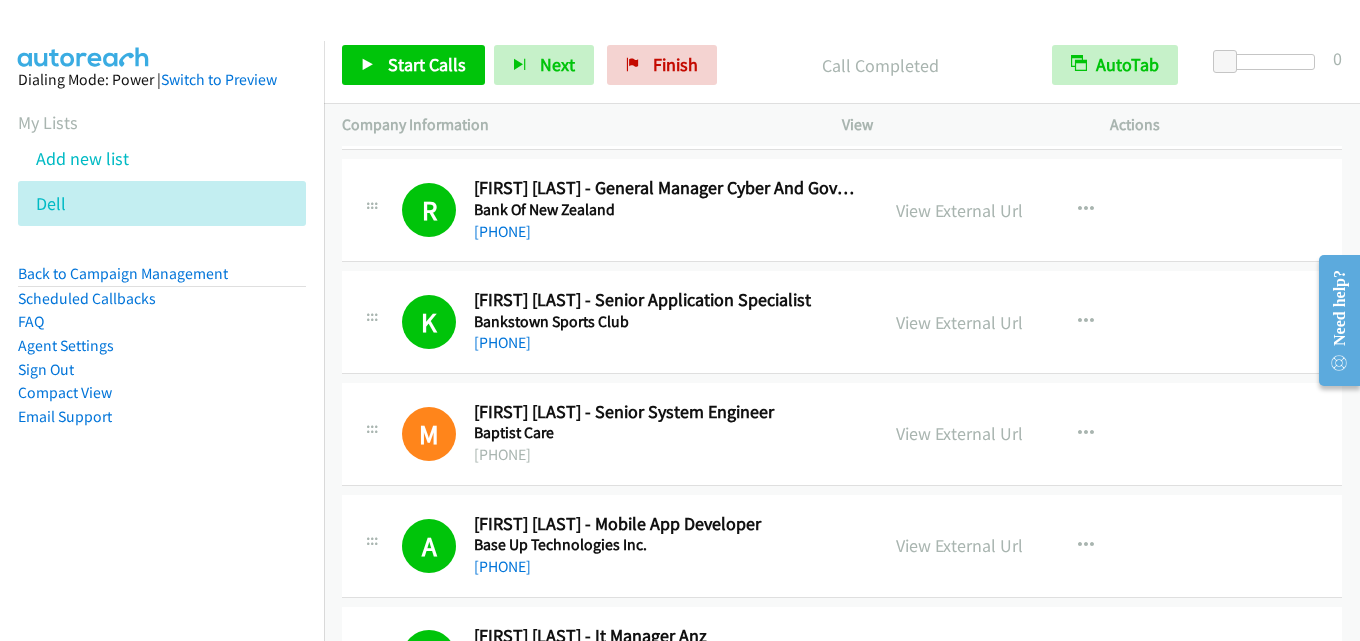 scroll, scrollTop: 0, scrollLeft: 0, axis: both 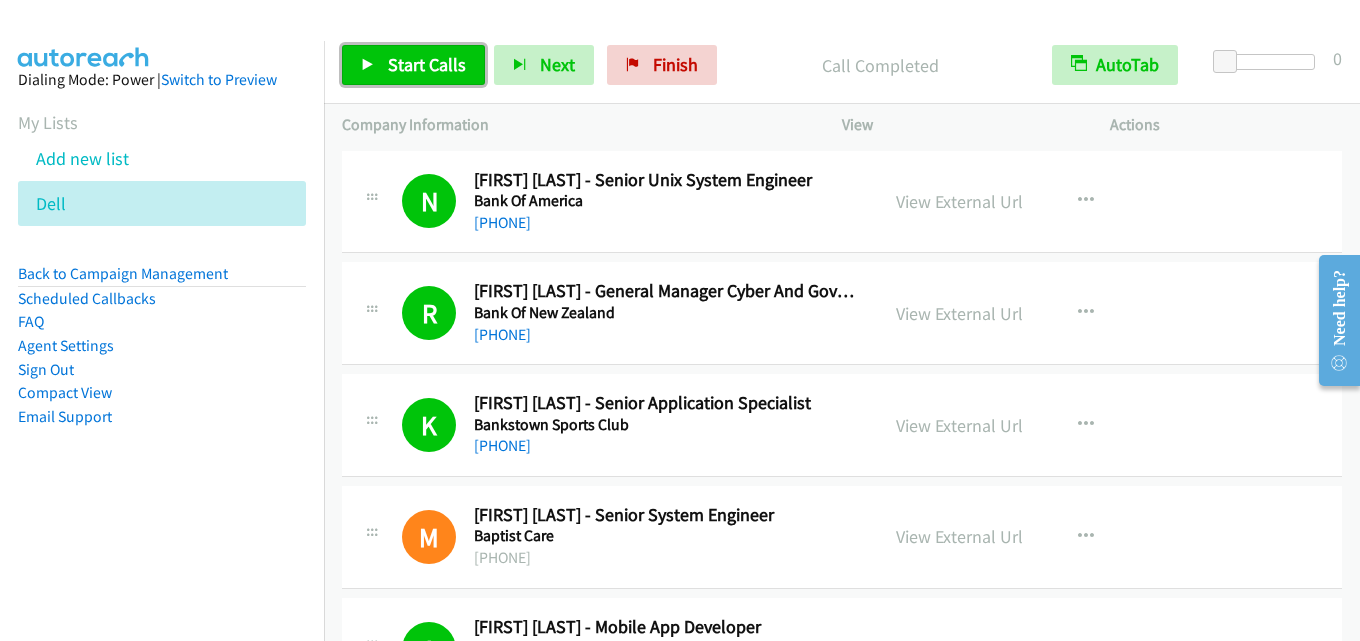click on "Start Calls" at bounding box center [427, 64] 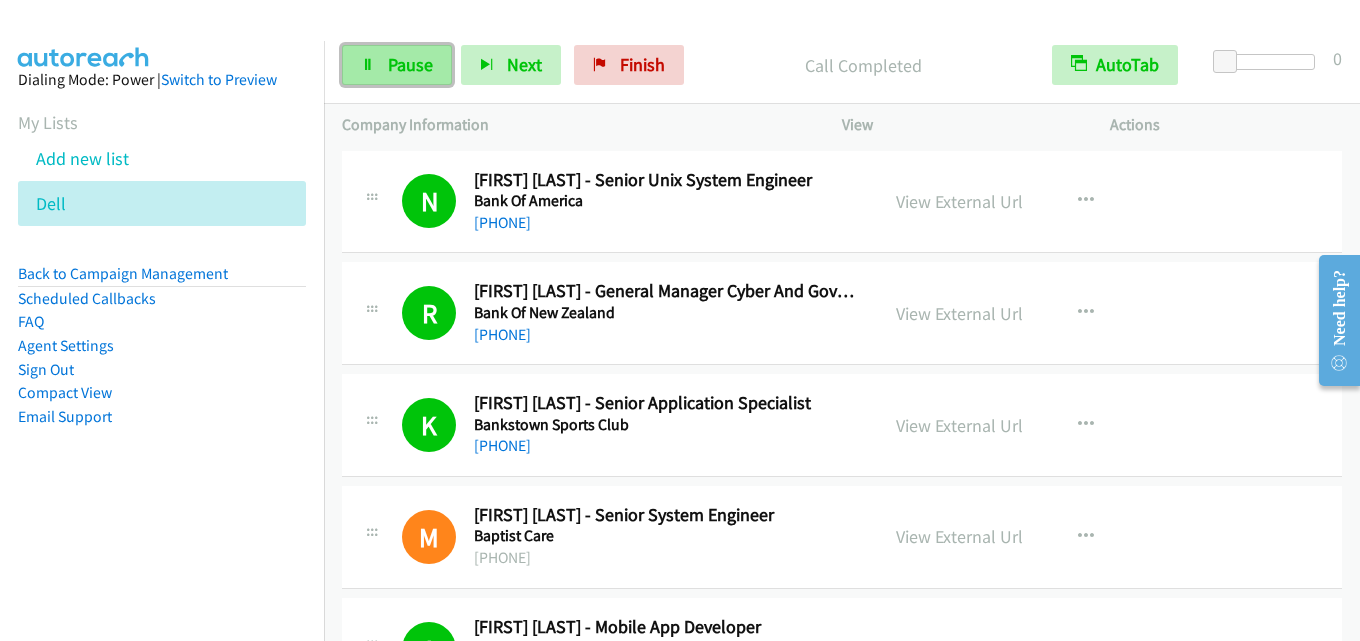 click on "Pause" at bounding box center (397, 65) 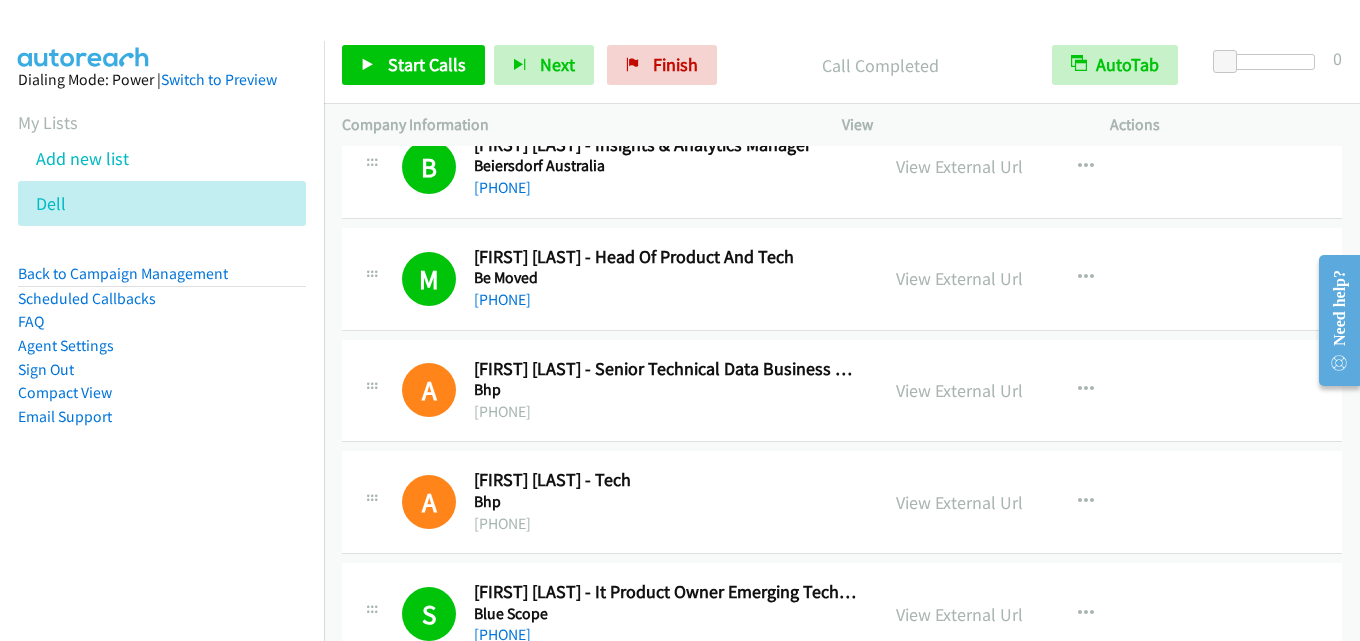 scroll, scrollTop: 1500, scrollLeft: 0, axis: vertical 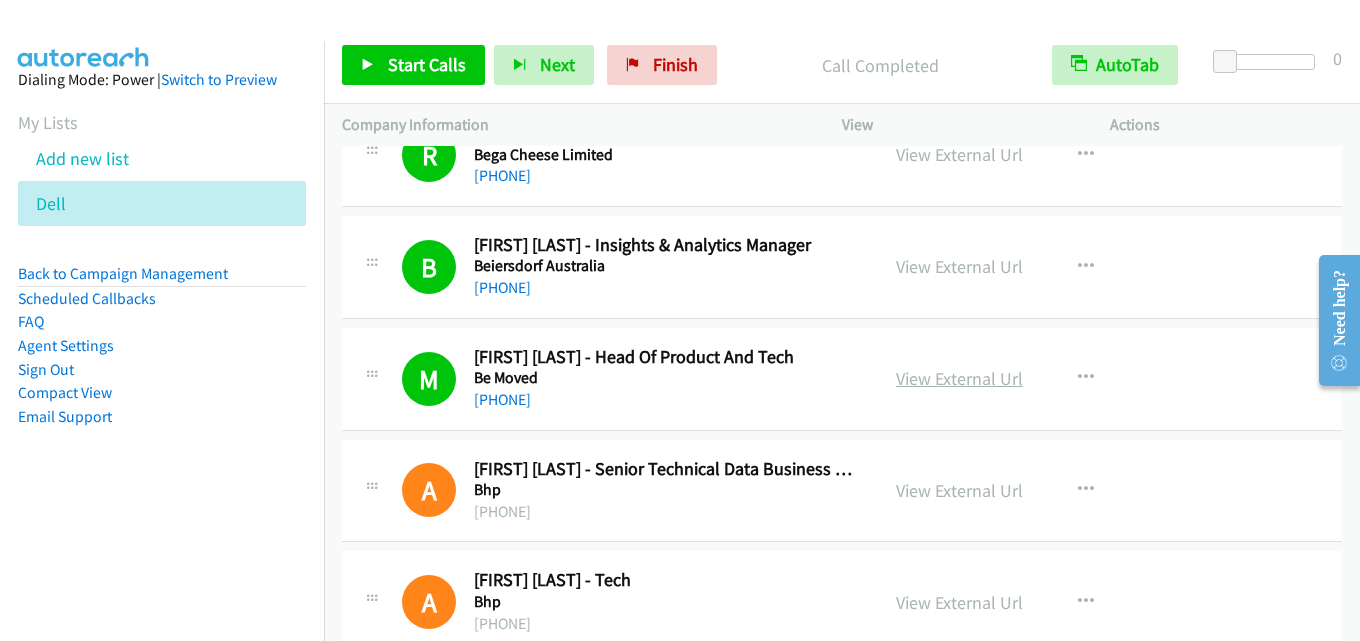 click on "View External Url" at bounding box center [959, 378] 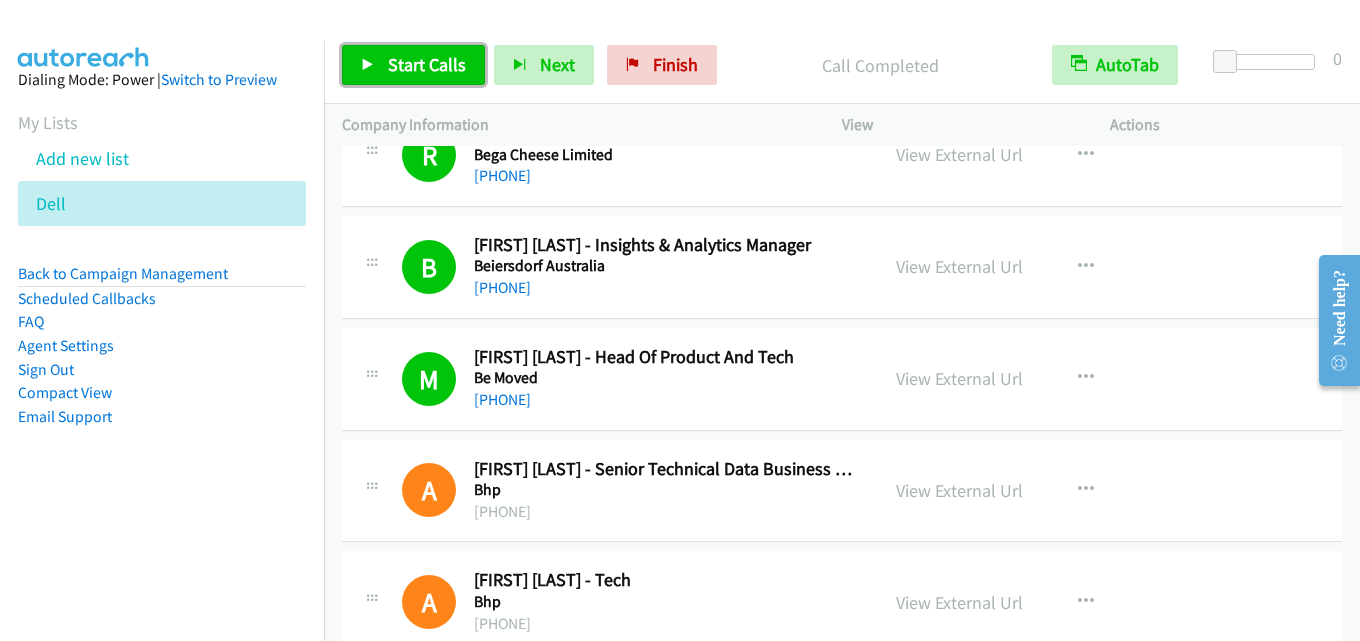 click on "Start Calls" at bounding box center [427, 64] 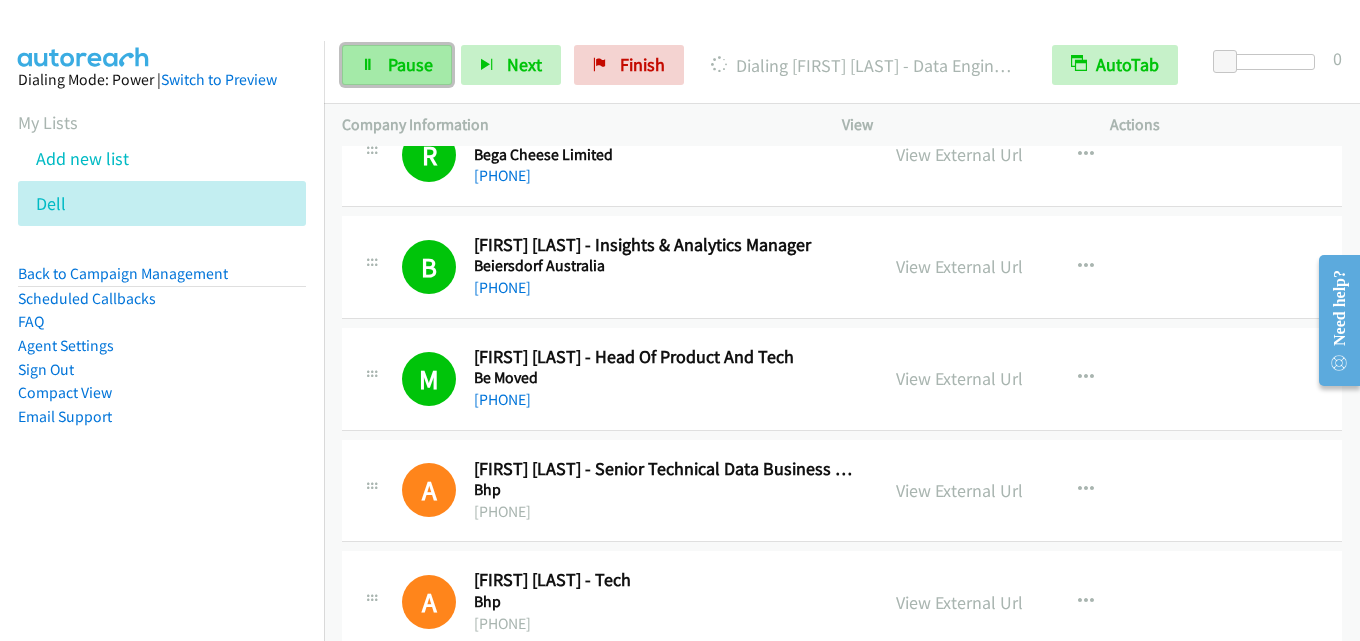 click on "Pause" at bounding box center [410, 64] 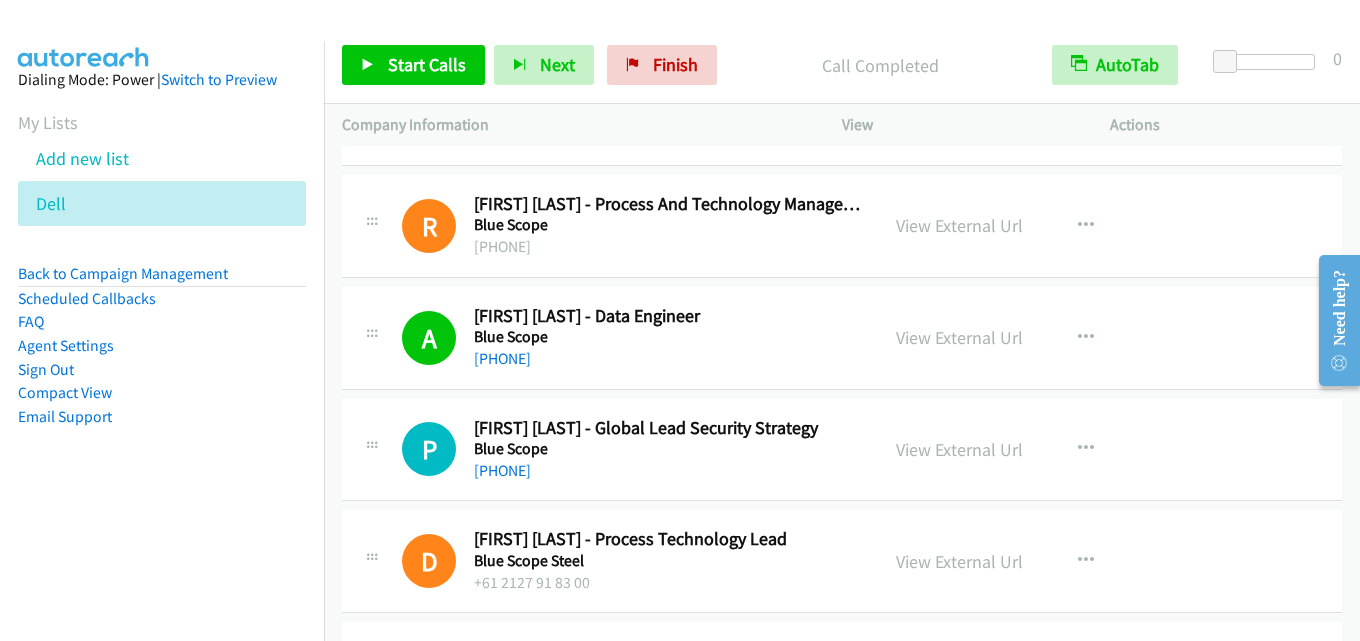 scroll, scrollTop: 2200, scrollLeft: 0, axis: vertical 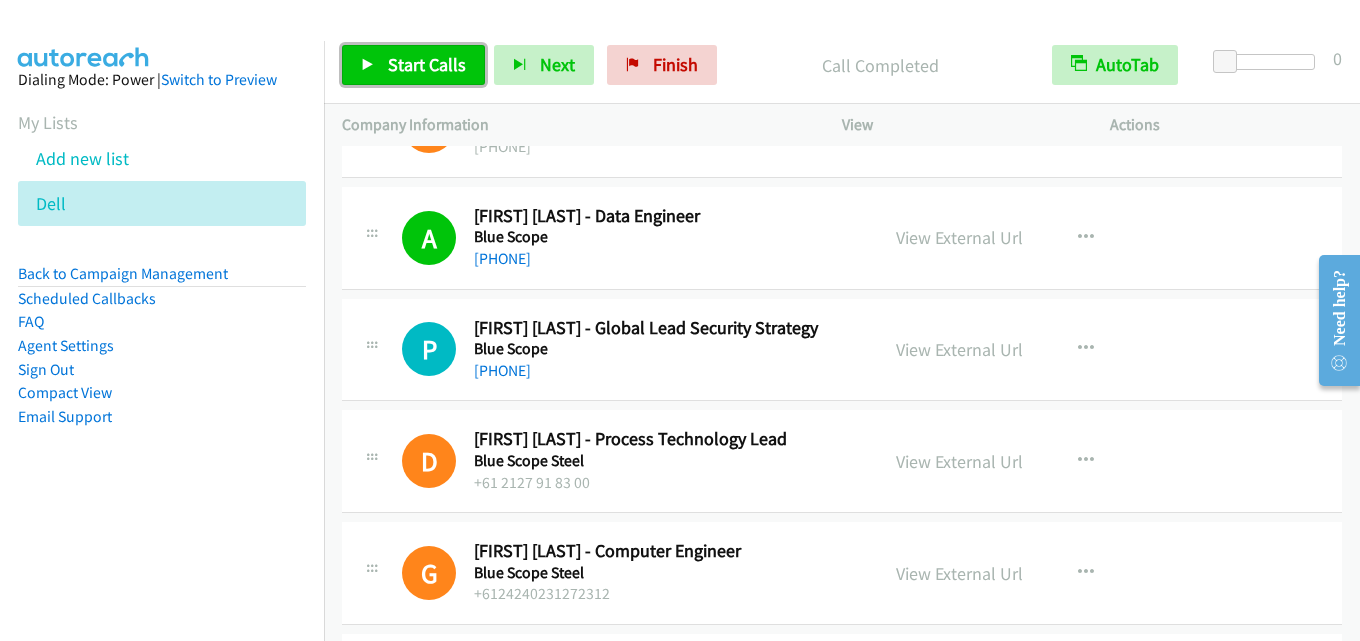 click on "Start Calls" at bounding box center [427, 64] 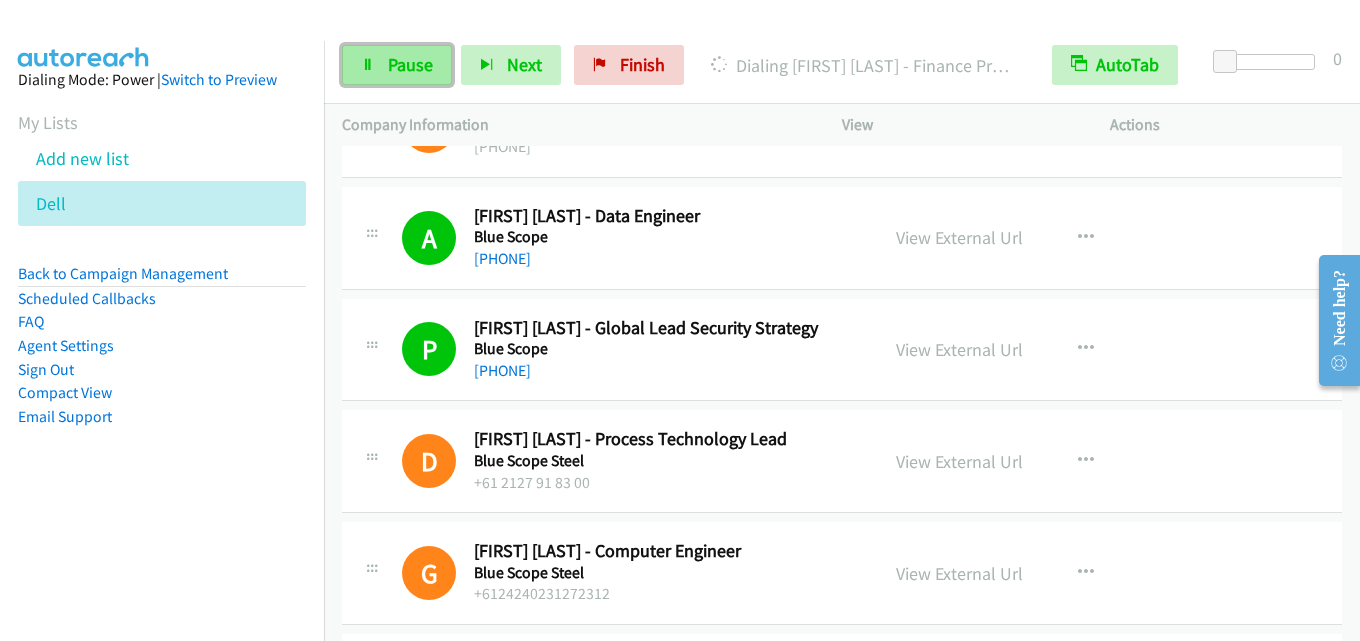 click on "Pause" at bounding box center (410, 64) 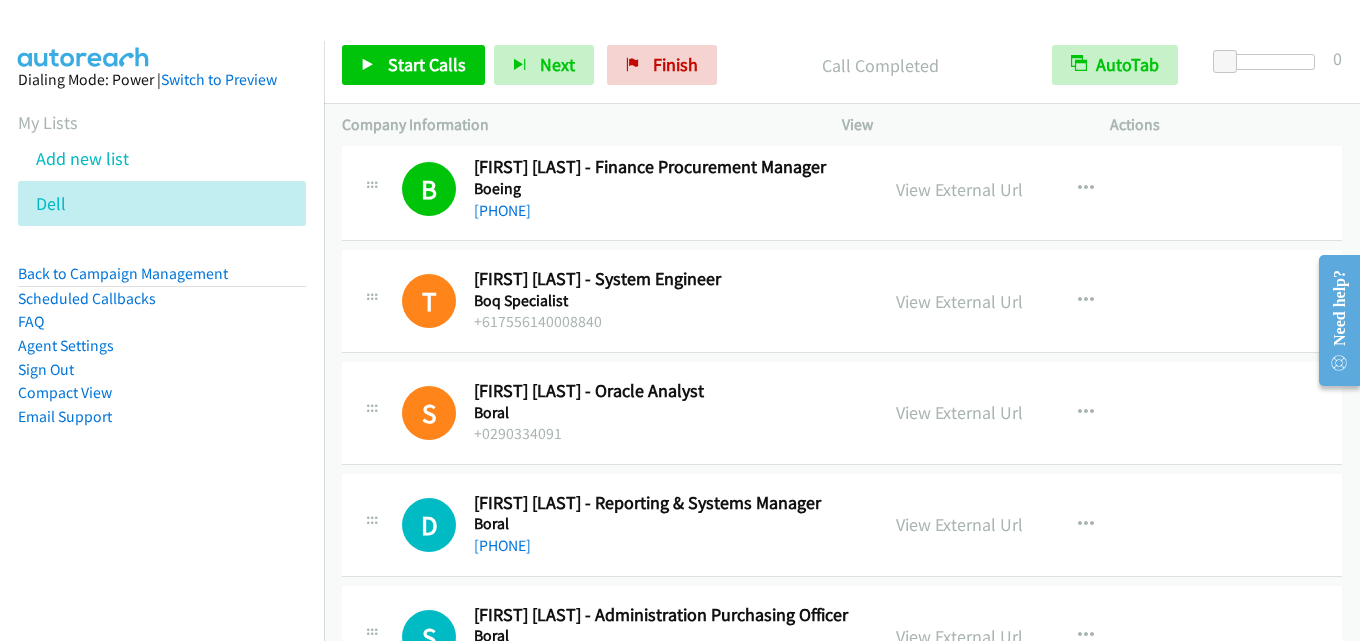 scroll, scrollTop: 3000, scrollLeft: 0, axis: vertical 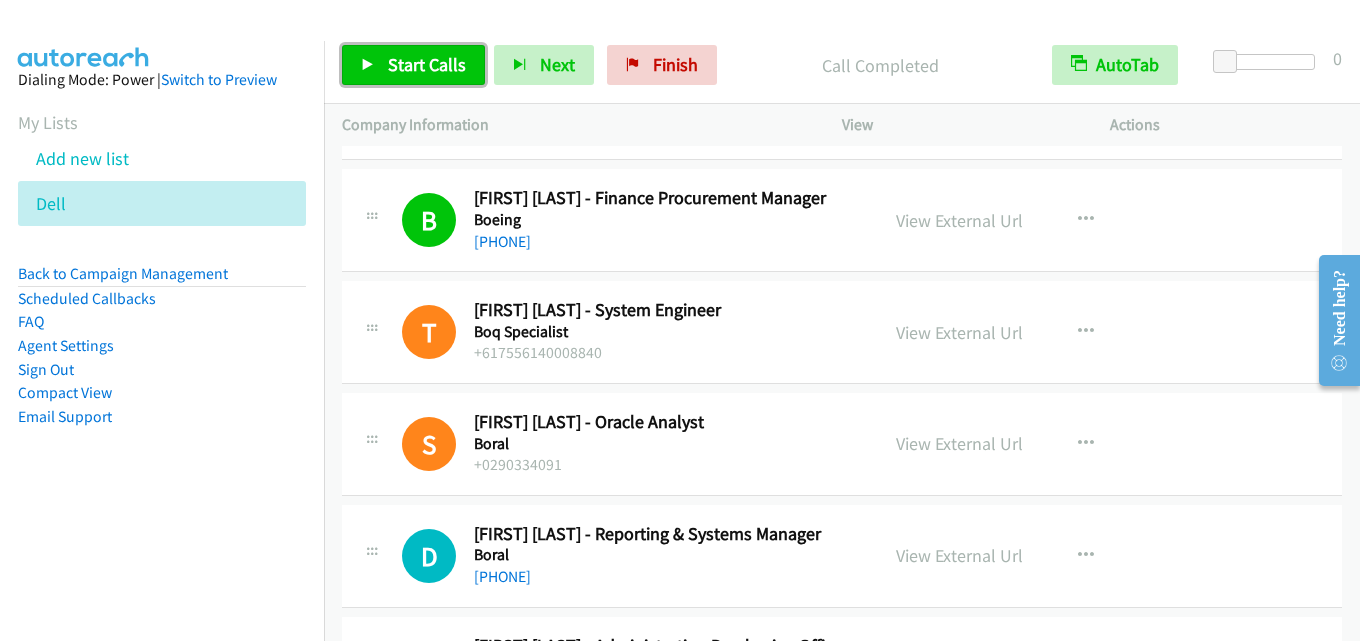 click on "Start Calls" at bounding box center (427, 64) 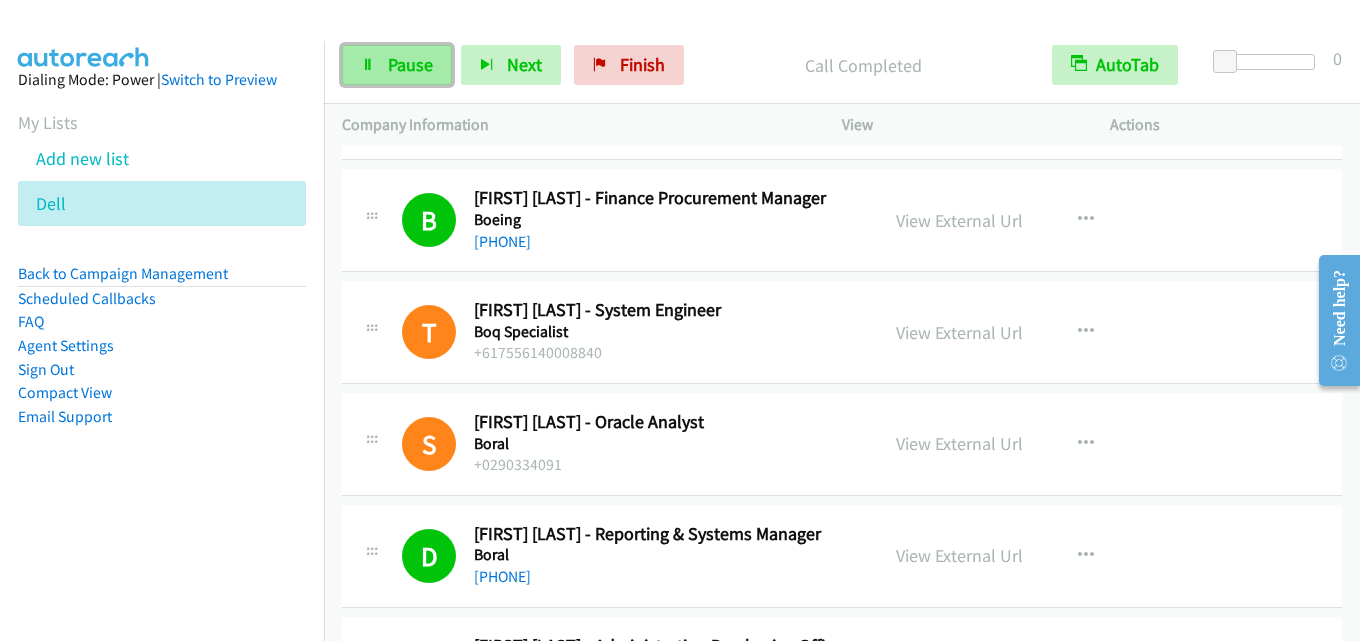 click on "Pause" at bounding box center [410, 64] 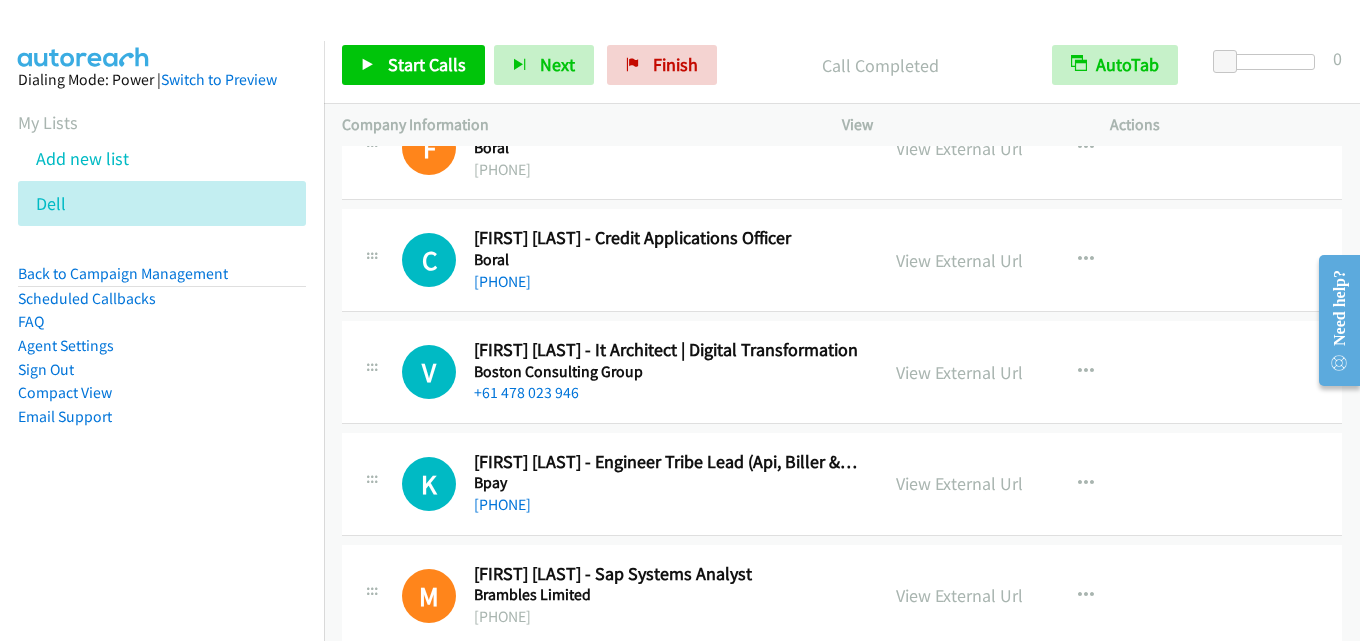 scroll, scrollTop: 3600, scrollLeft: 0, axis: vertical 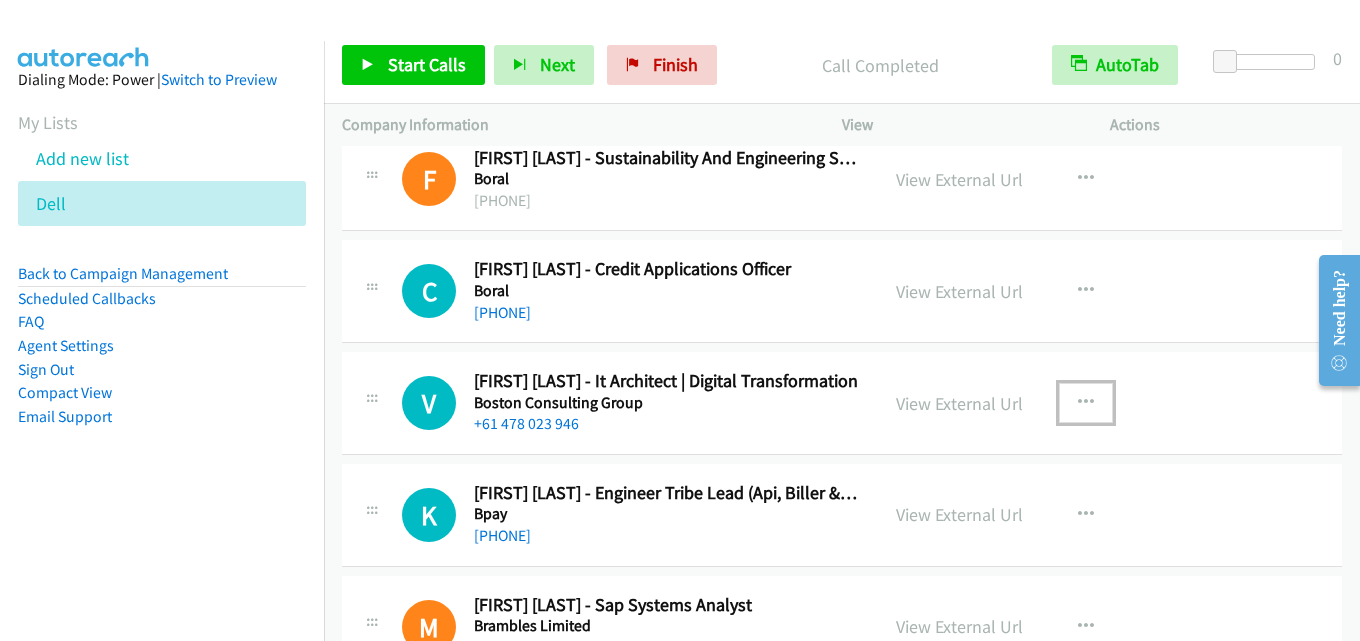 click at bounding box center [1086, 403] 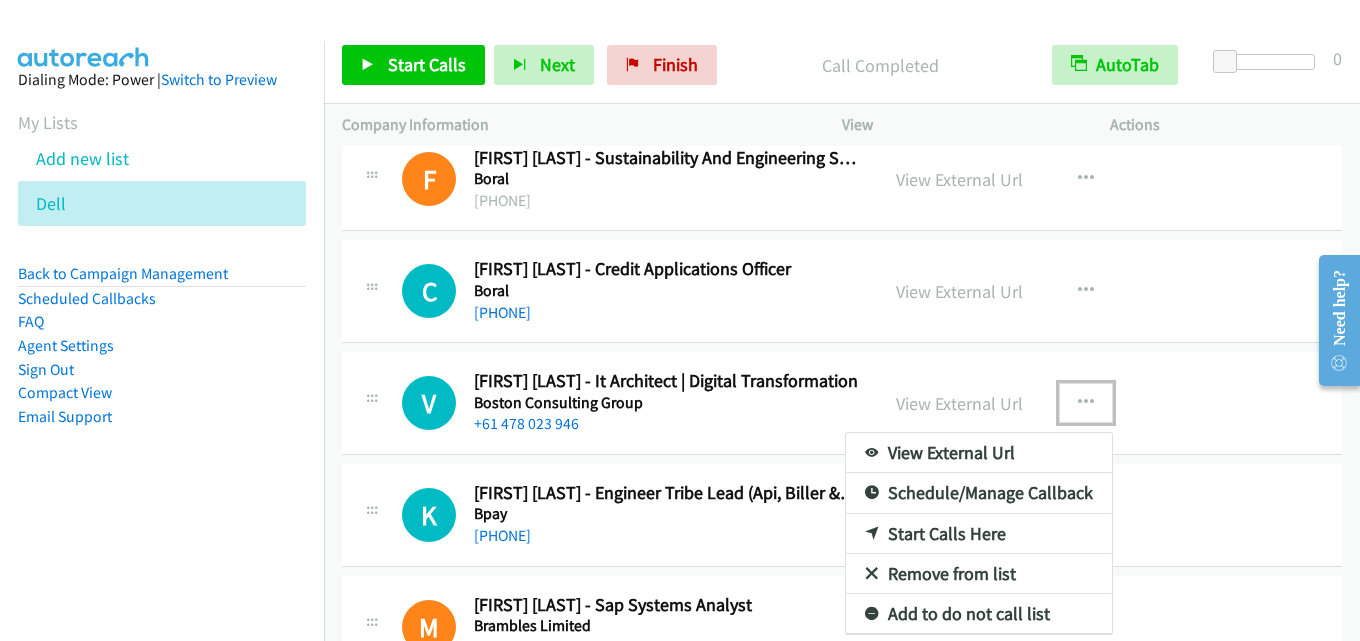 click on "Start Calls Here" at bounding box center (979, 534) 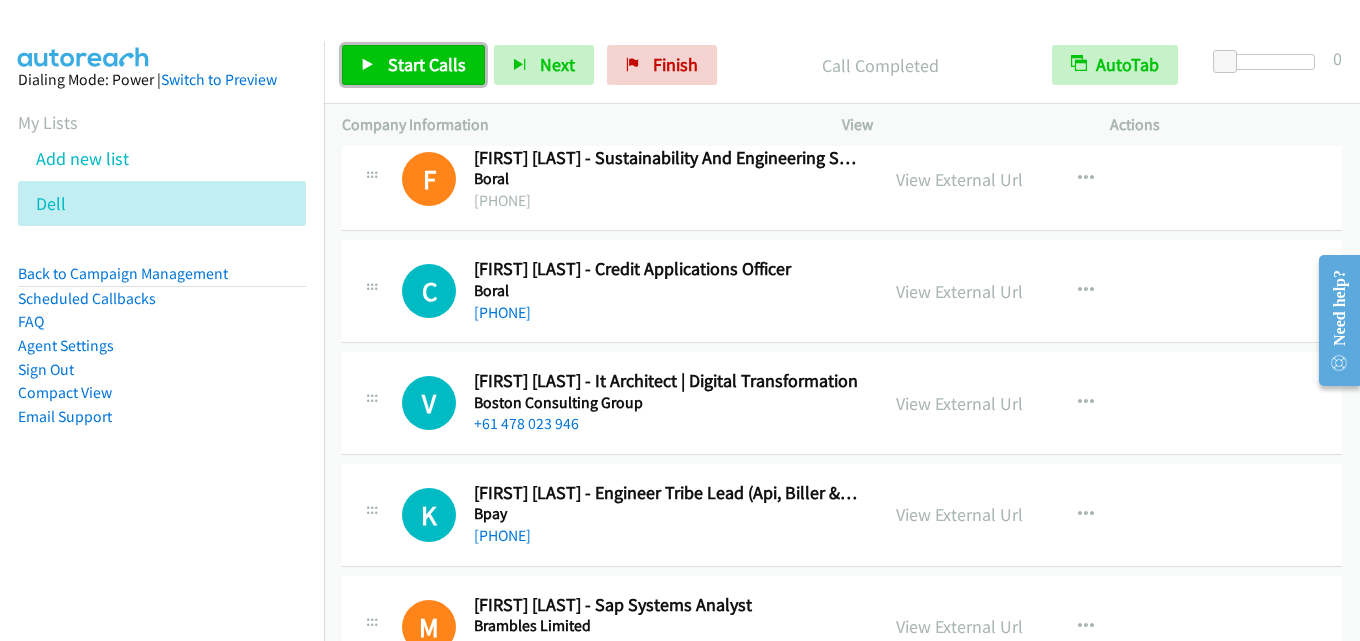 click on "Start Calls" at bounding box center (427, 64) 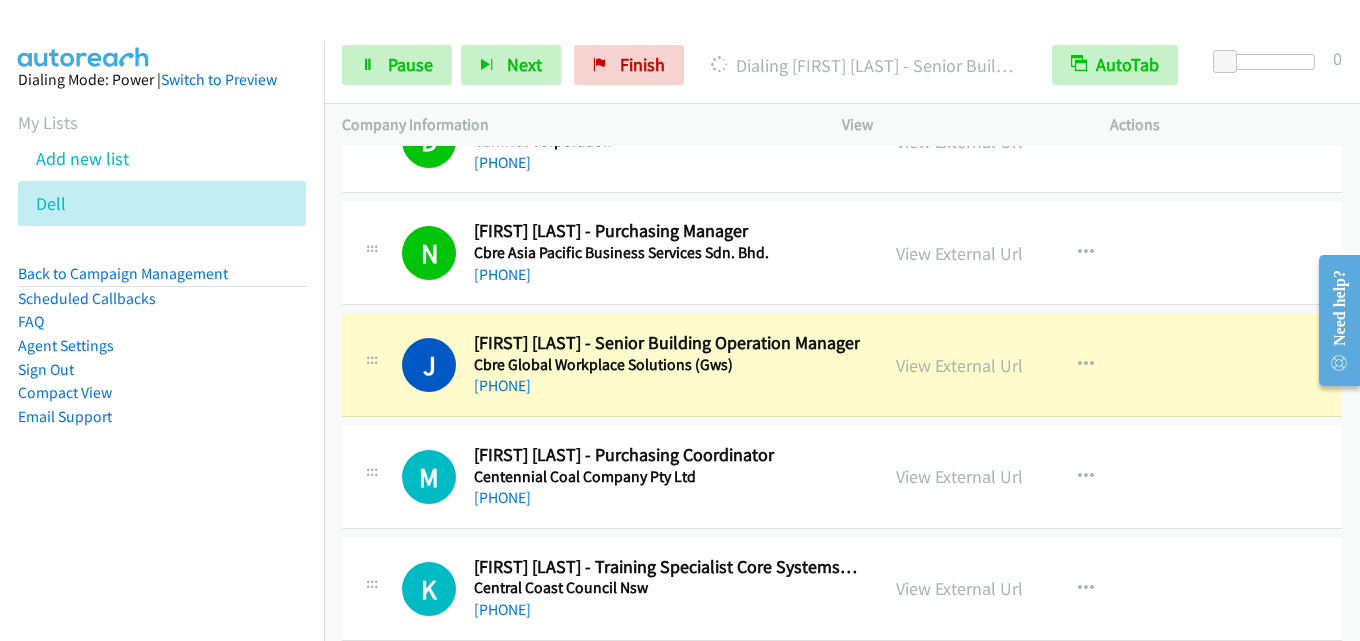scroll, scrollTop: 6000, scrollLeft: 0, axis: vertical 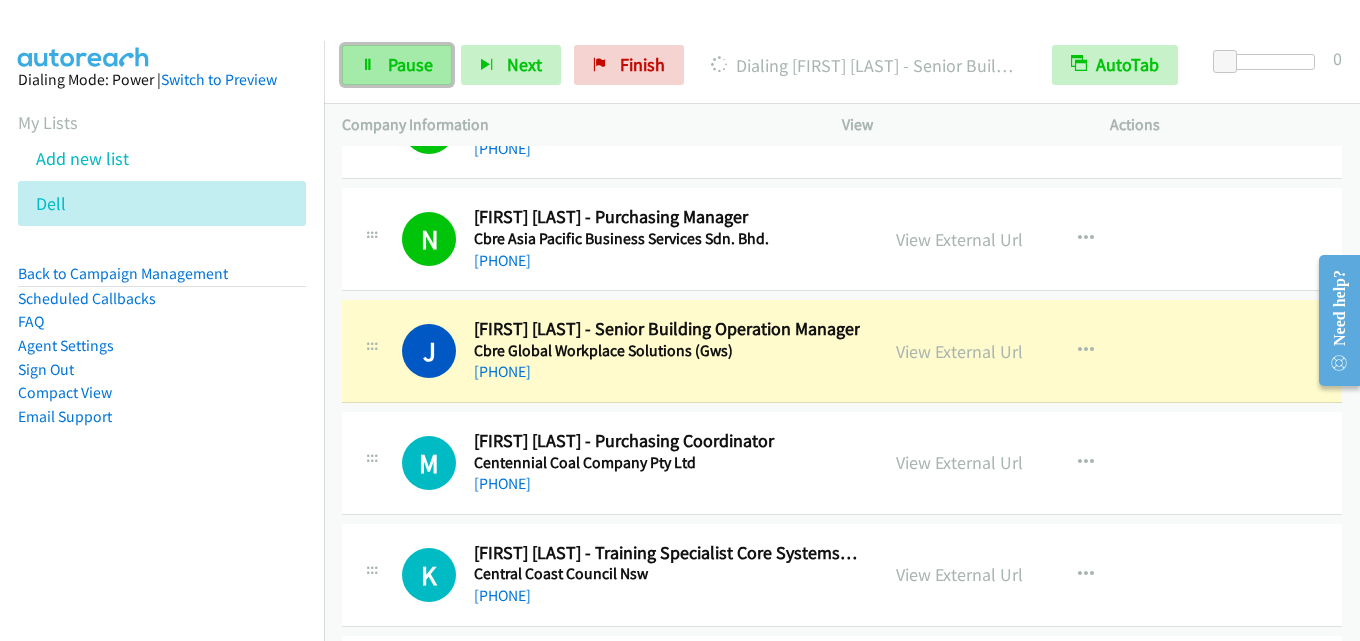 click on "Pause" at bounding box center [397, 65] 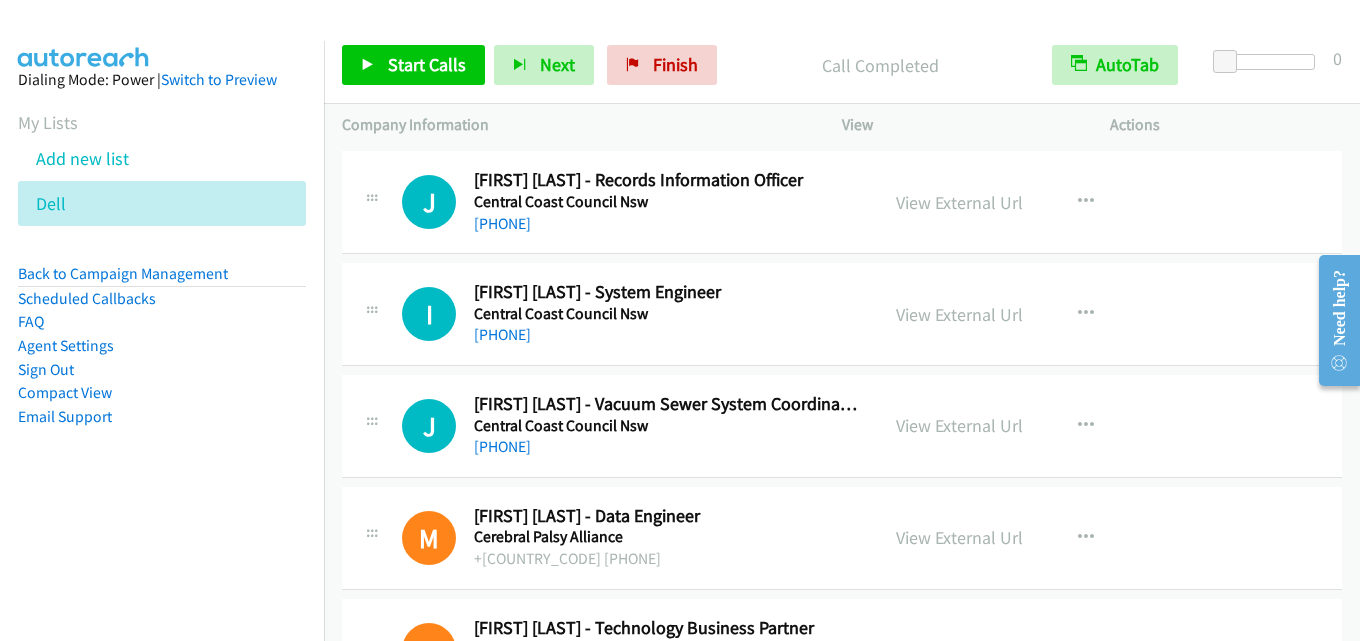 scroll, scrollTop: 6600, scrollLeft: 0, axis: vertical 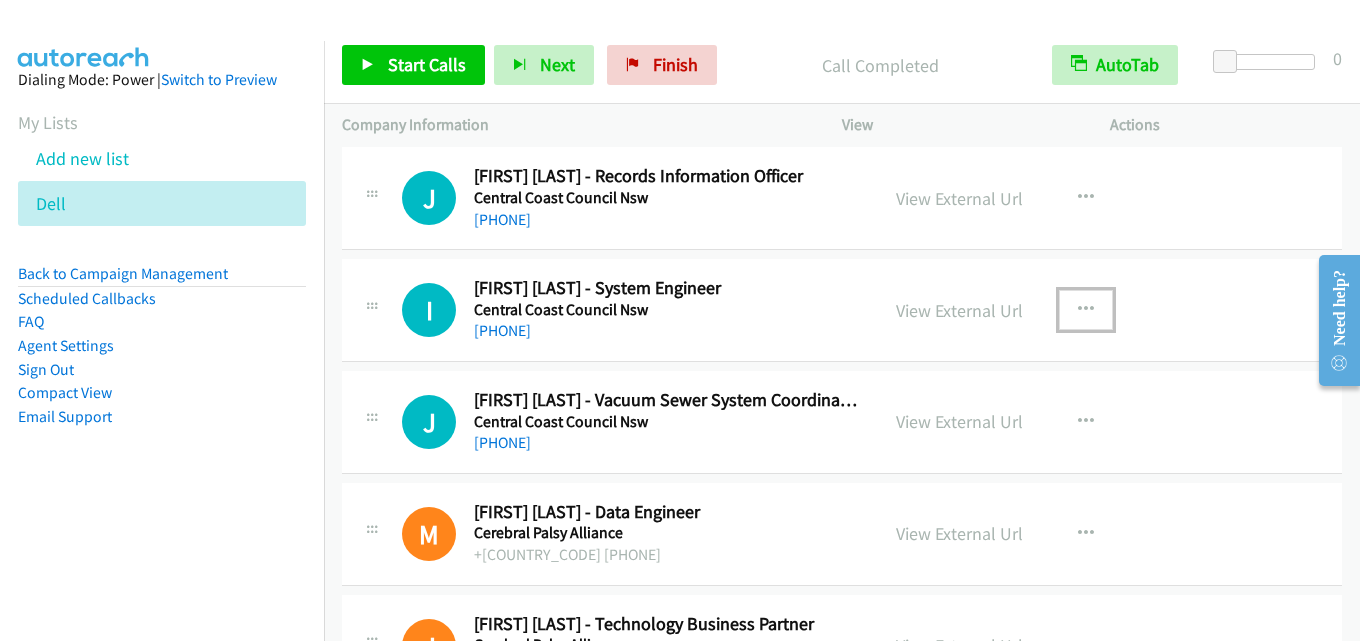 click at bounding box center (1086, 310) 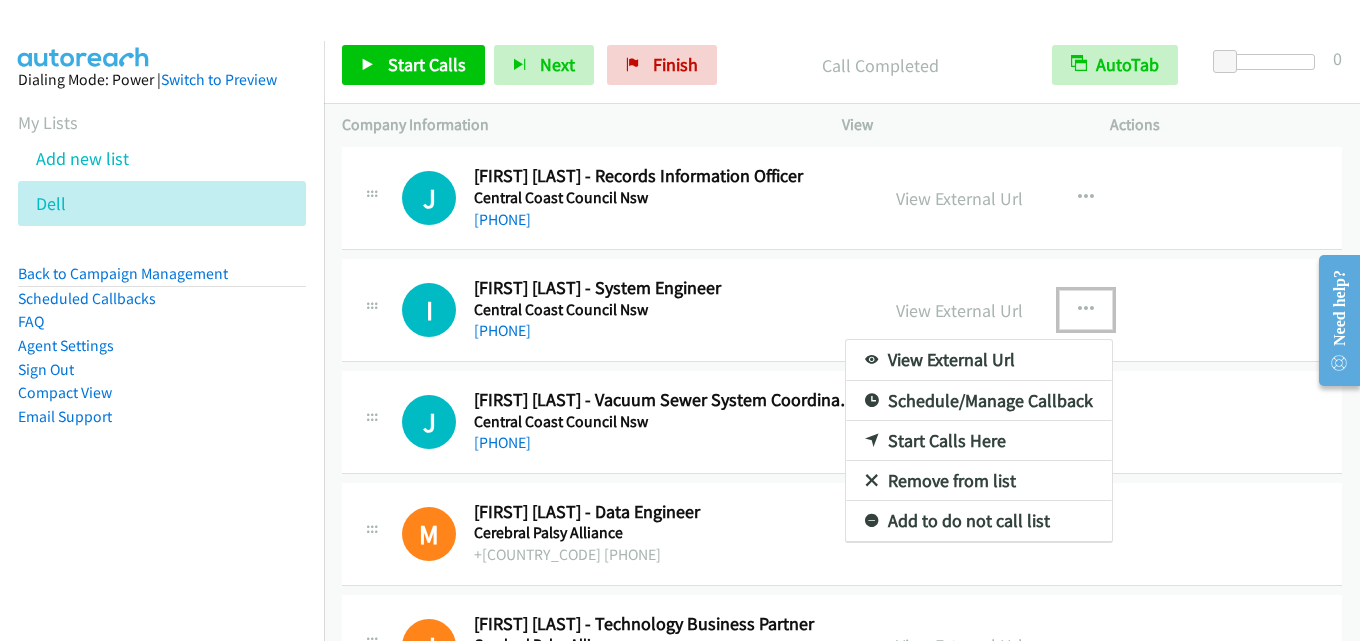 click on "Start Calls Here" at bounding box center (979, 441) 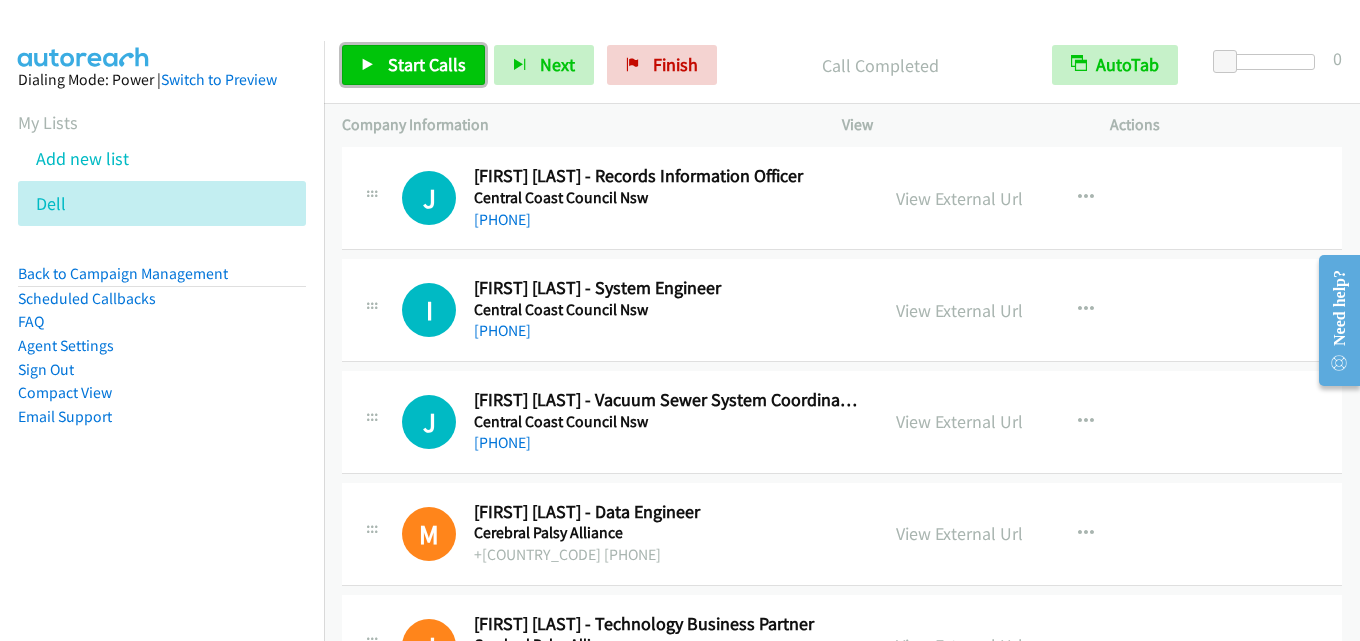 click on "Start Calls" at bounding box center [413, 65] 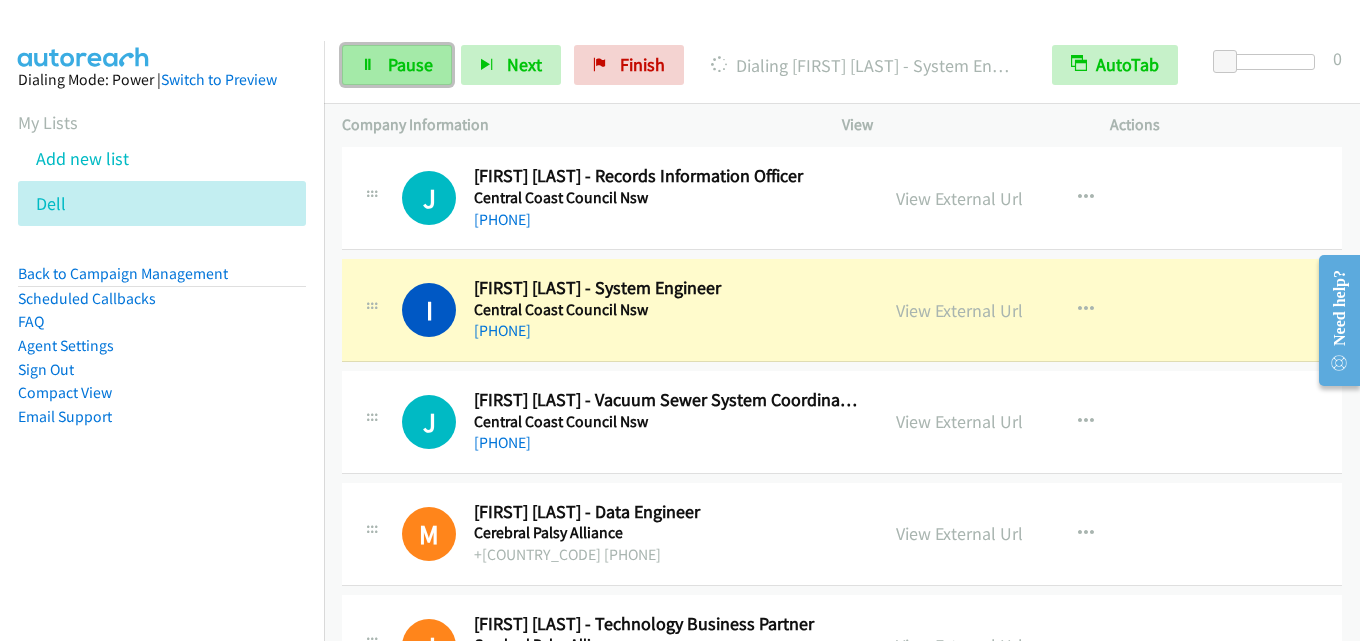 drag, startPoint x: 416, startPoint y: 47, endPoint x: 429, endPoint y: 48, distance: 13.038404 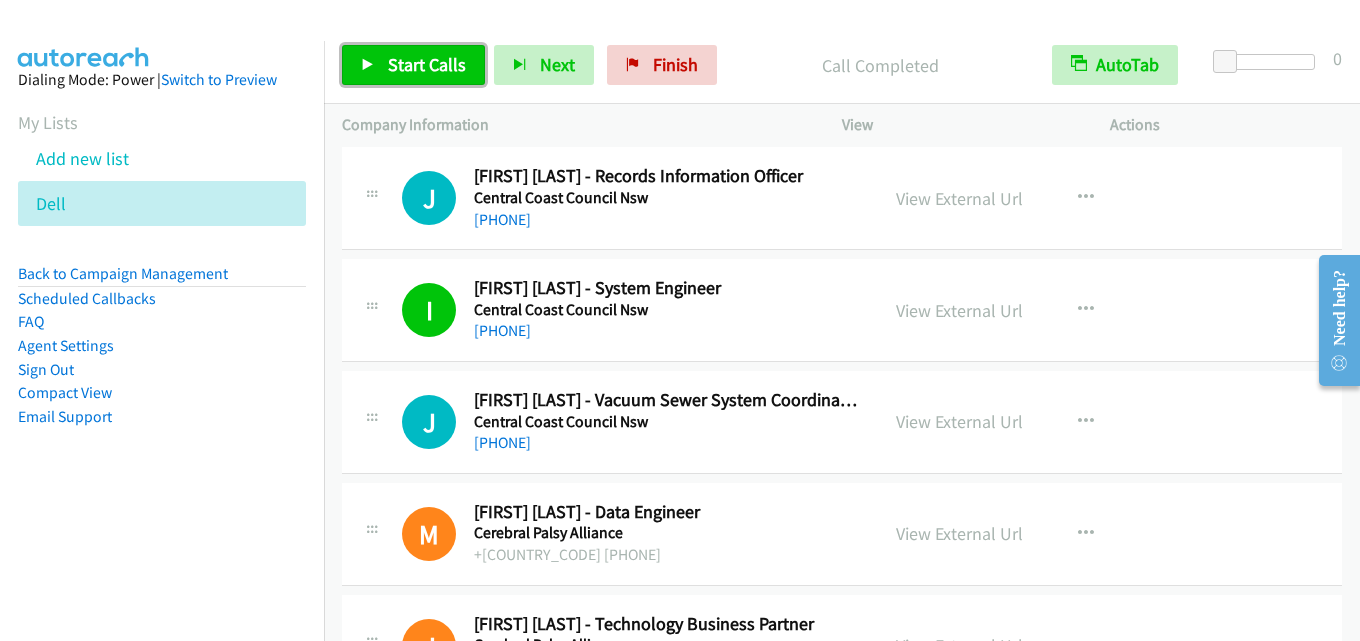 drag, startPoint x: 444, startPoint y: 64, endPoint x: 457, endPoint y: 53, distance: 17.029387 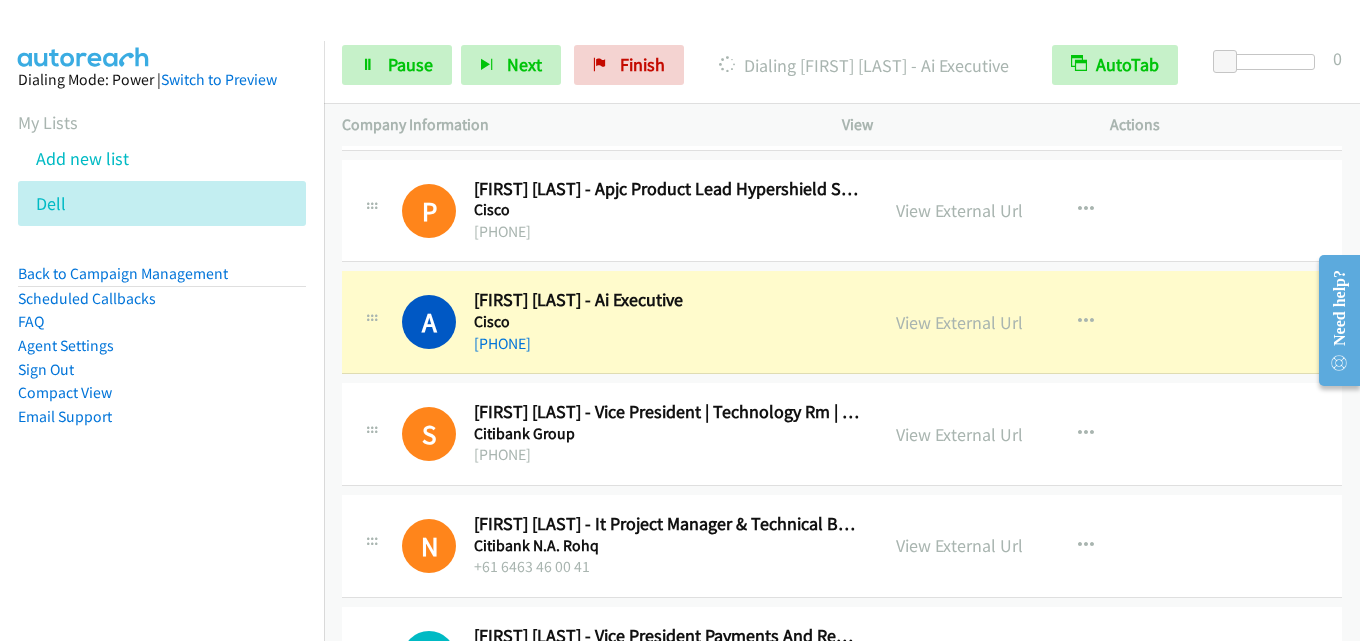 scroll, scrollTop: 8300, scrollLeft: 0, axis: vertical 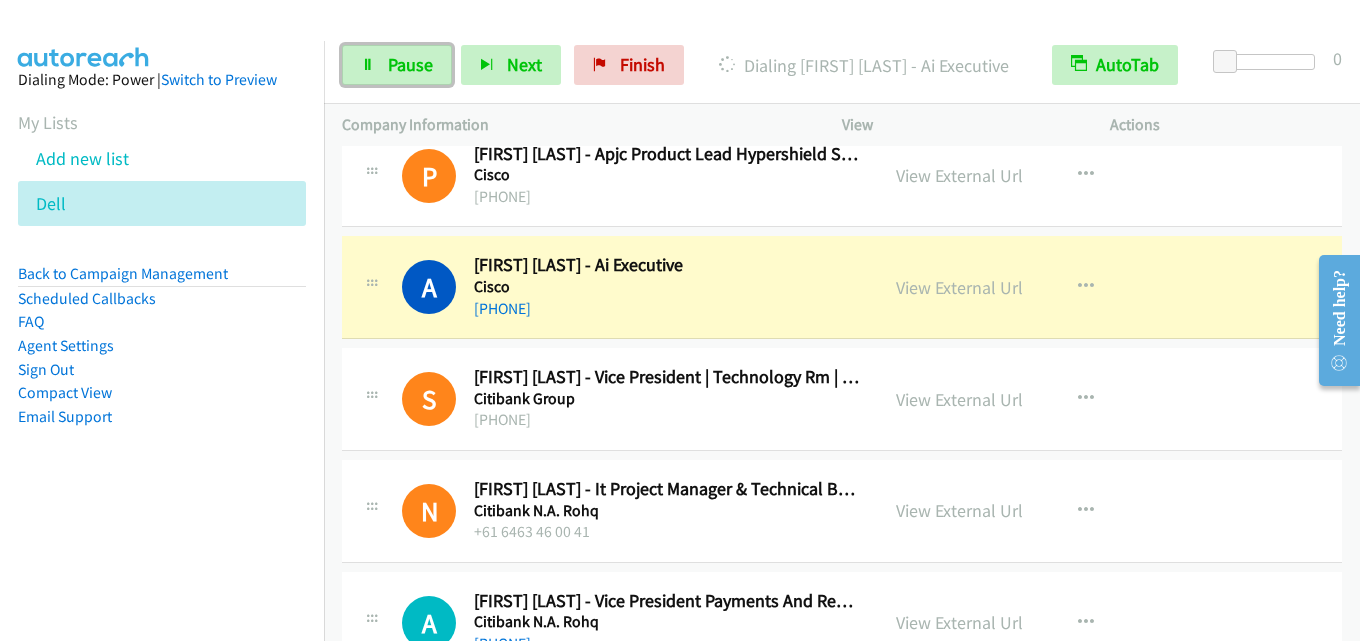 drag, startPoint x: 397, startPoint y: 54, endPoint x: 414, endPoint y: 36, distance: 24.758837 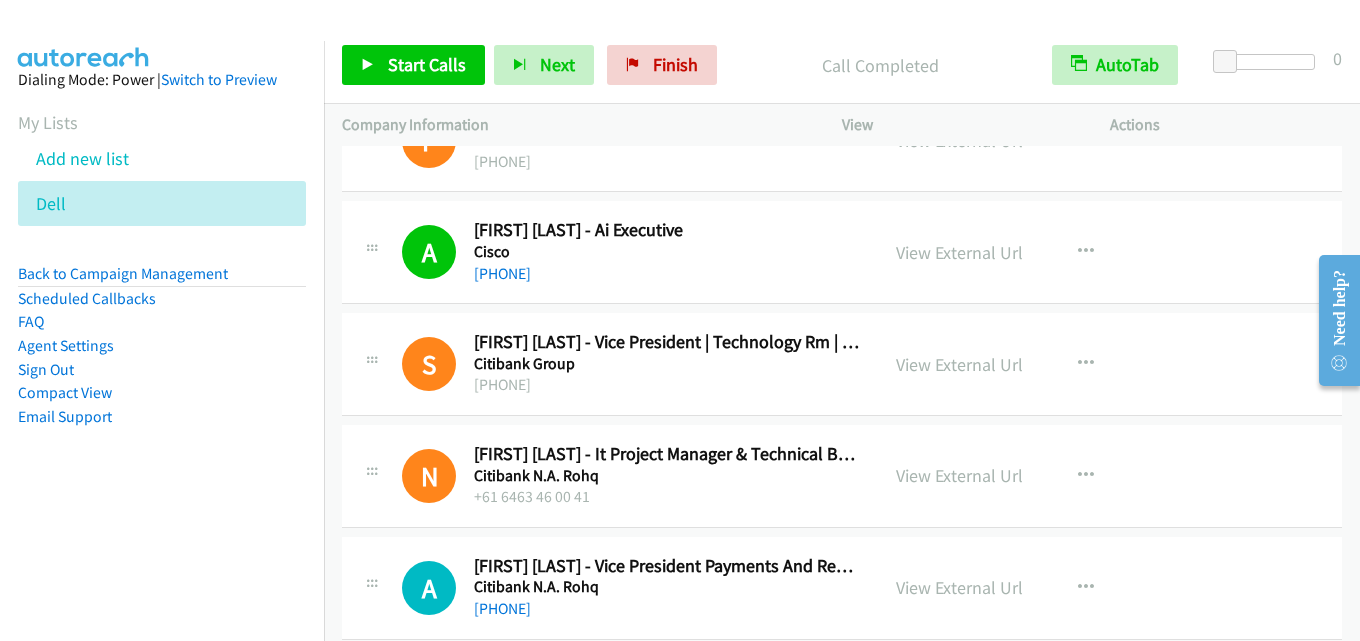 scroll, scrollTop: 8300, scrollLeft: 0, axis: vertical 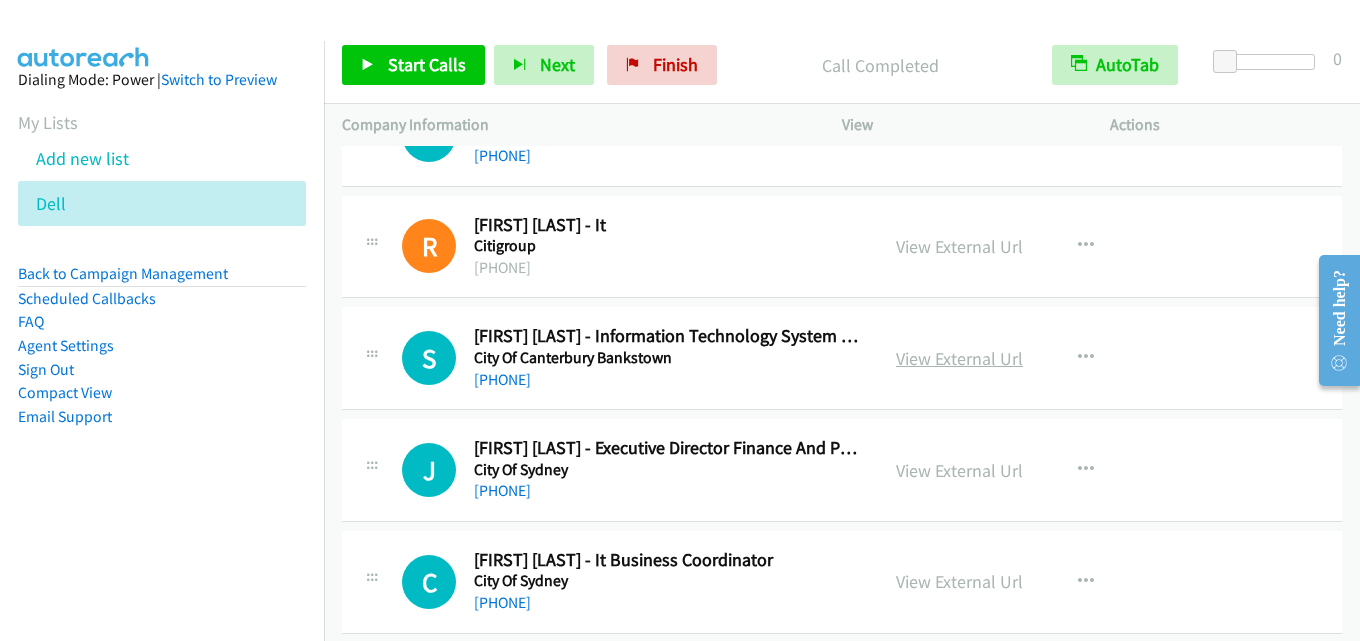 click on "View External Url" at bounding box center [959, 358] 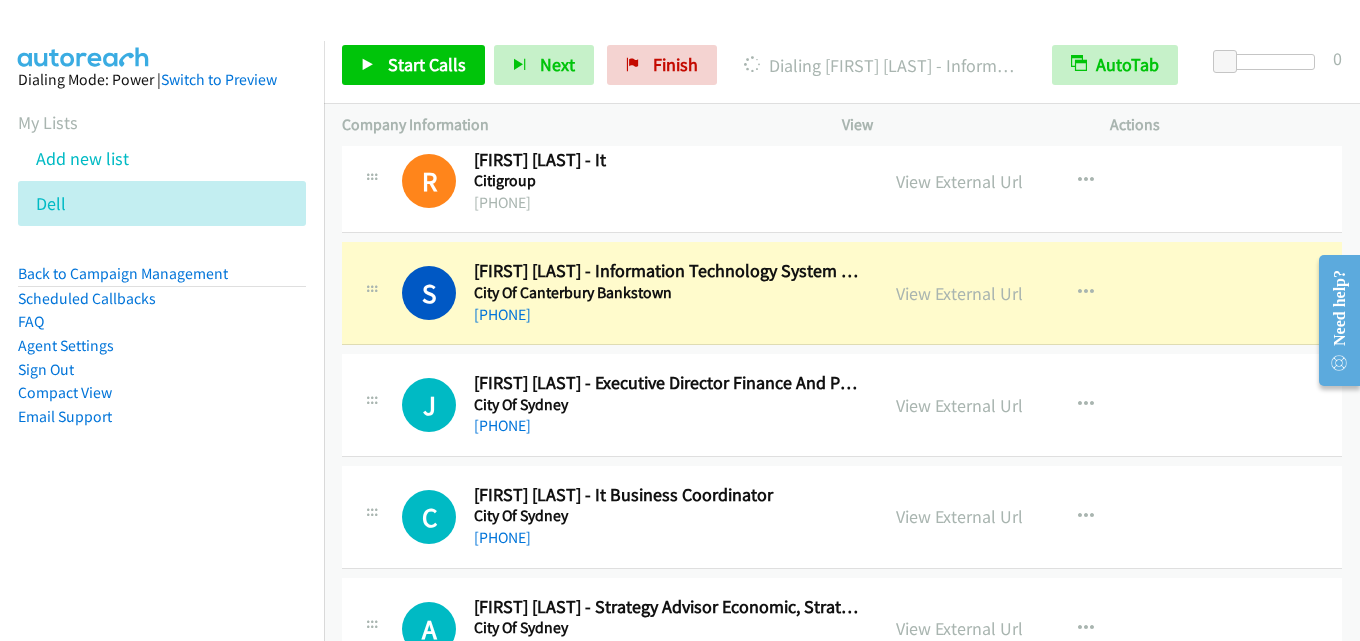 scroll, scrollTop: 9000, scrollLeft: 0, axis: vertical 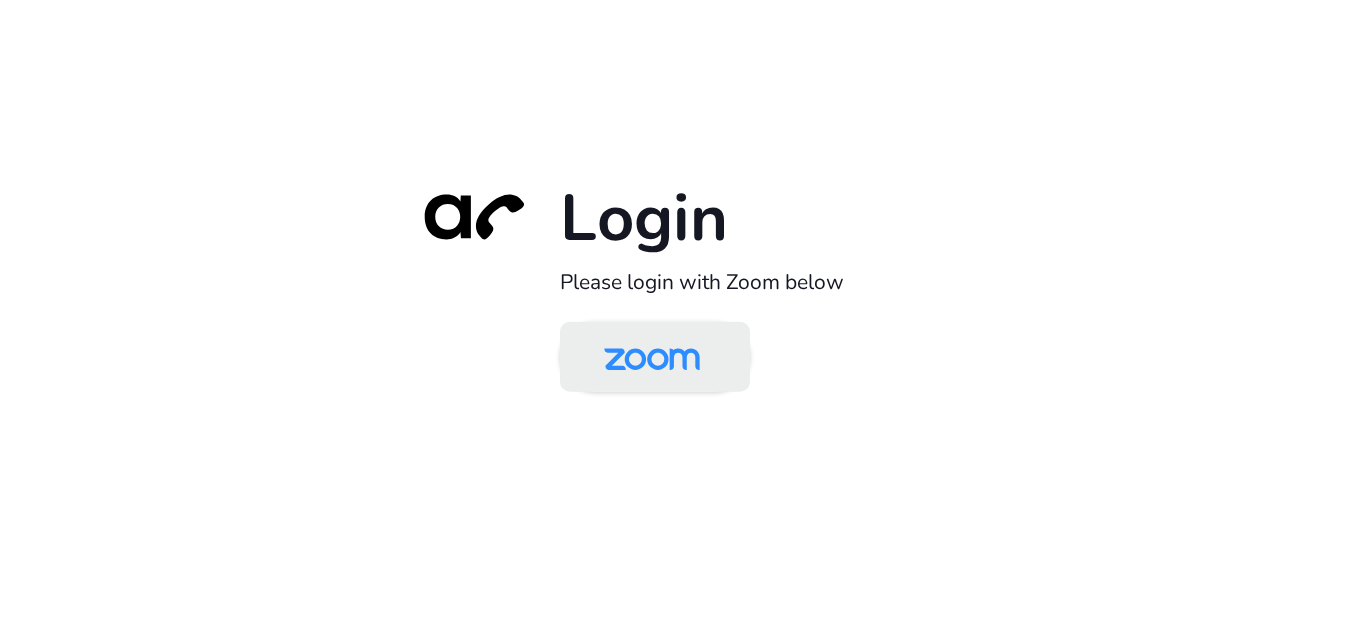 click at bounding box center [652, 358] 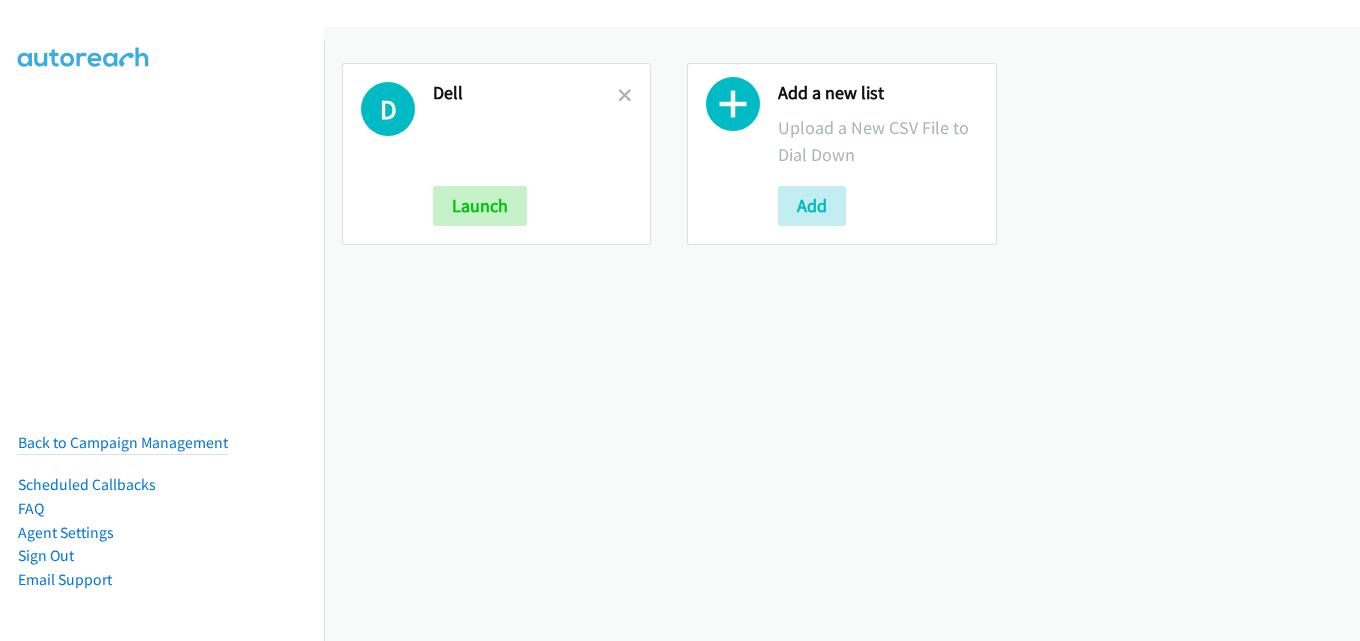 scroll, scrollTop: 0, scrollLeft: 0, axis: both 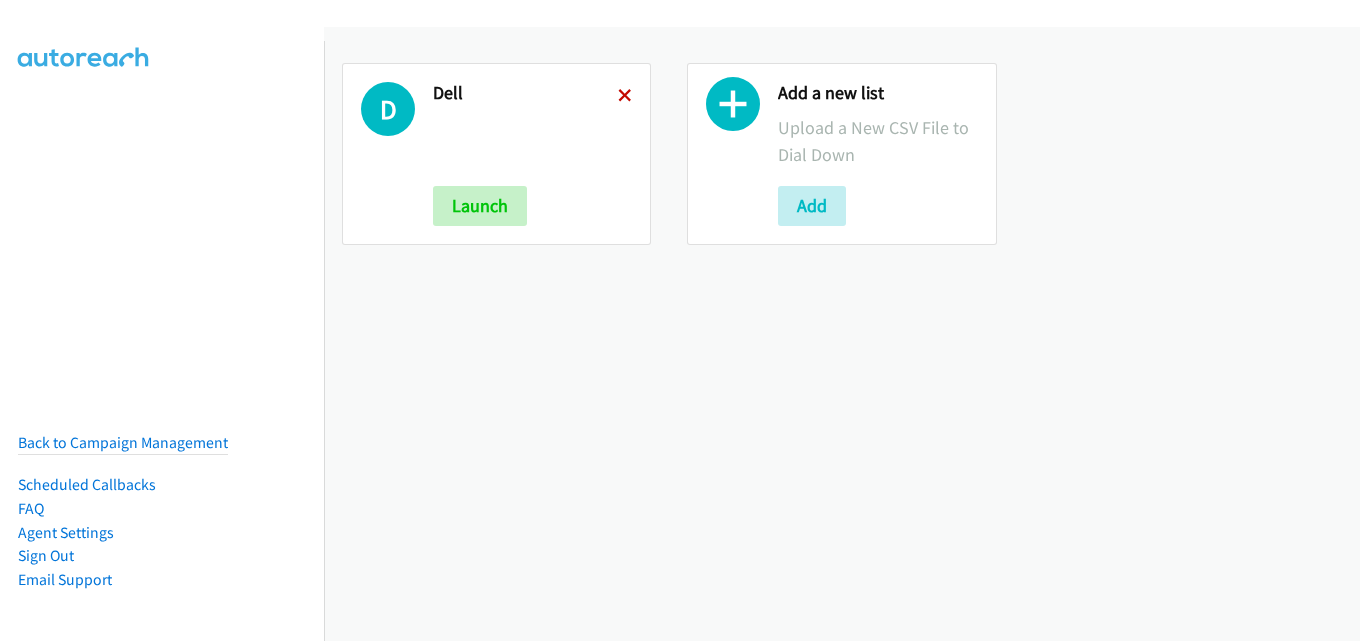 click at bounding box center (625, 97) 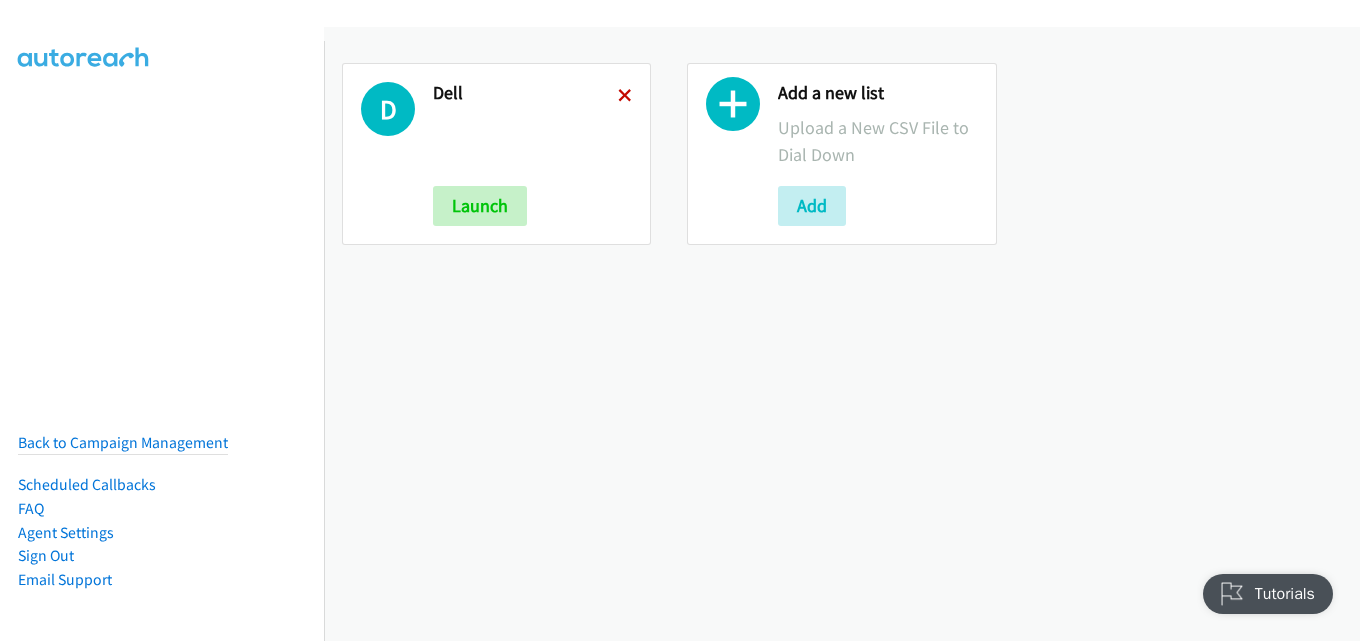 scroll, scrollTop: 0, scrollLeft: 0, axis: both 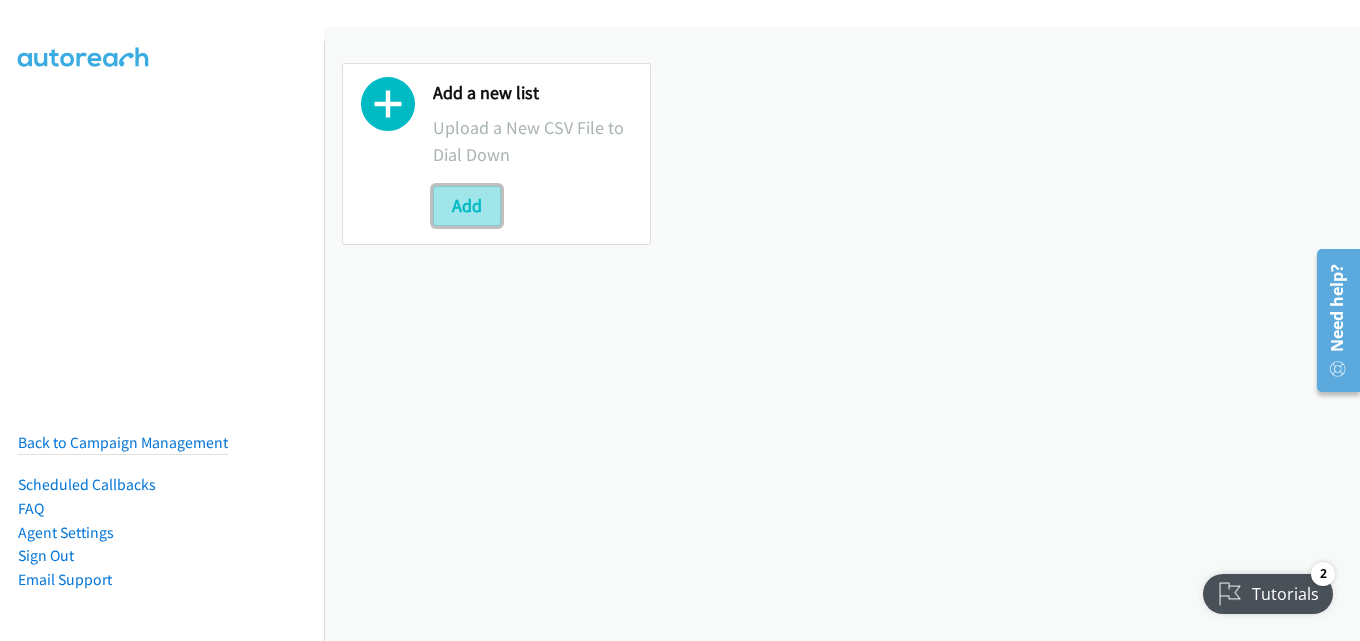 click on "Add" at bounding box center [467, 206] 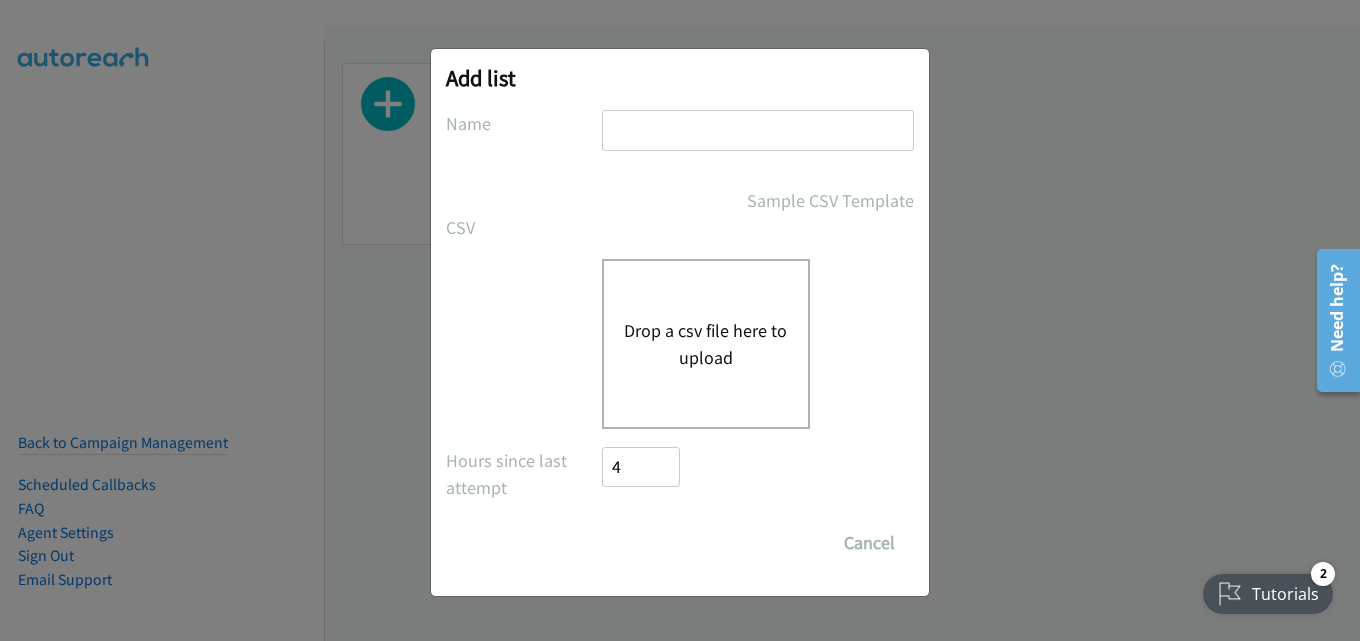 click at bounding box center [758, 130] 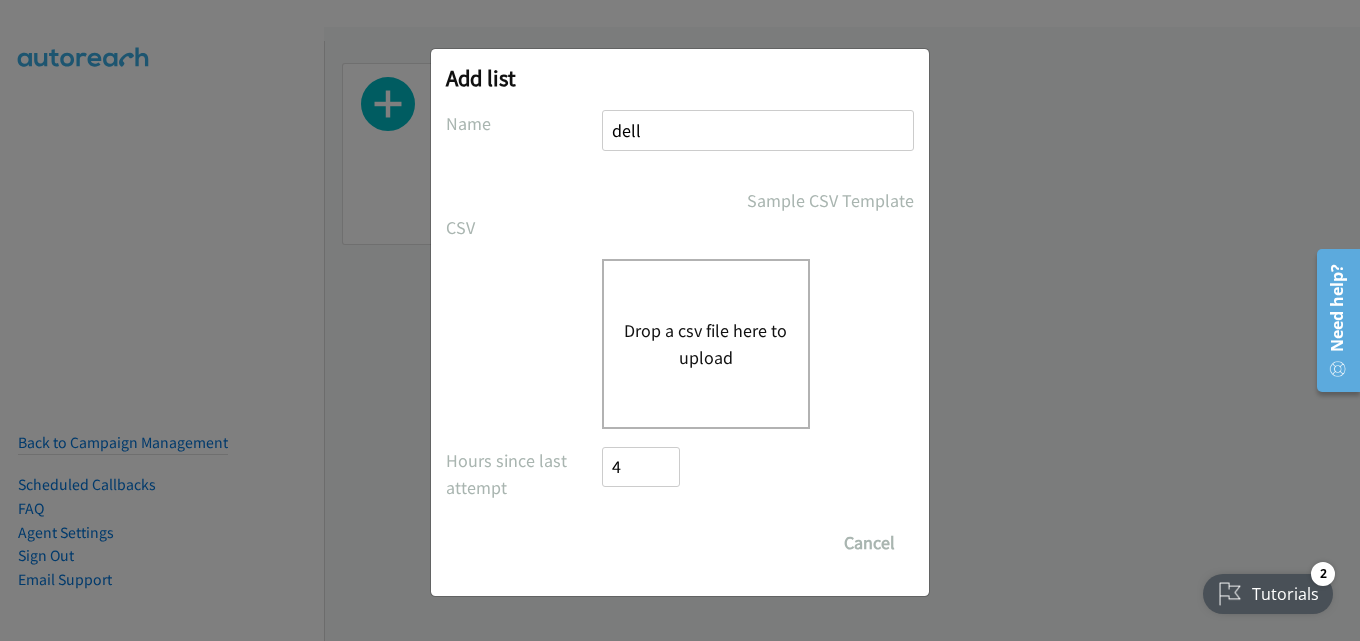click on "Drop a csv file here to upload" at bounding box center (706, 344) 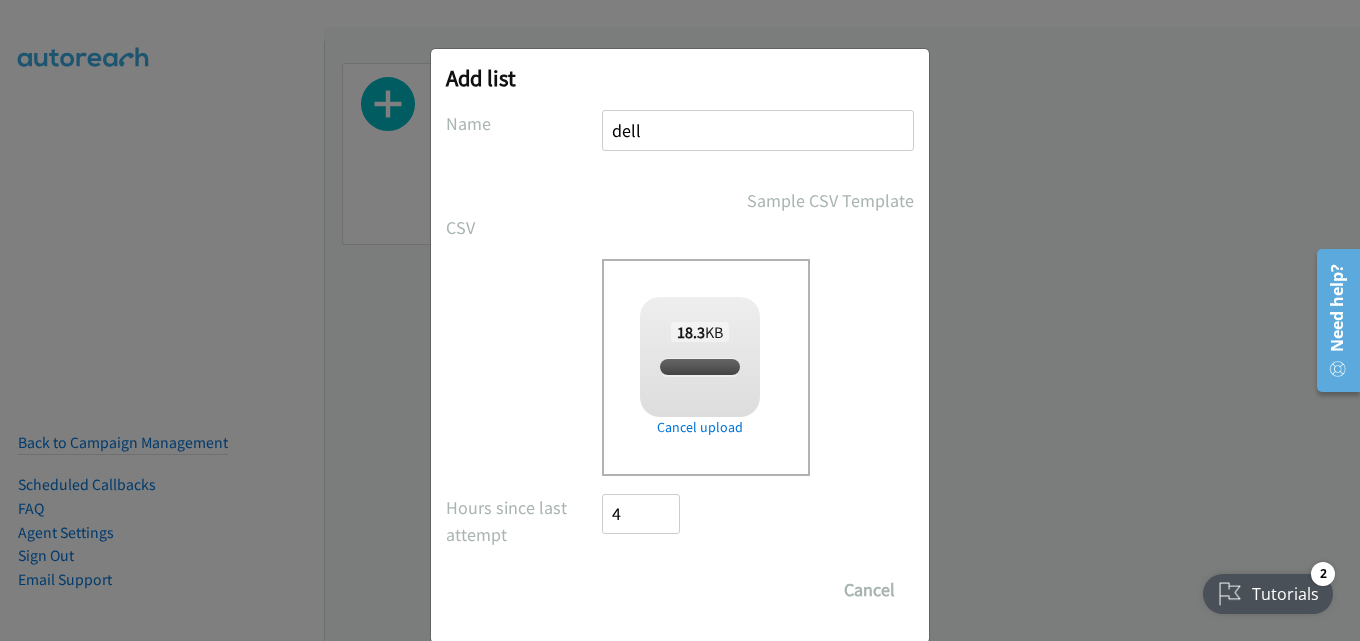 checkbox on "true" 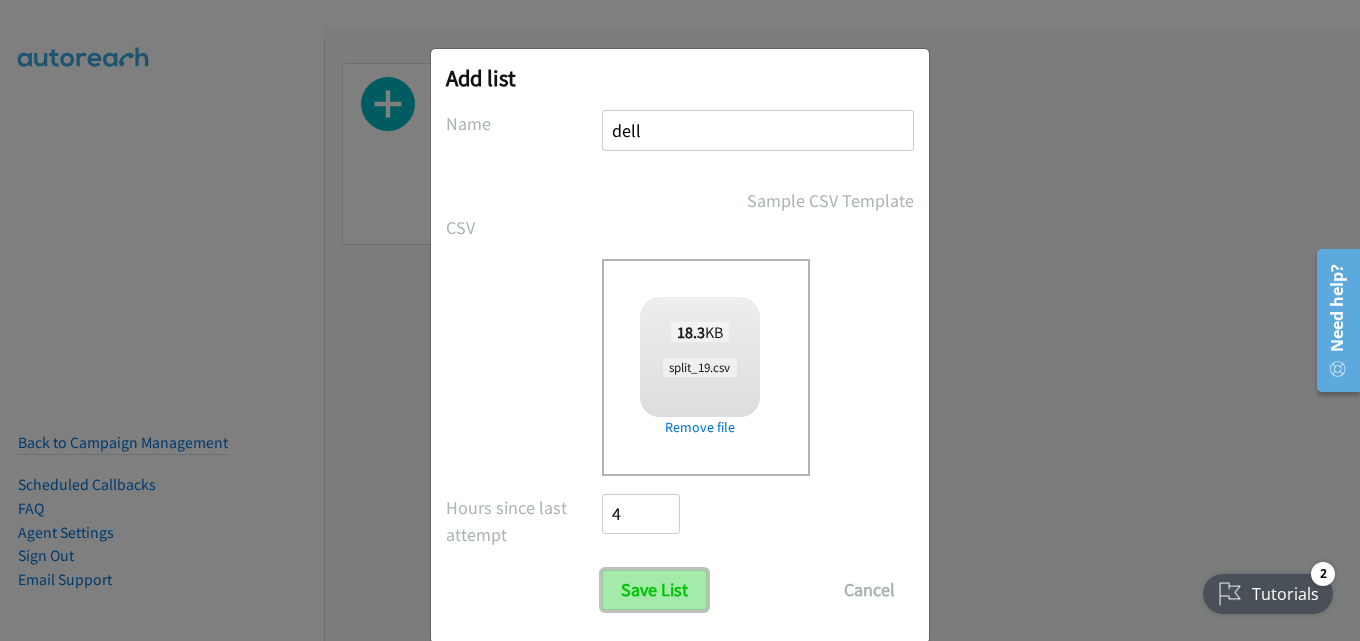 click on "Save List" at bounding box center (654, 590) 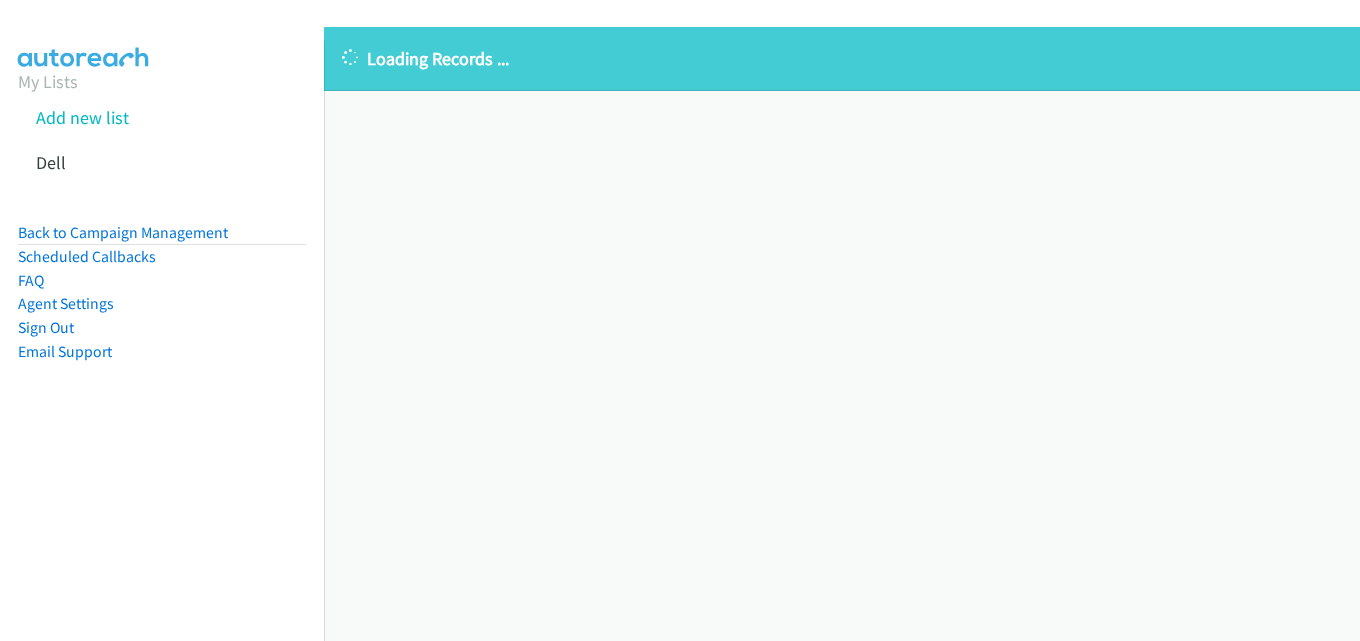 scroll, scrollTop: 0, scrollLeft: 0, axis: both 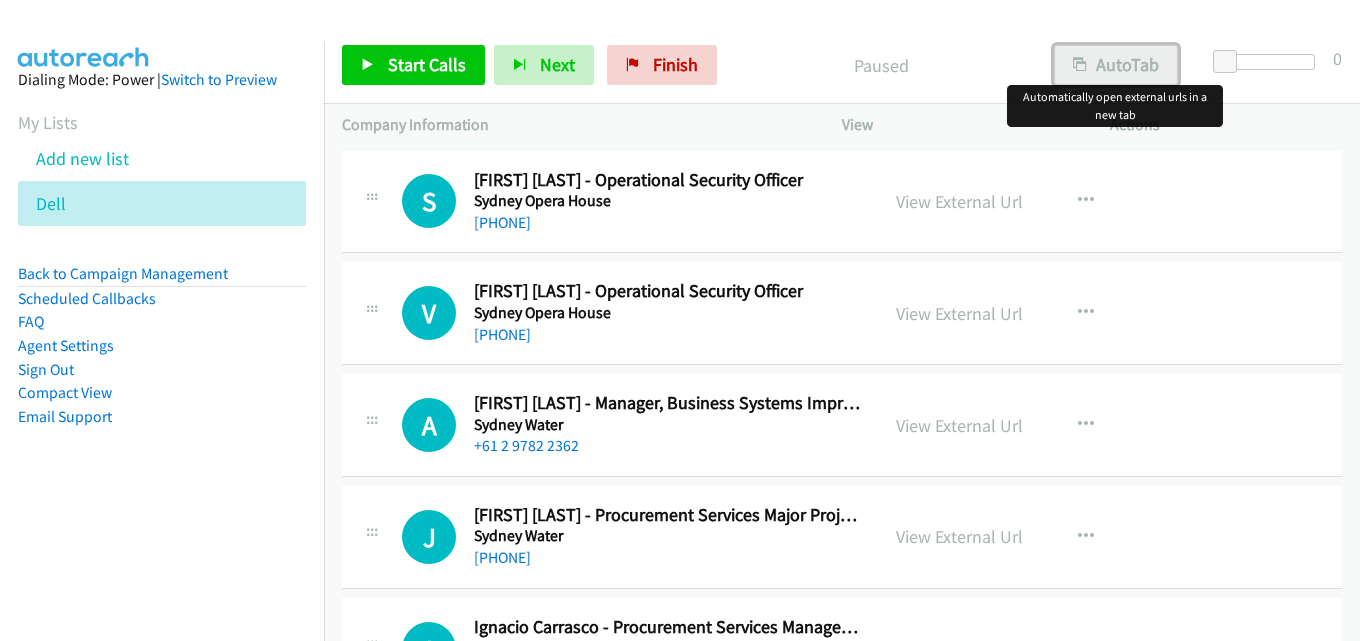 click on "AutoTab" at bounding box center (1116, 65) 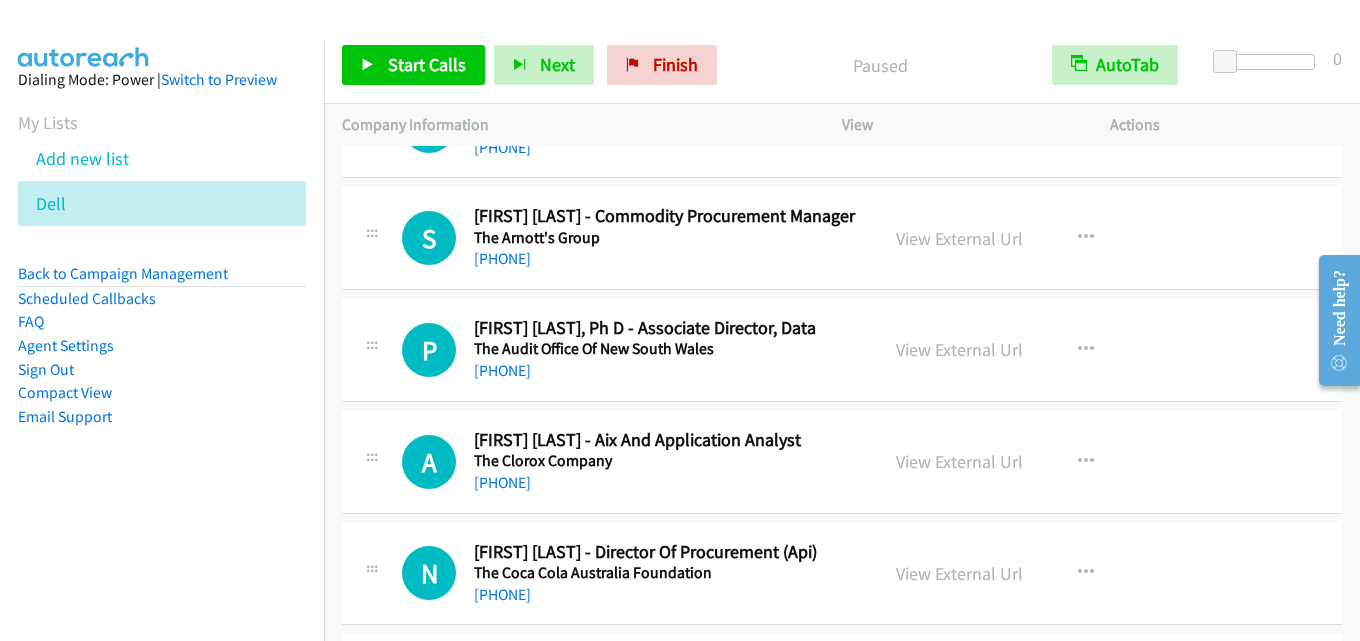 scroll, scrollTop: 3616, scrollLeft: 0, axis: vertical 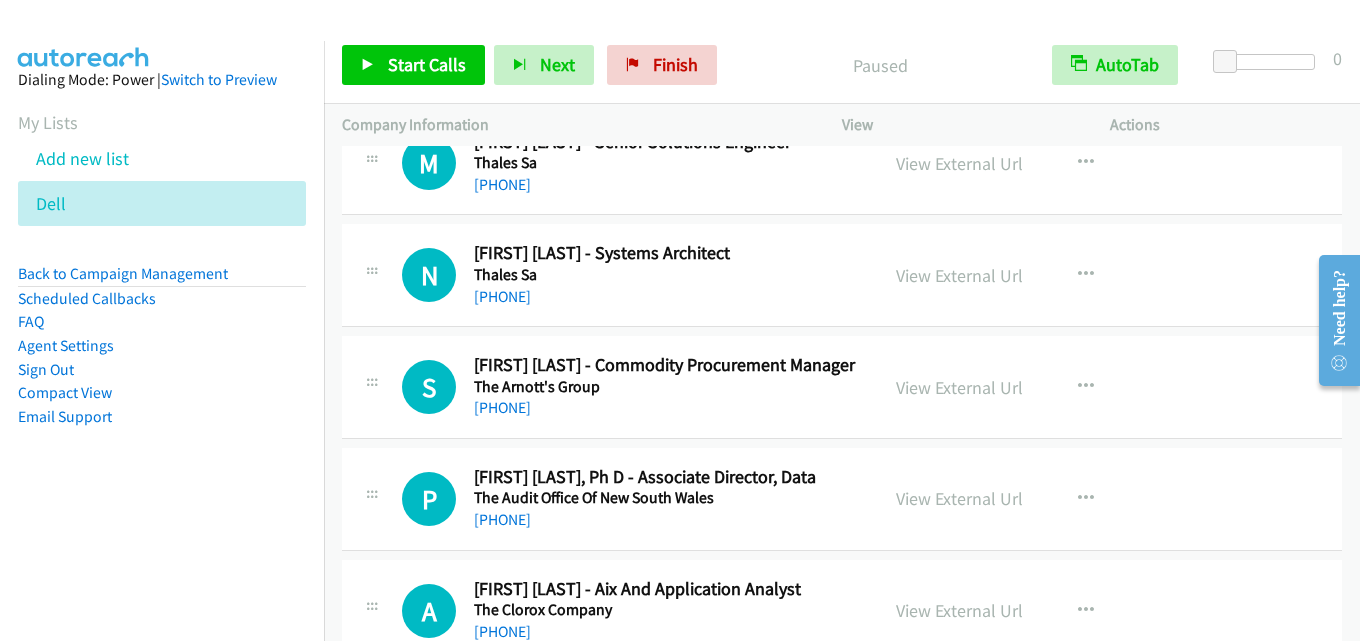 drag, startPoint x: 776, startPoint y: 255, endPoint x: 795, endPoint y: 77, distance: 179.01117 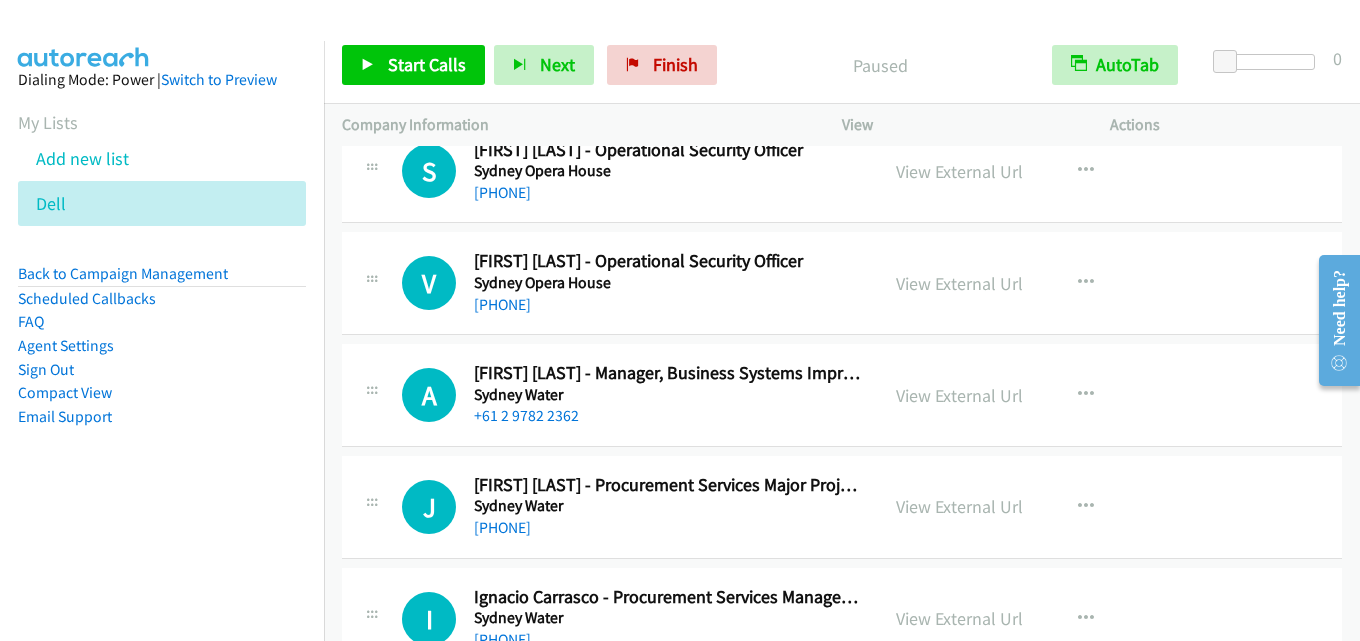 scroll, scrollTop: 0, scrollLeft: 0, axis: both 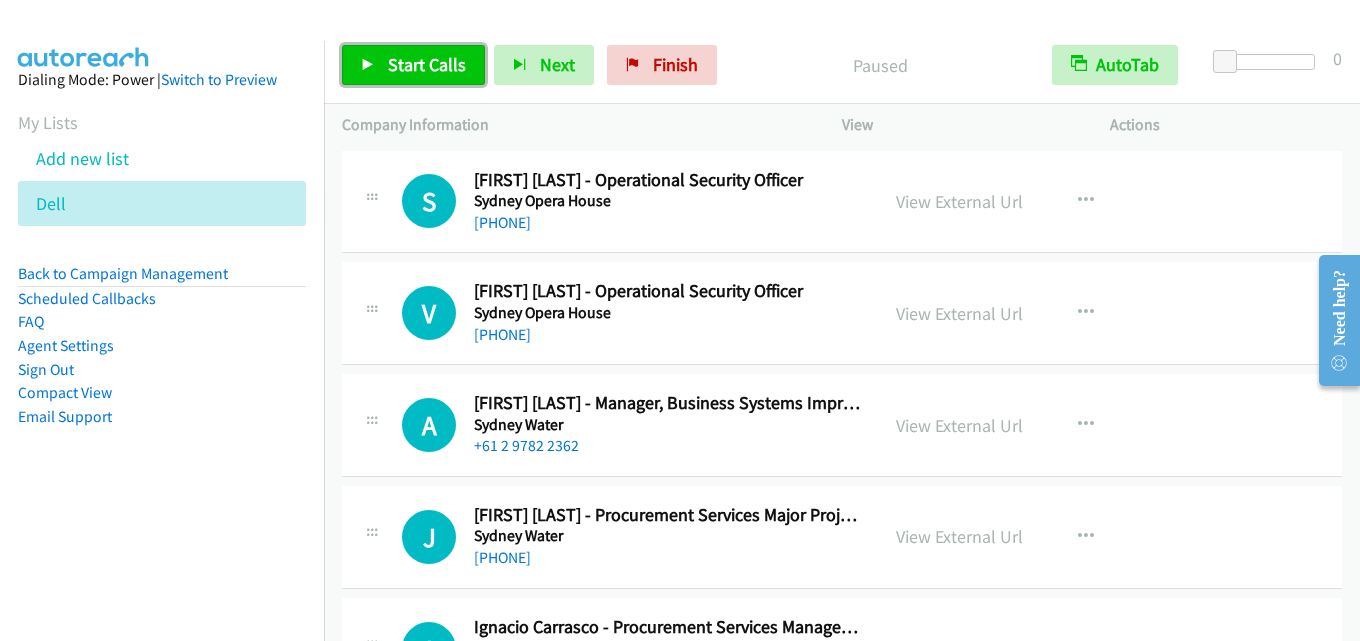 click on "Start Calls" at bounding box center (427, 64) 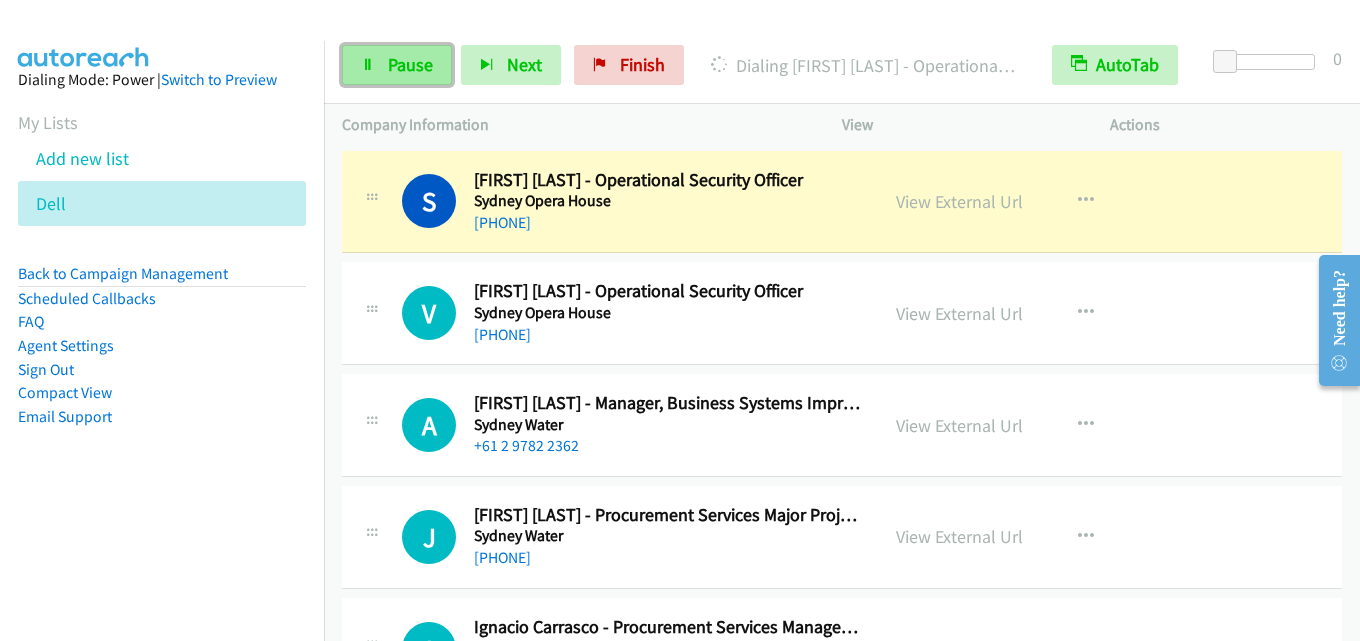 click on "Pause" at bounding box center [410, 64] 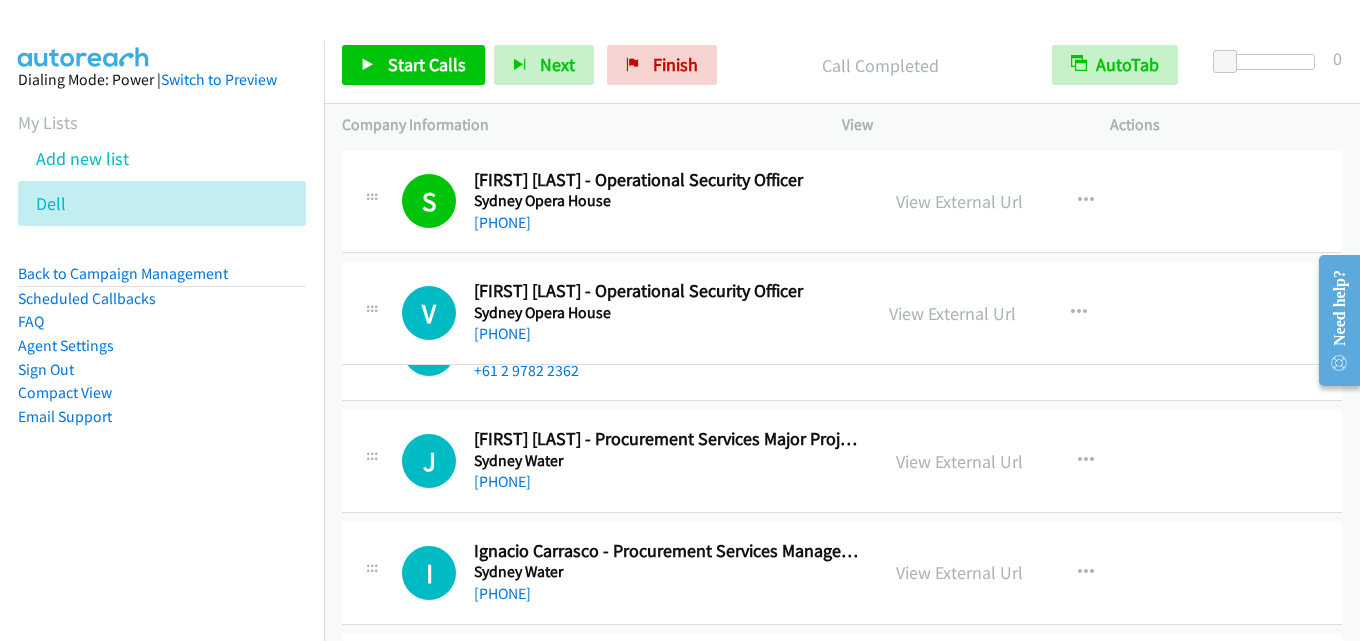 drag, startPoint x: 569, startPoint y: 294, endPoint x: 543, endPoint y: 294, distance: 26 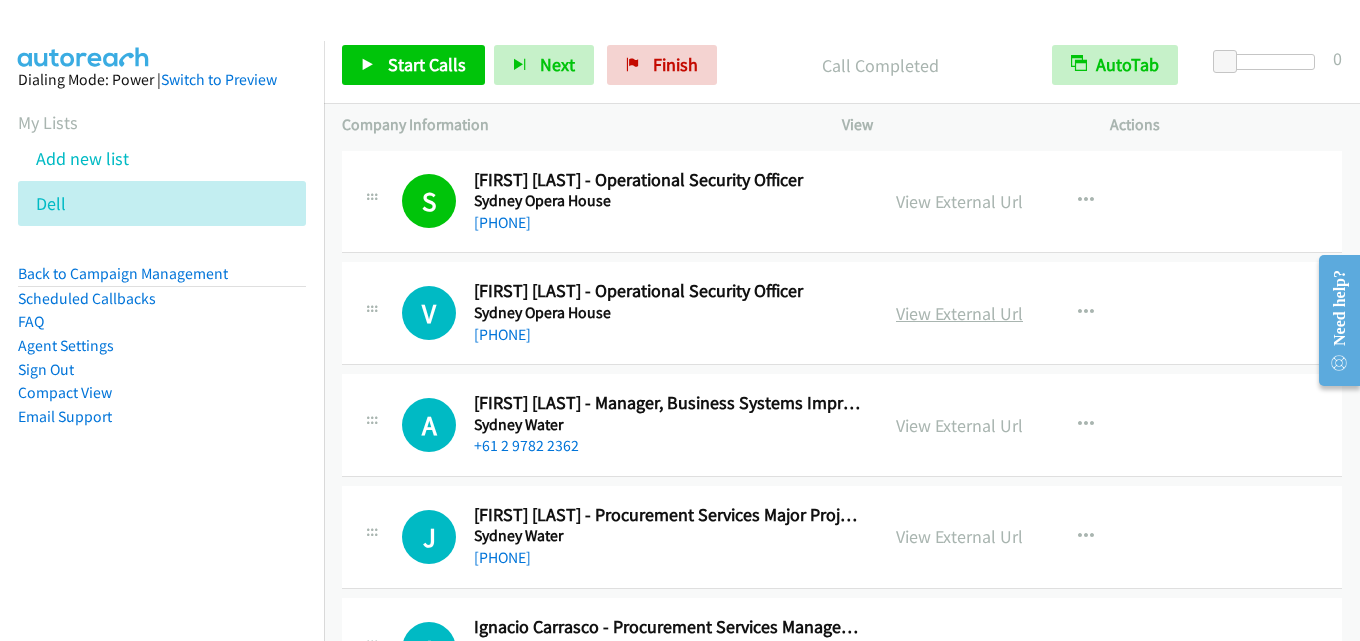click on "View External Url" at bounding box center [959, 313] 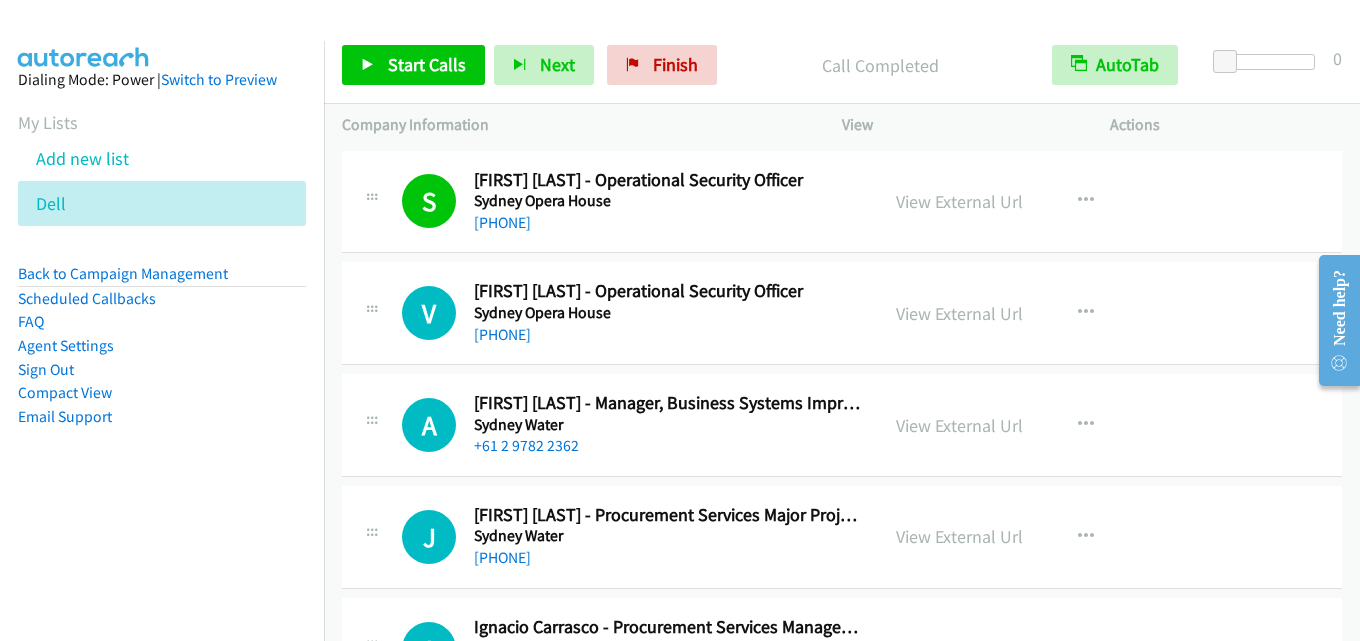 scroll, scrollTop: 100, scrollLeft: 0, axis: vertical 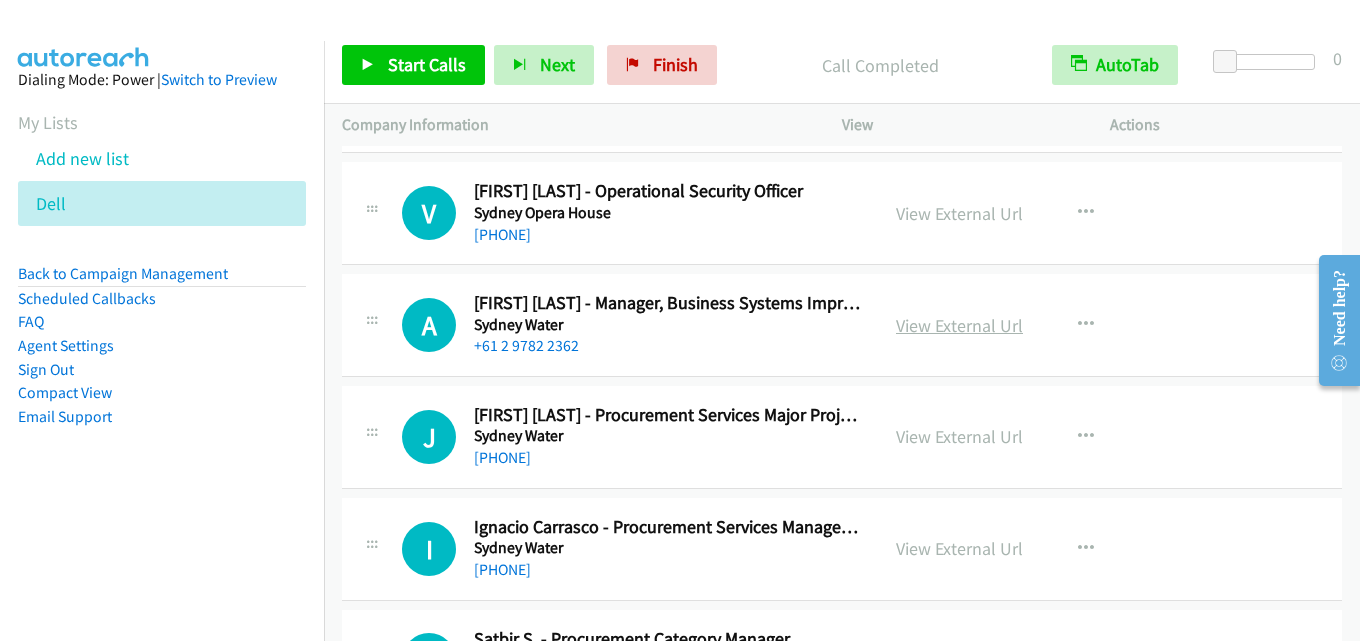 click on "View External Url" at bounding box center [959, 325] 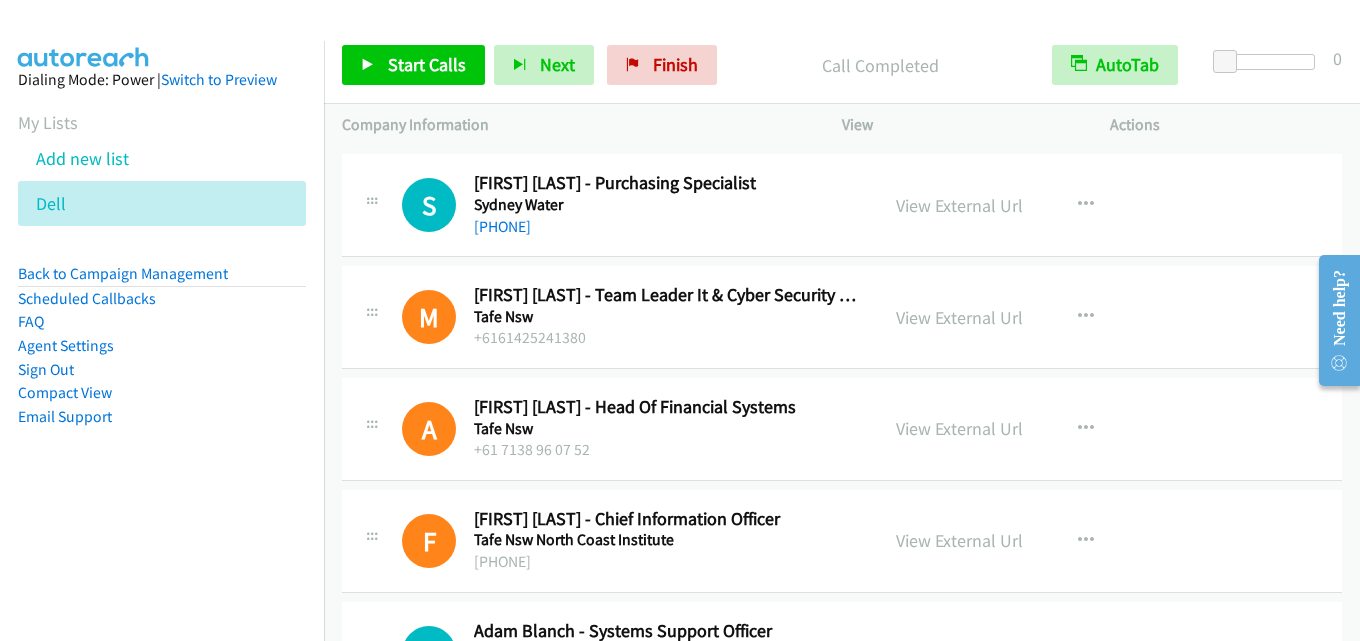 scroll, scrollTop: 700, scrollLeft: 0, axis: vertical 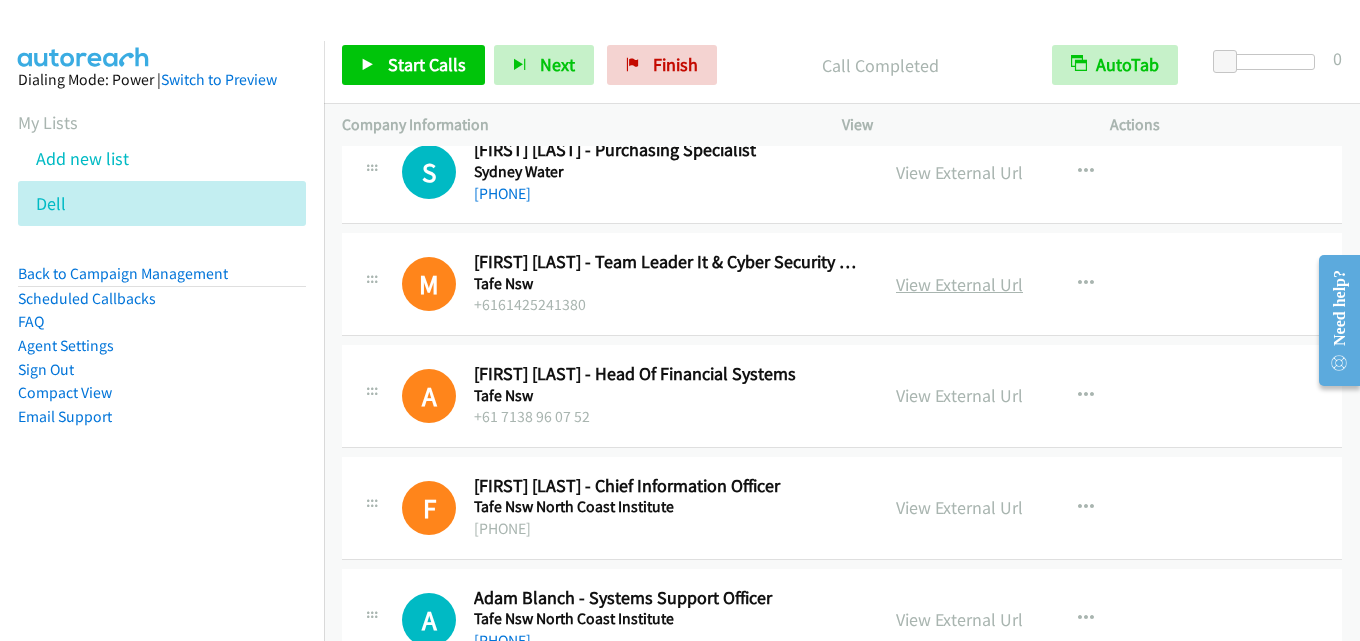 click on "View External Url" at bounding box center [959, 284] 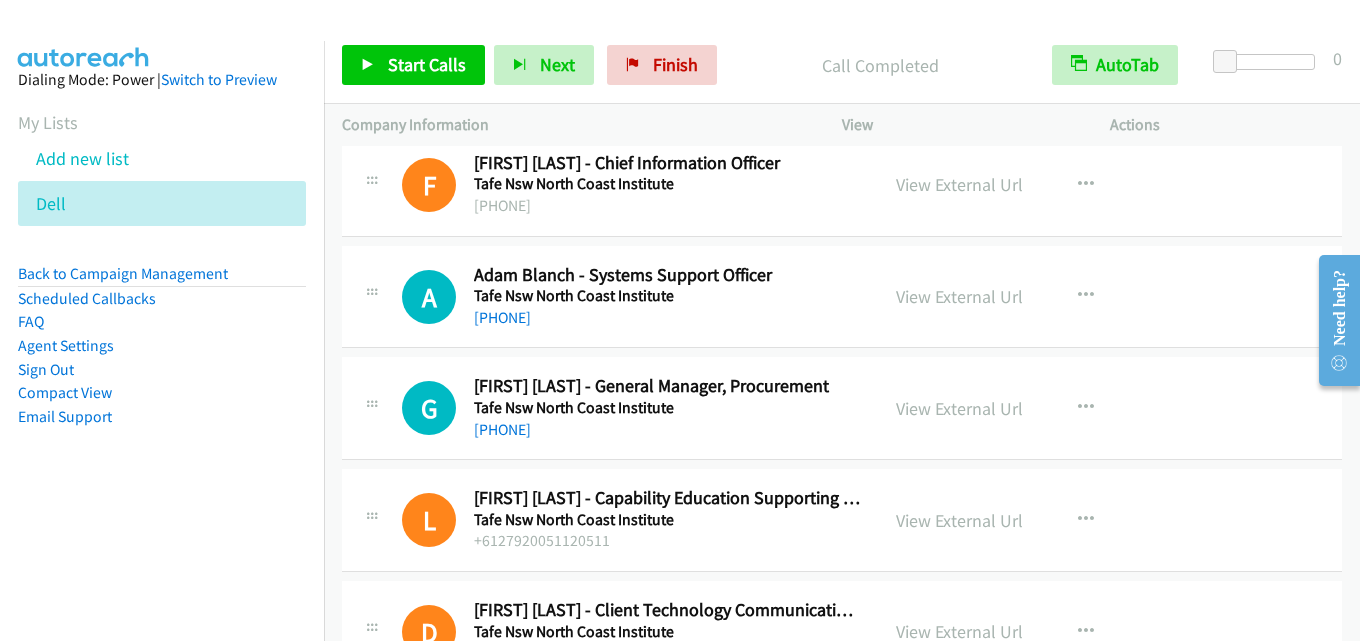 scroll, scrollTop: 1000, scrollLeft: 0, axis: vertical 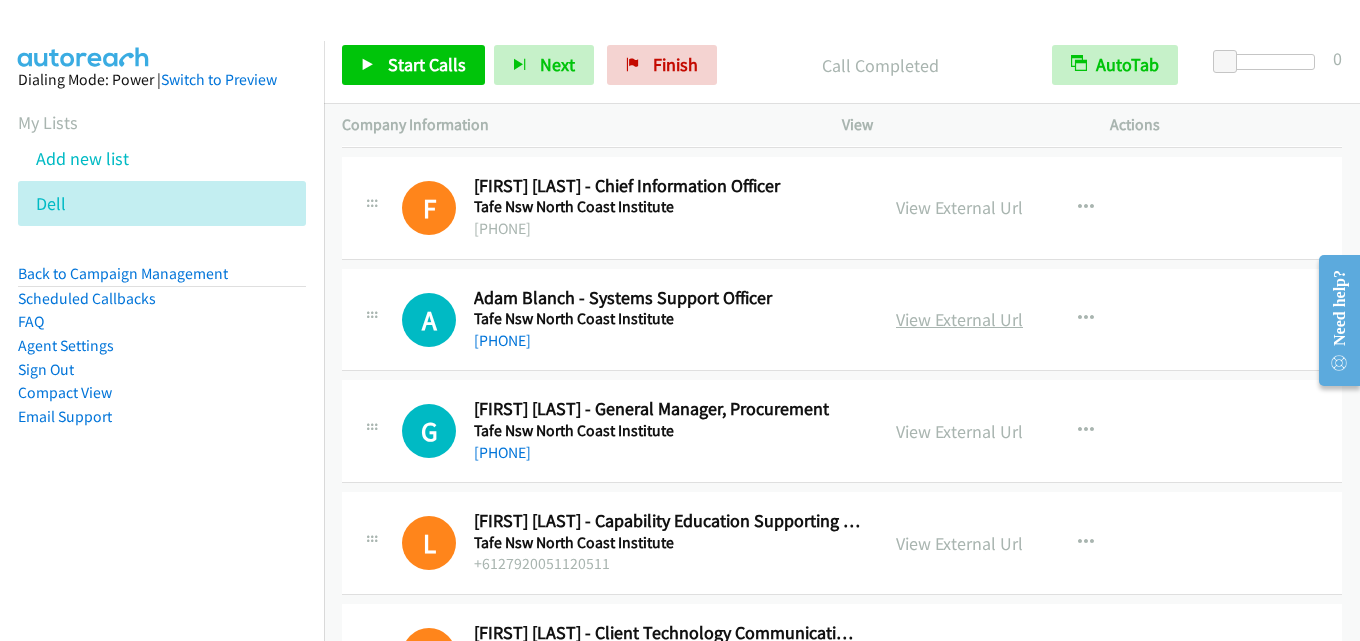 click on "View External Url" at bounding box center [959, 319] 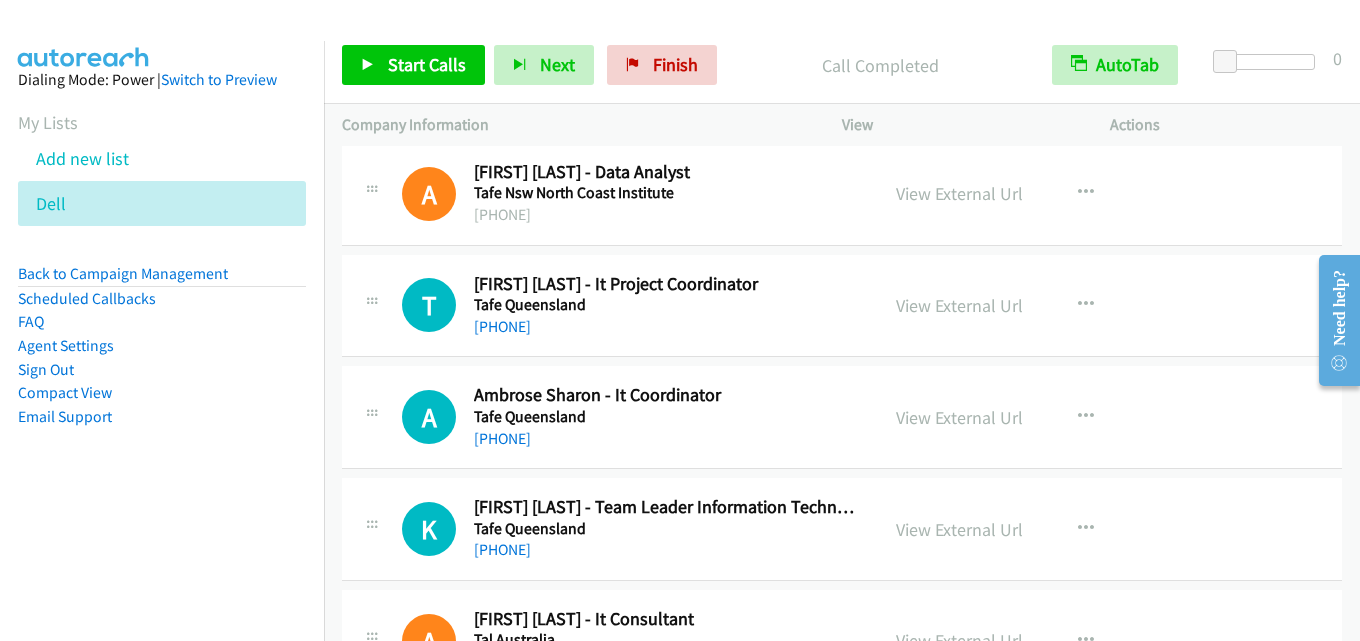 scroll, scrollTop: 1700, scrollLeft: 0, axis: vertical 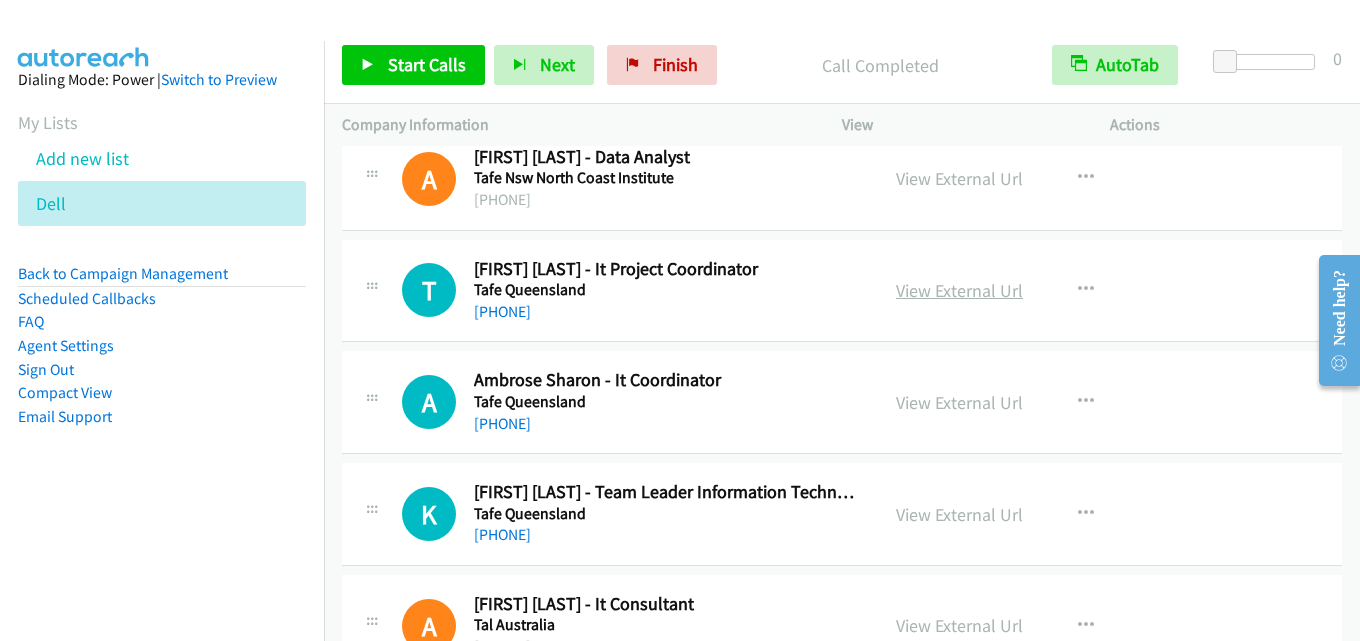 click on "View External Url" at bounding box center [959, 290] 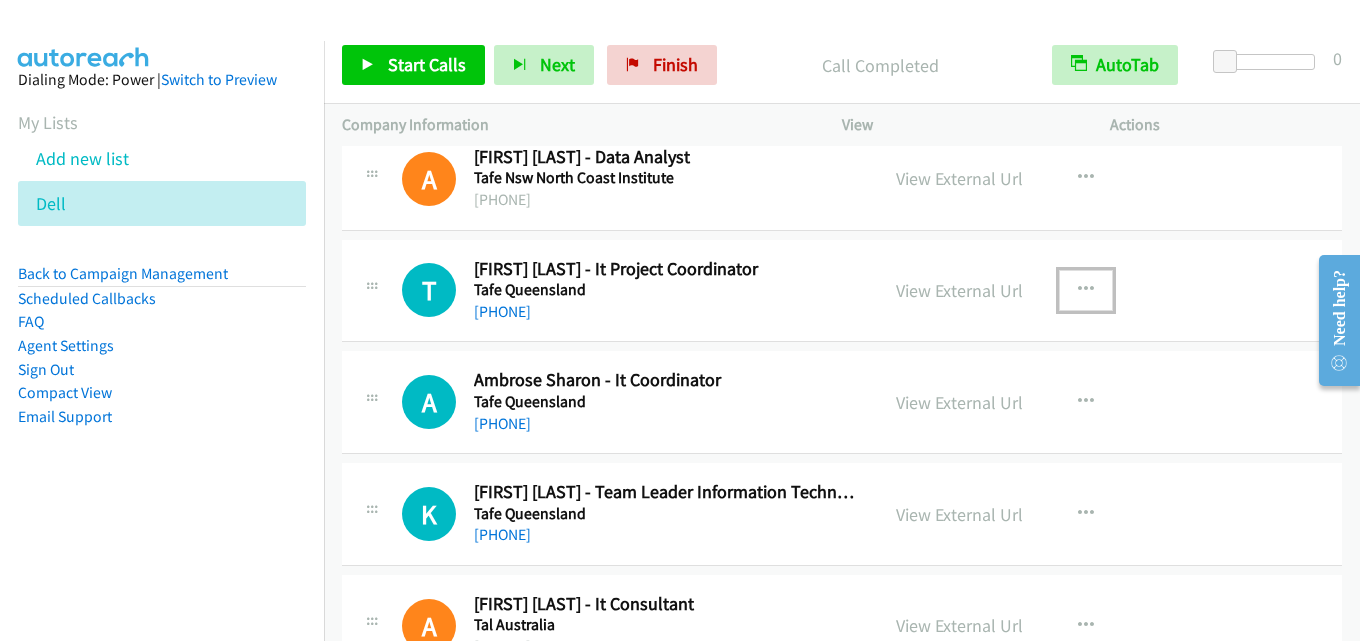click at bounding box center [1086, 290] 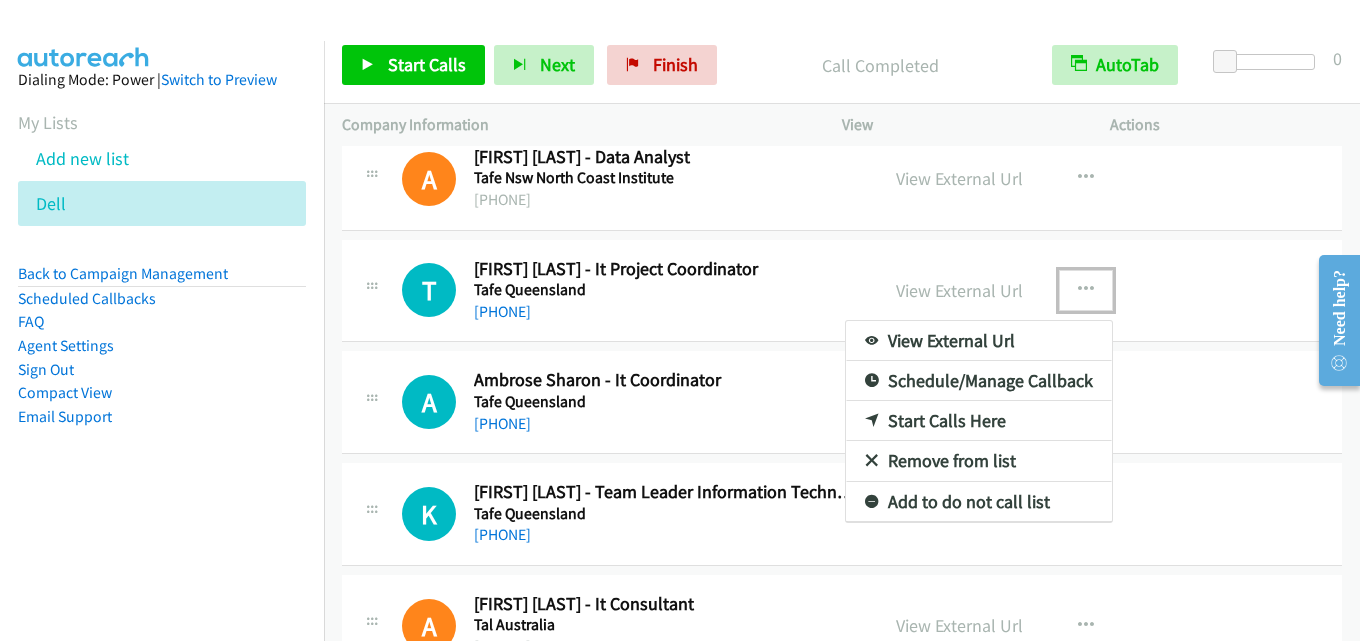click on "Start Calls Here" at bounding box center (979, 421) 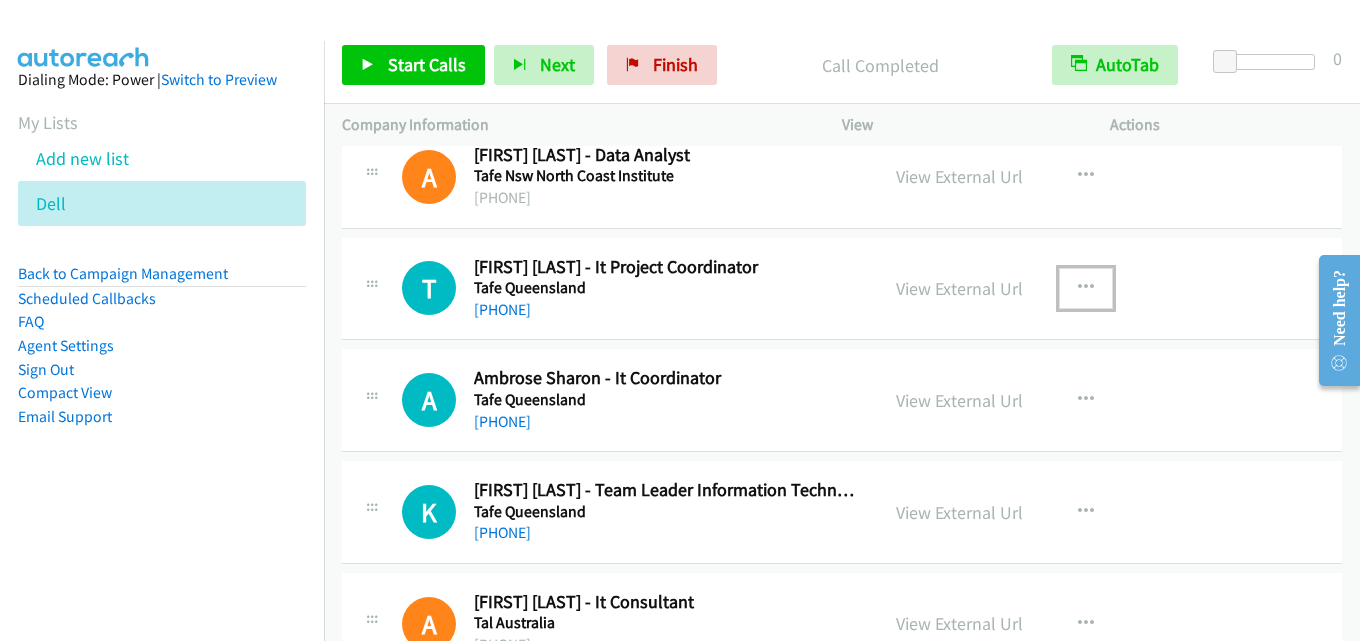 scroll, scrollTop: 1700, scrollLeft: 0, axis: vertical 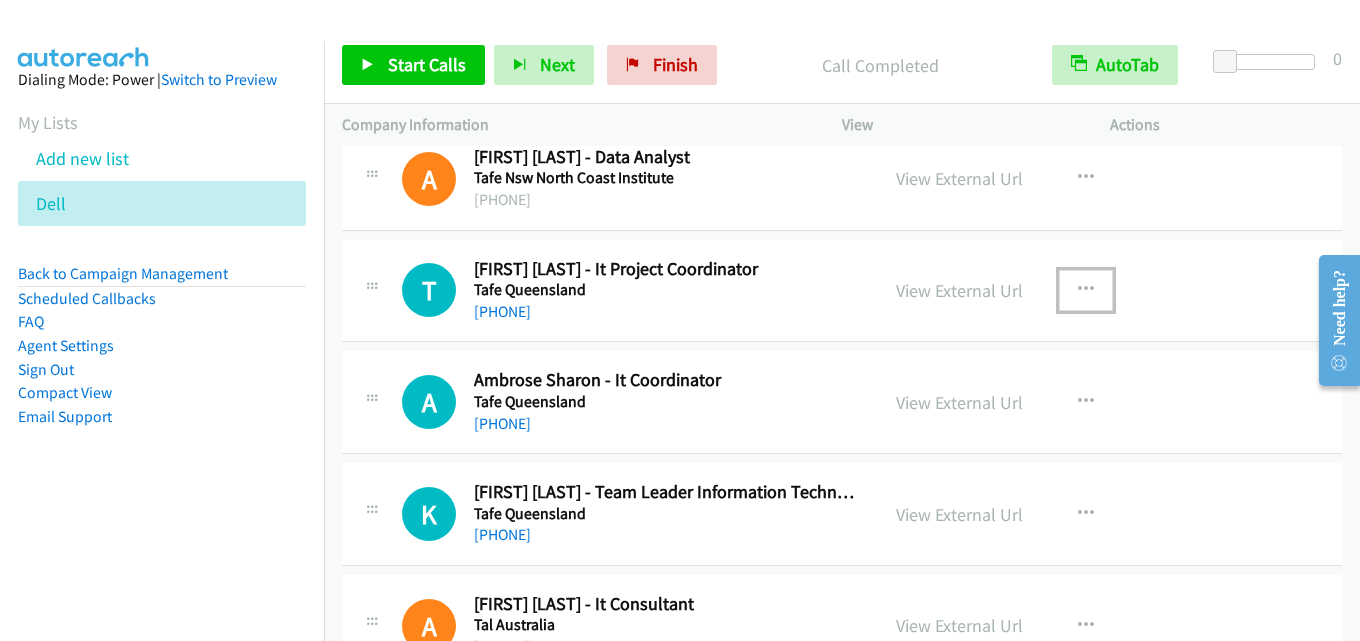 click at bounding box center (1086, 290) 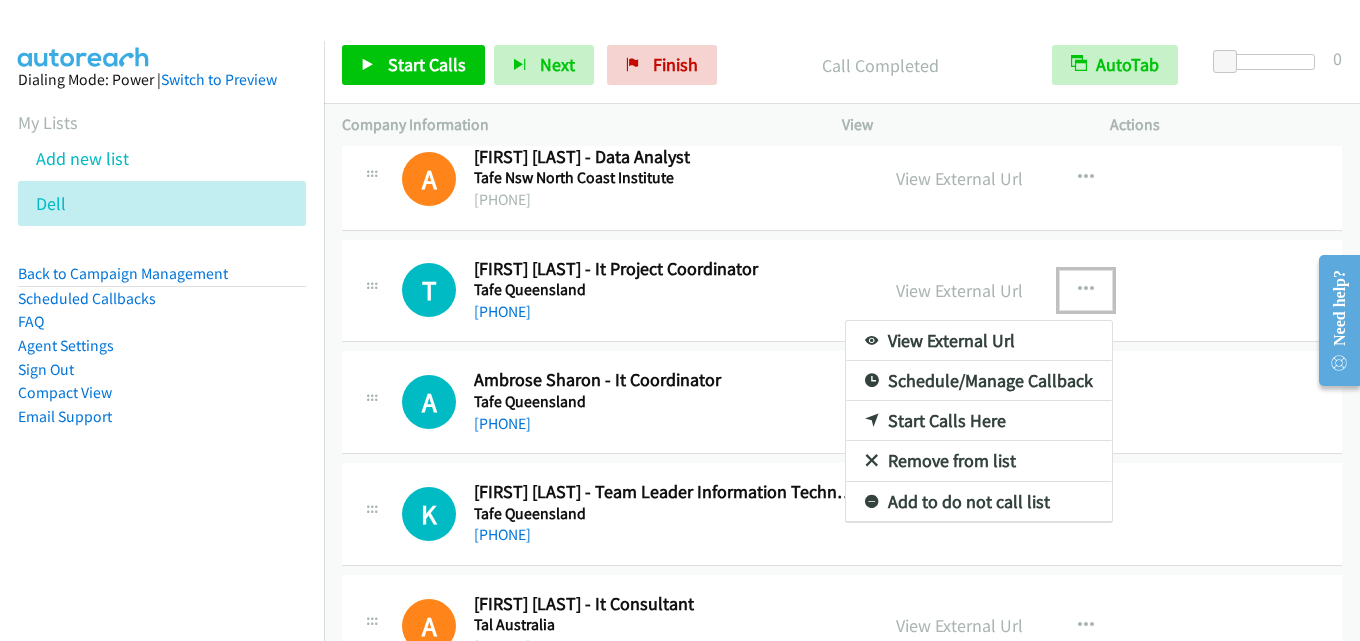 click on "Start Calls Here" at bounding box center (979, 421) 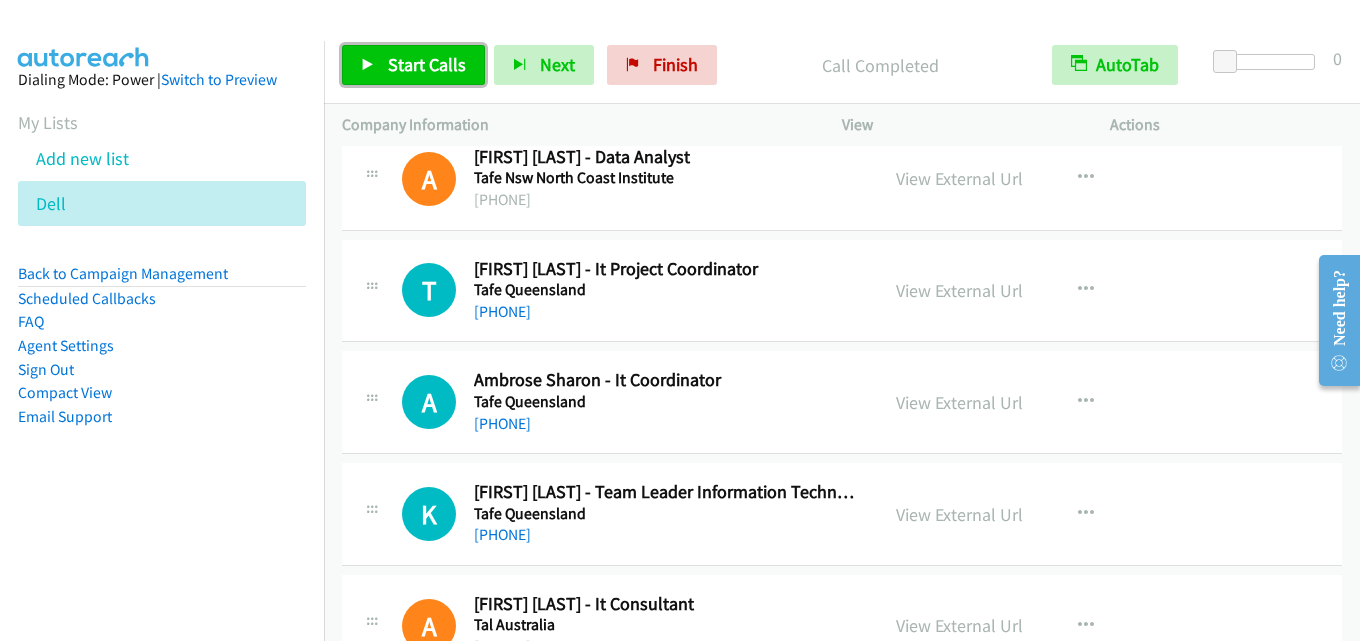 click on "Start Calls" at bounding box center [427, 64] 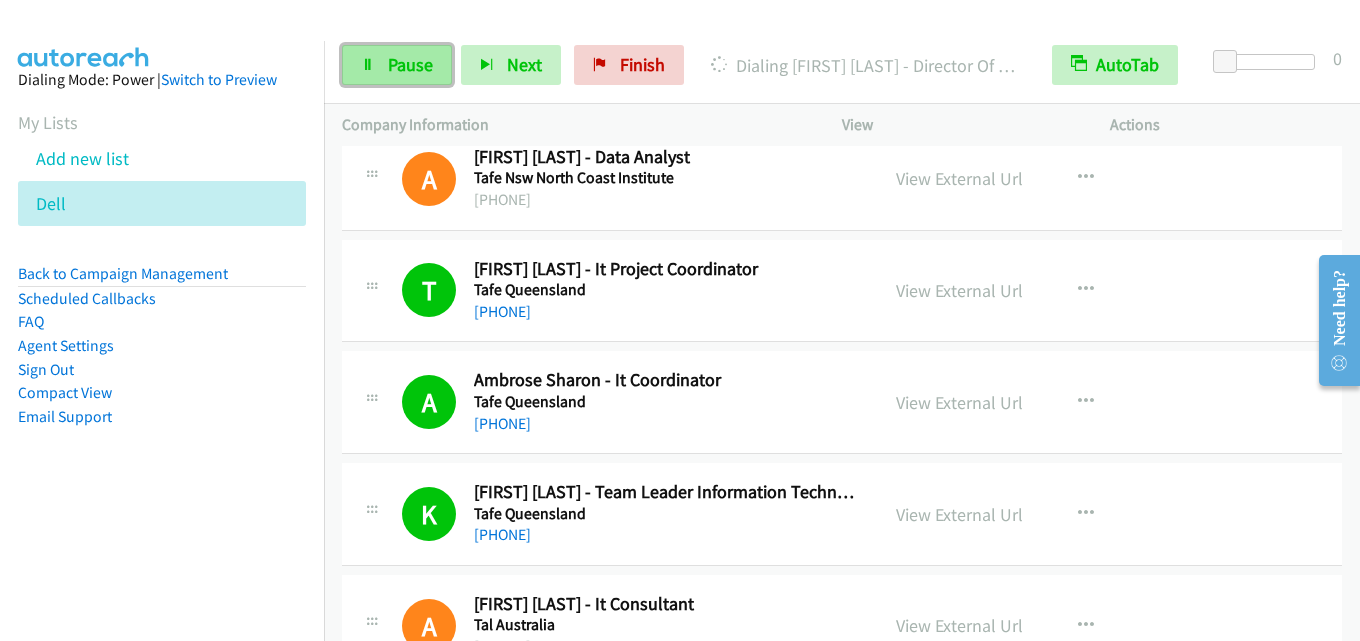 click on "Pause" at bounding box center [410, 64] 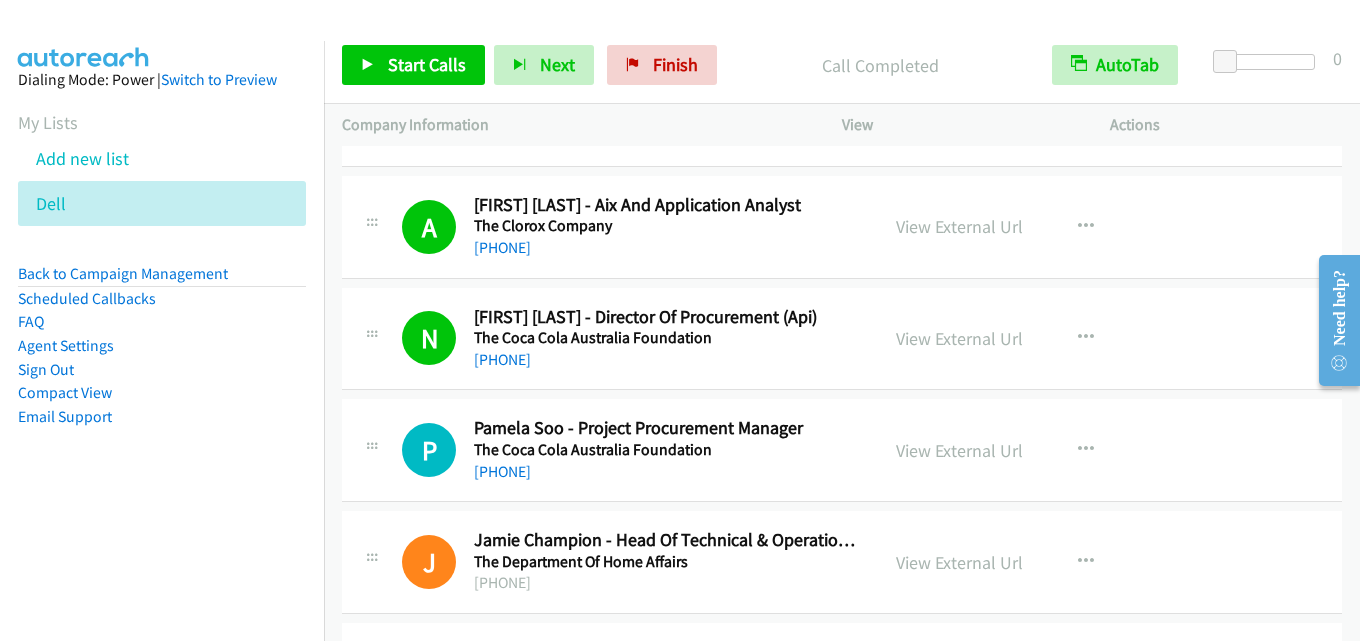 scroll, scrollTop: 3900, scrollLeft: 0, axis: vertical 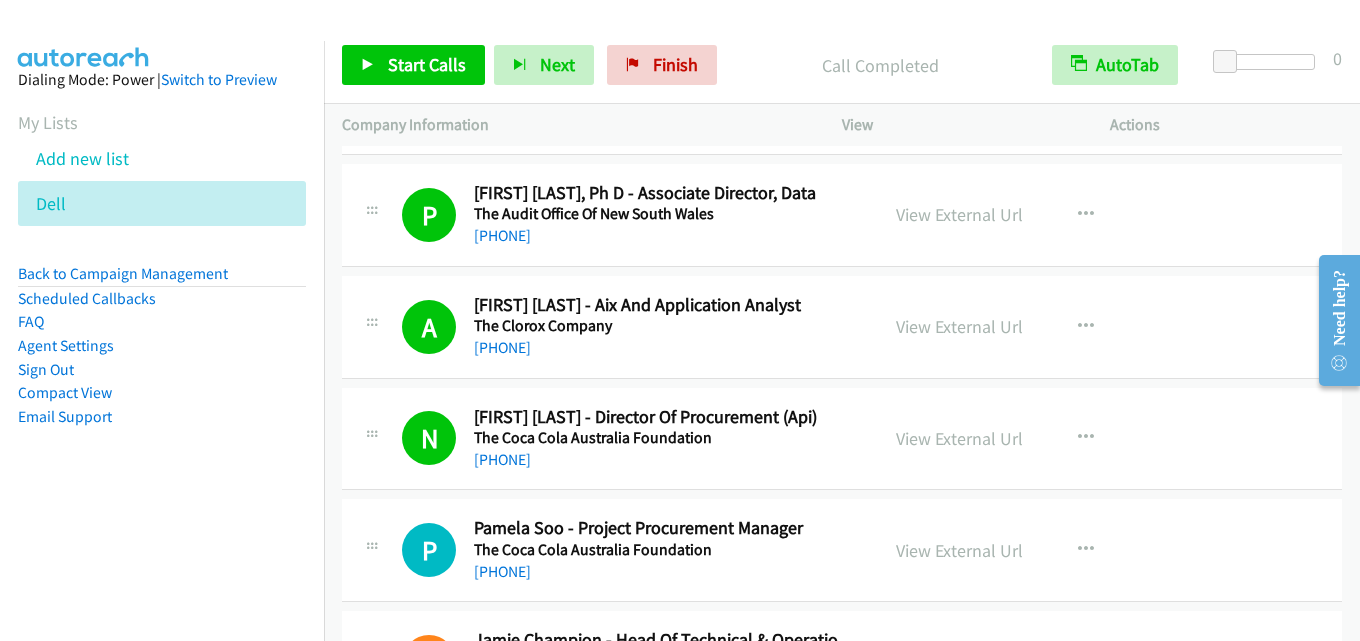 click on "View External Url" at bounding box center (959, 326) 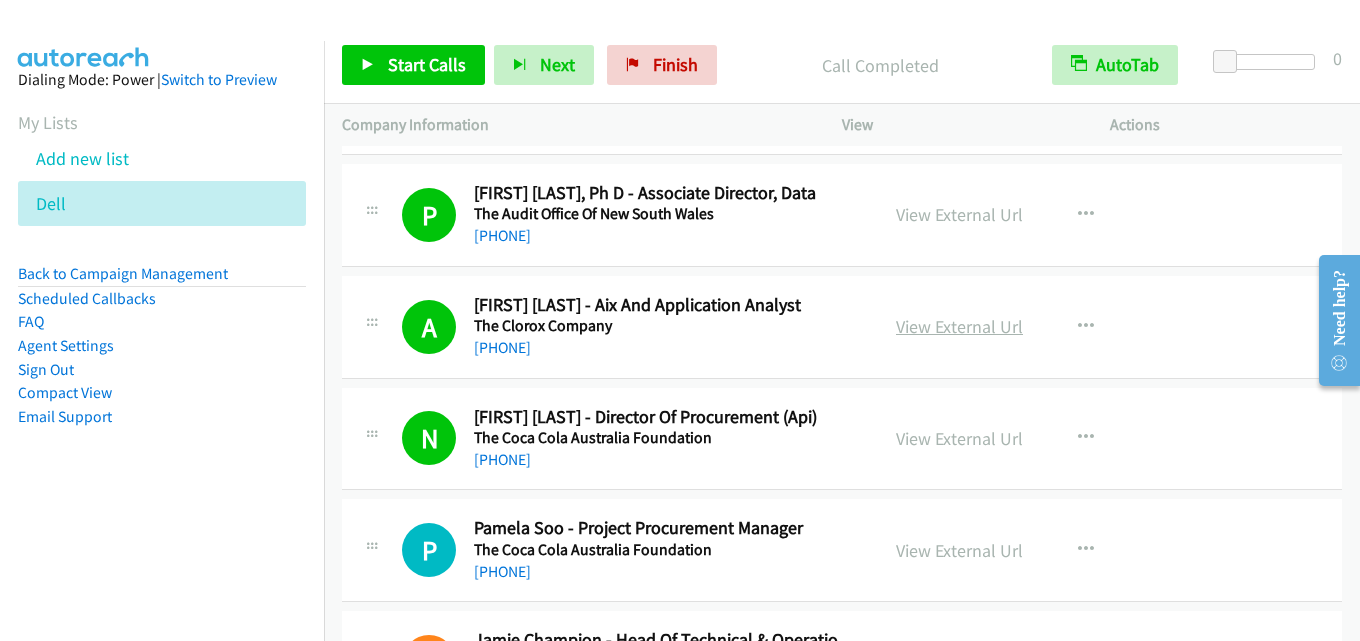 click on "View External Url" at bounding box center (959, 326) 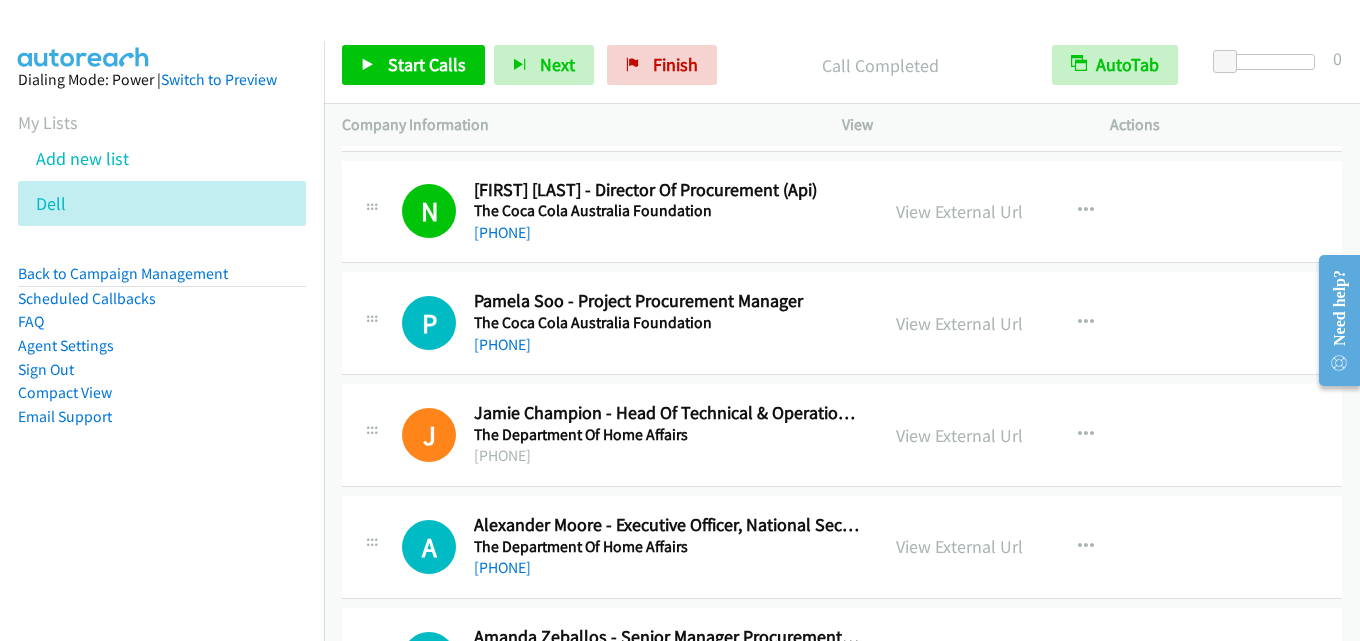 scroll, scrollTop: 4100, scrollLeft: 0, axis: vertical 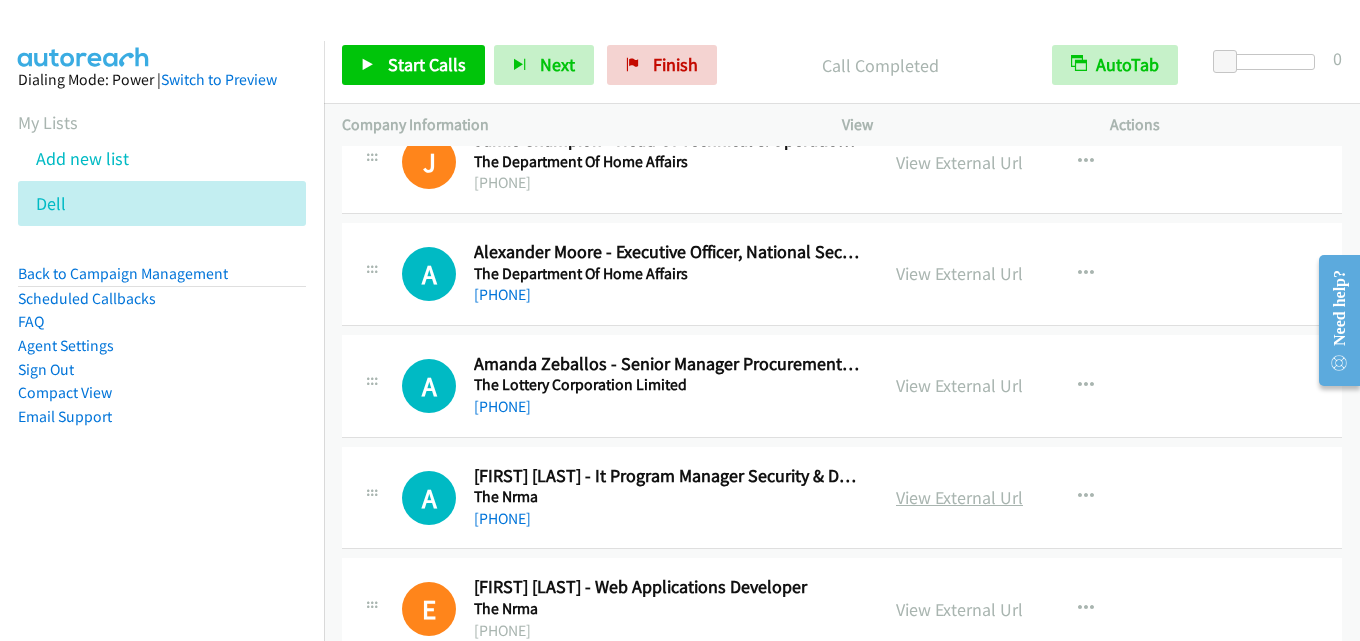 click on "View External Url" at bounding box center [959, 497] 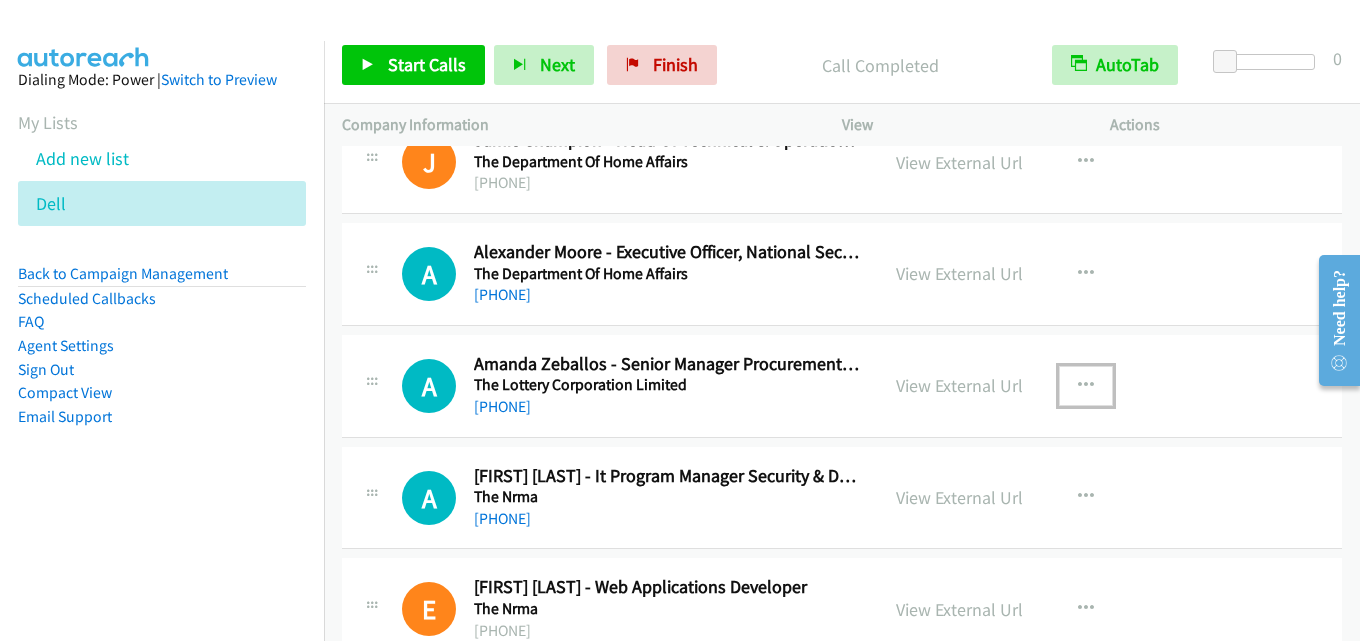 click at bounding box center (1086, 386) 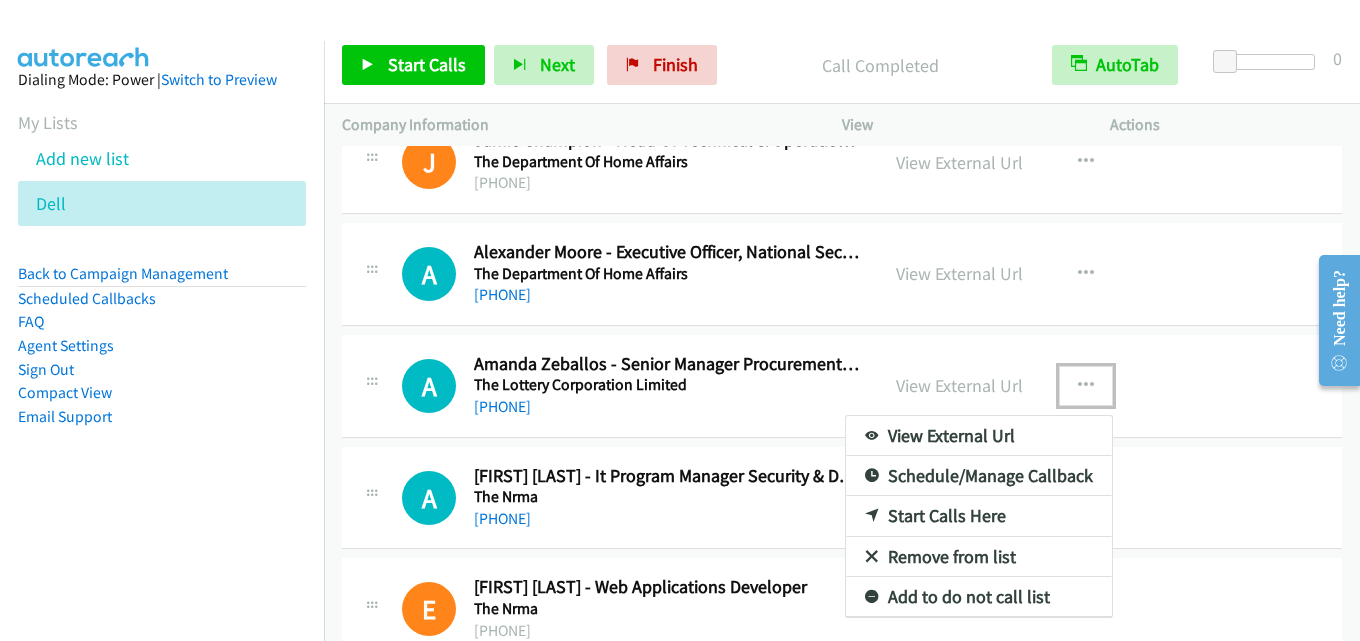 click at bounding box center [680, 320] 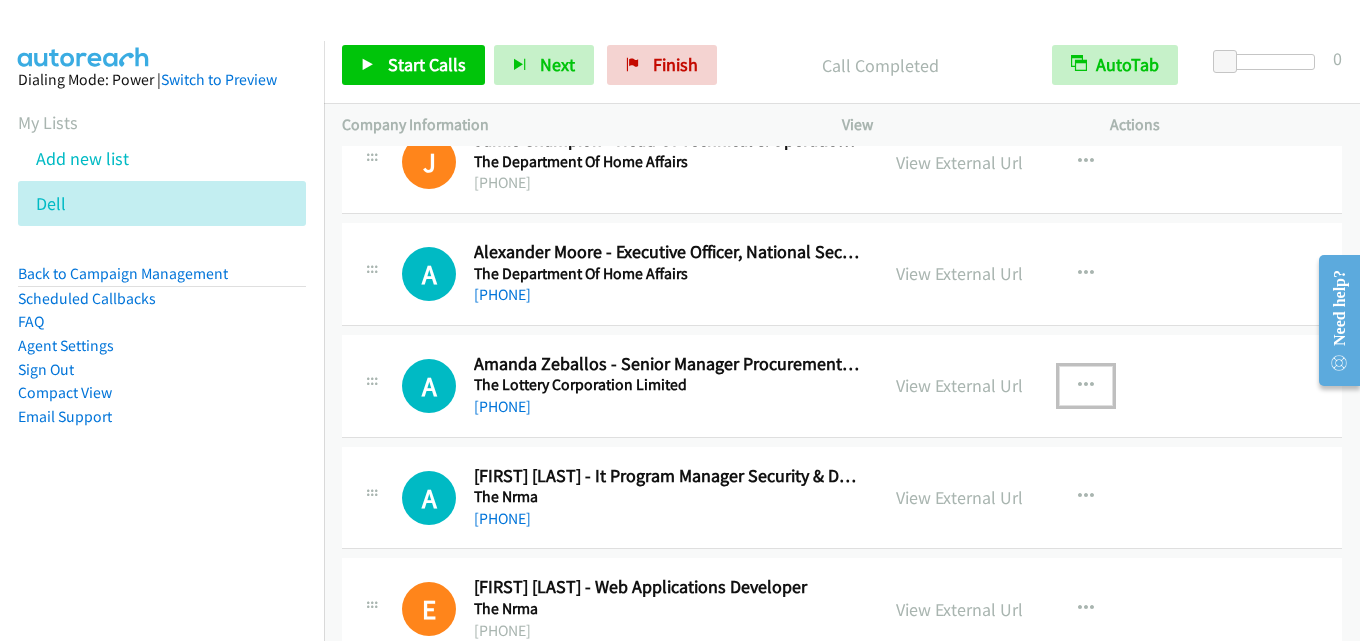 click on "View External Url" at bounding box center (959, 273) 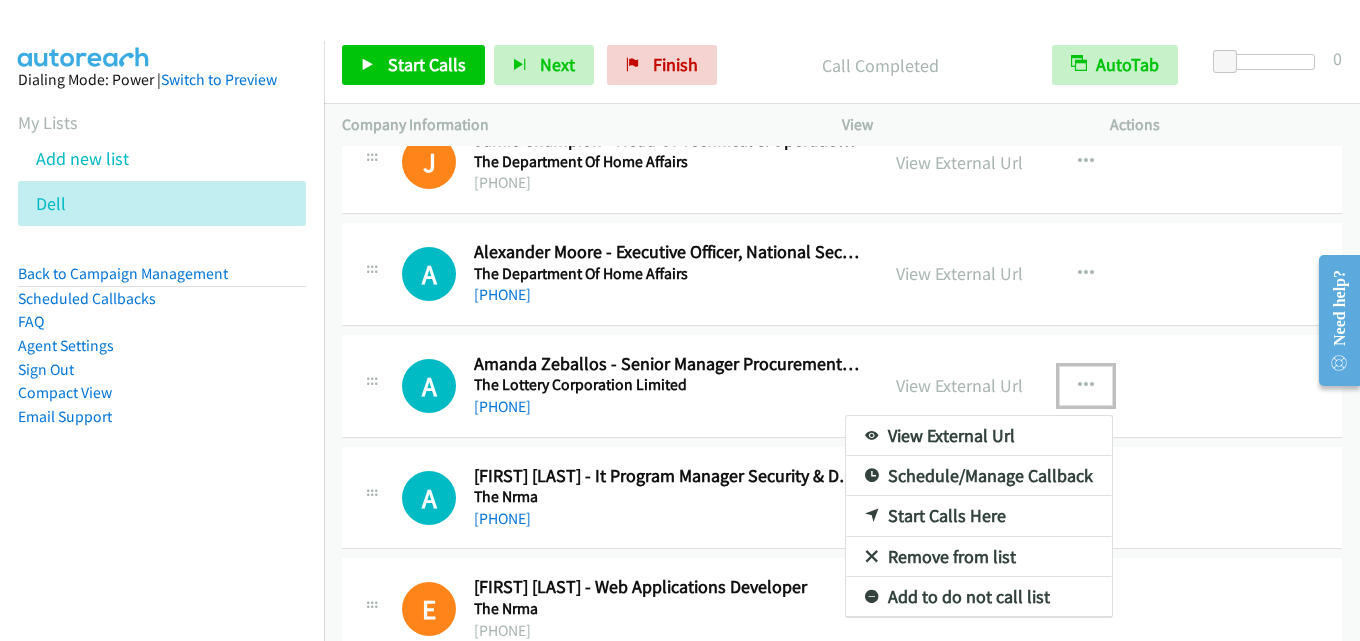 click on "Start Calls Here" at bounding box center [979, 516] 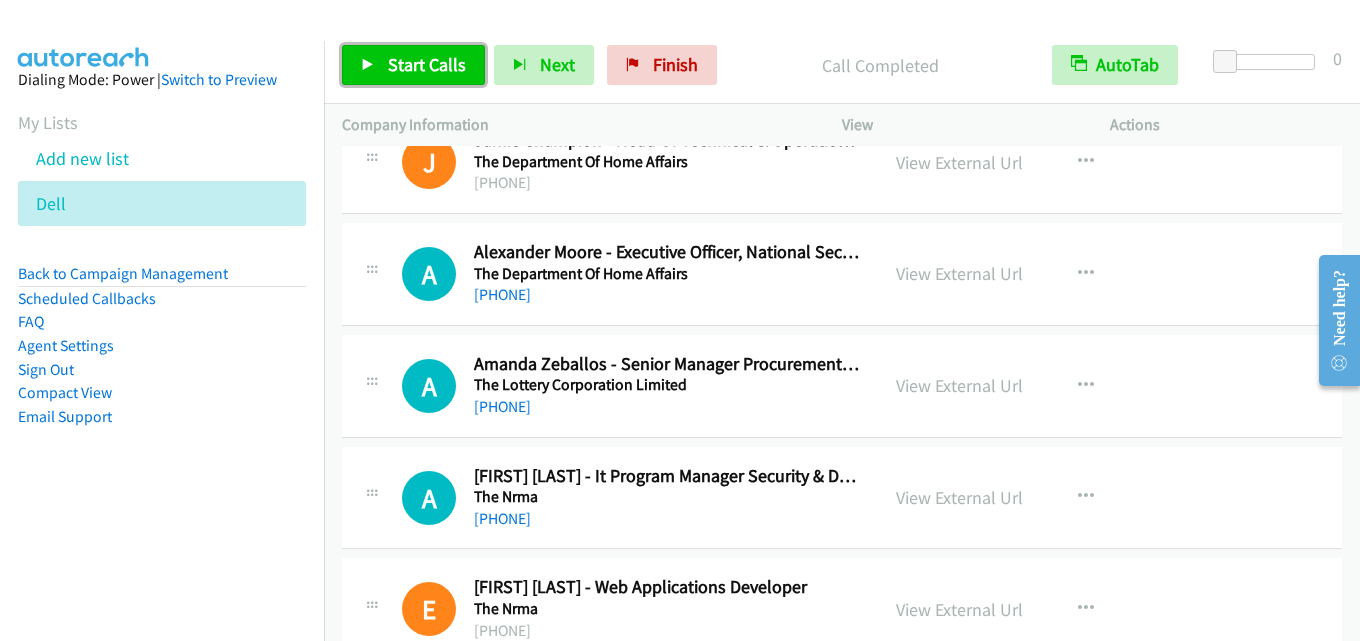 click on "Start Calls" at bounding box center [413, 65] 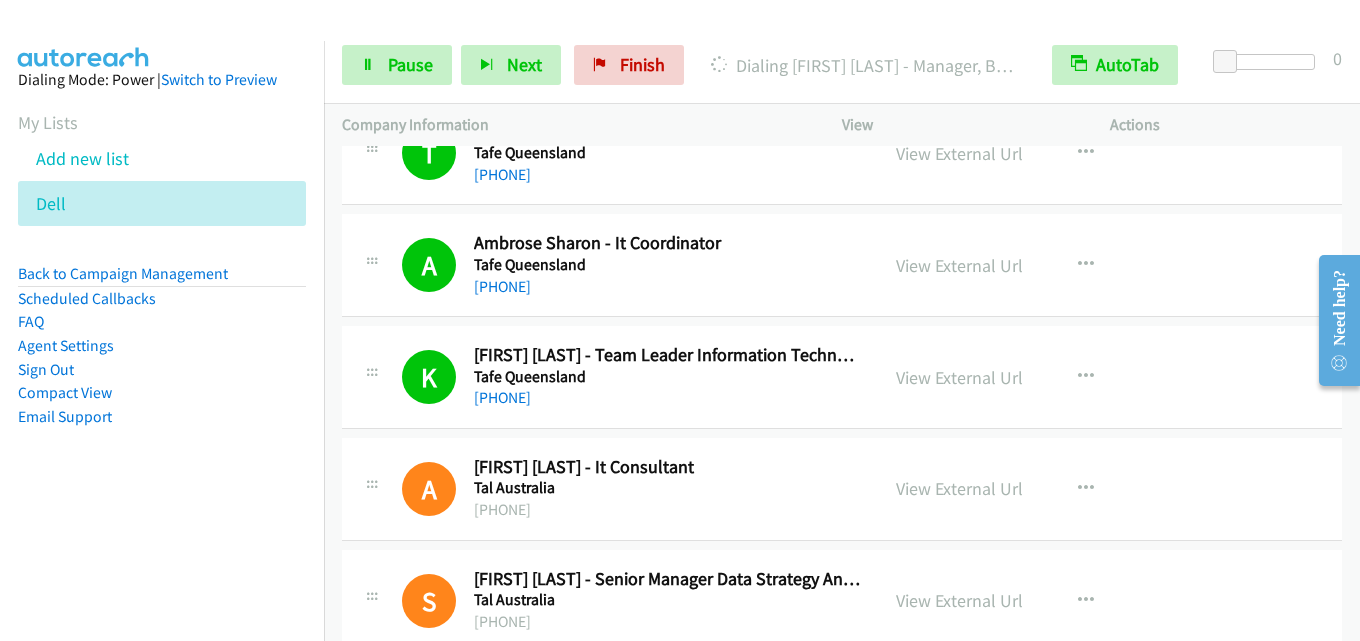 scroll, scrollTop: 1616, scrollLeft: 0, axis: vertical 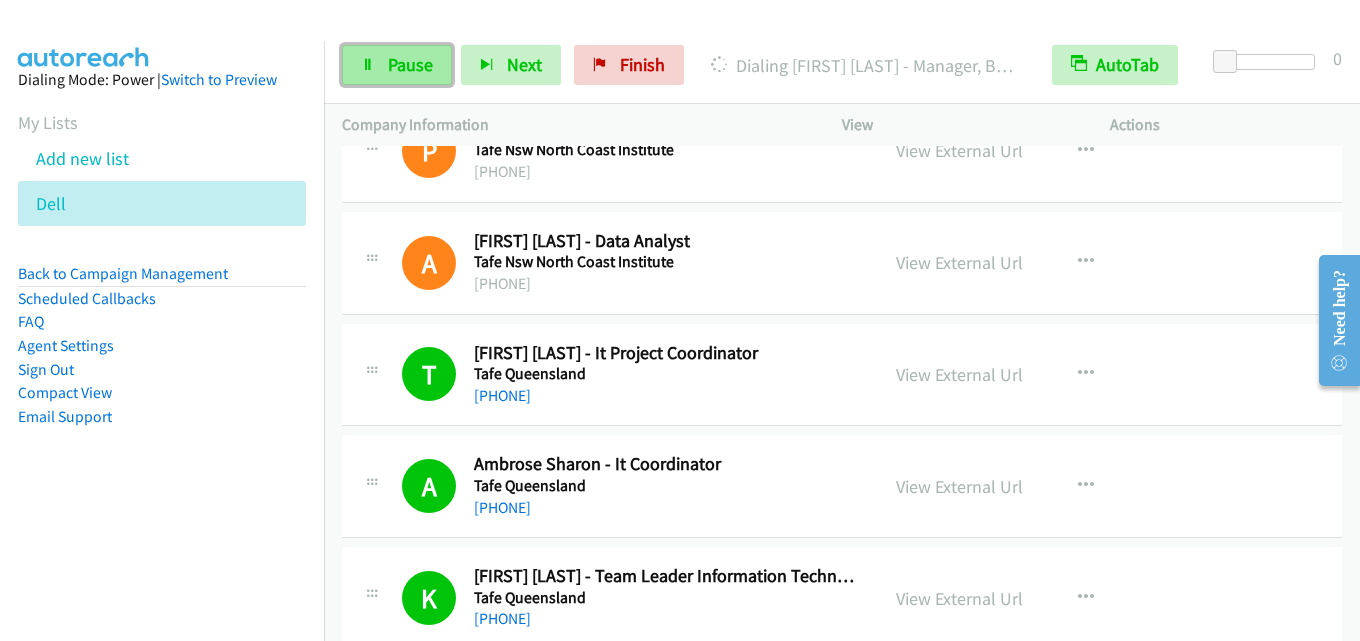 click on "Pause" at bounding box center [410, 64] 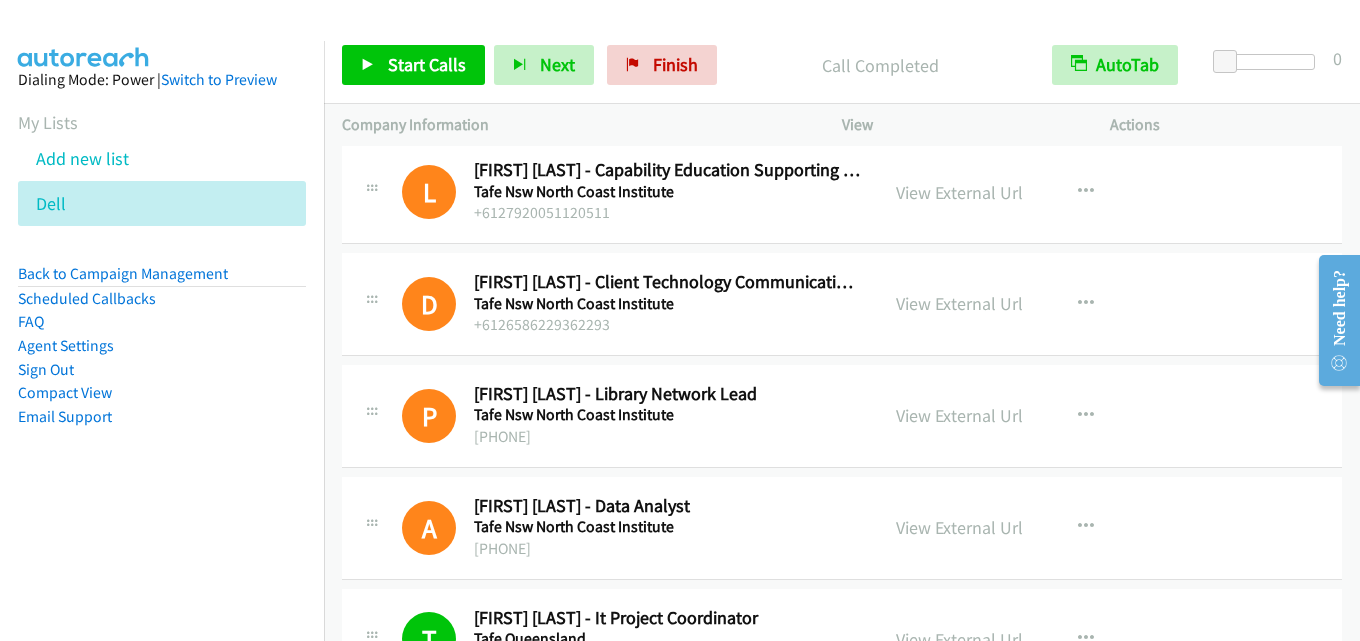 scroll, scrollTop: 1316, scrollLeft: 0, axis: vertical 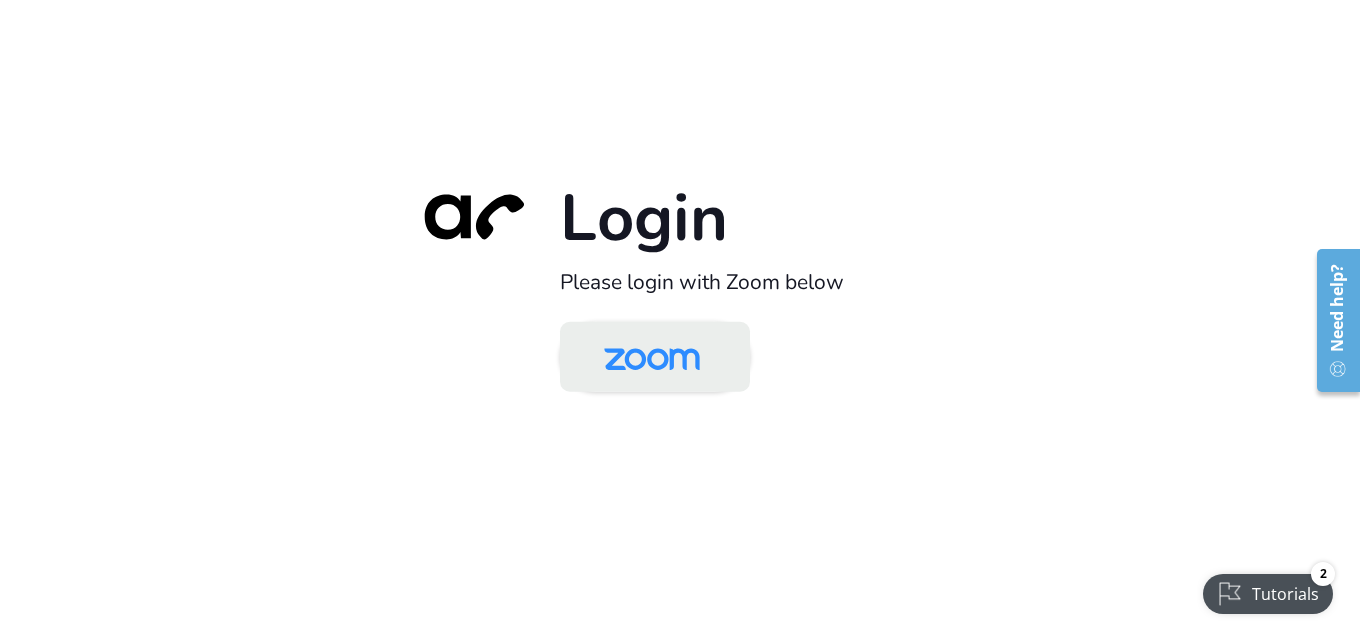 click at bounding box center (652, 358) 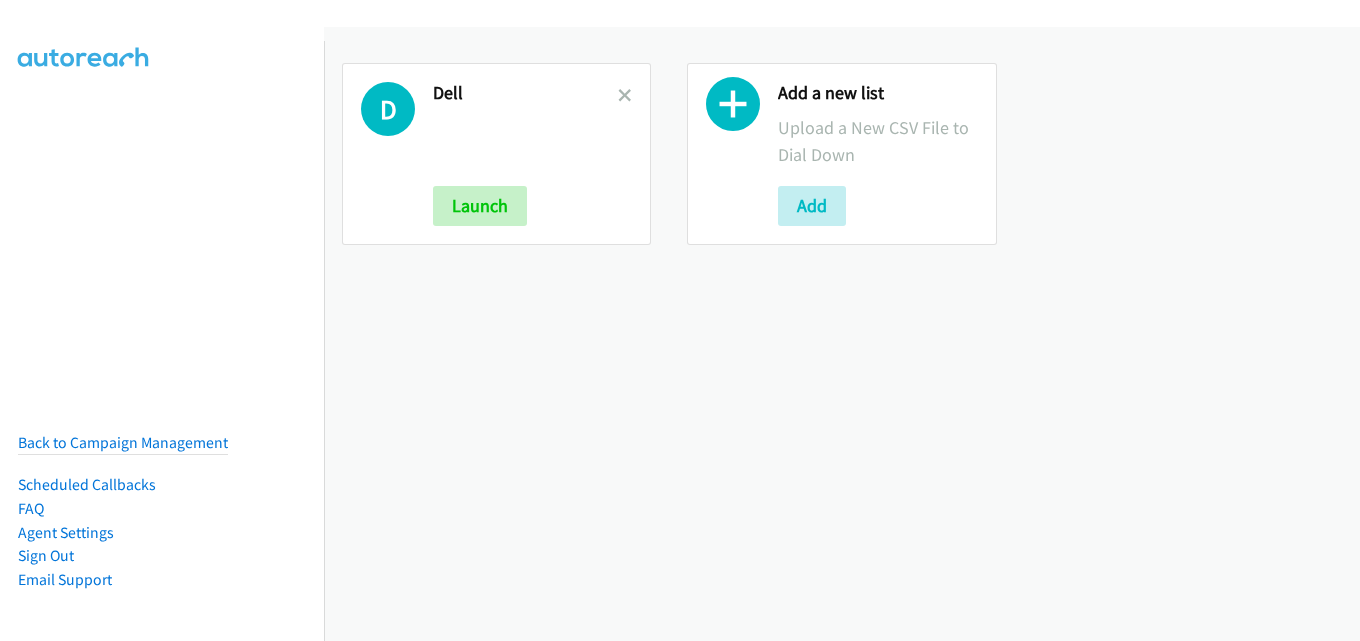 scroll, scrollTop: 0, scrollLeft: 0, axis: both 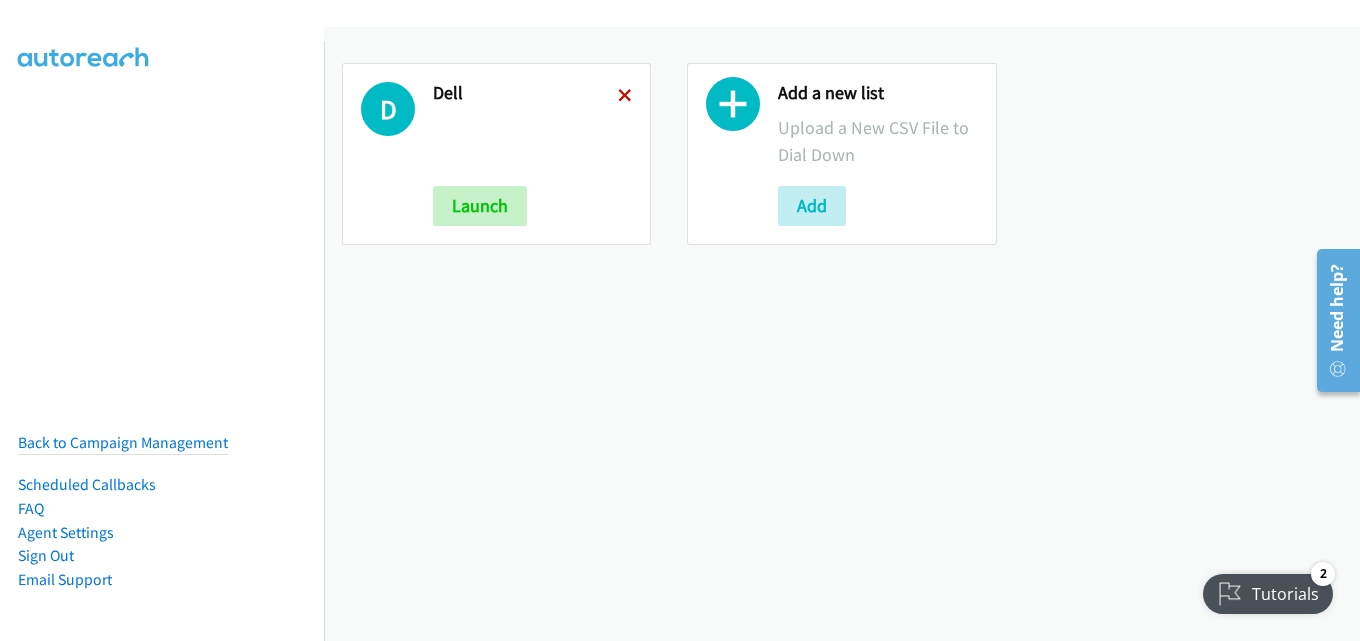 click at bounding box center [625, 97] 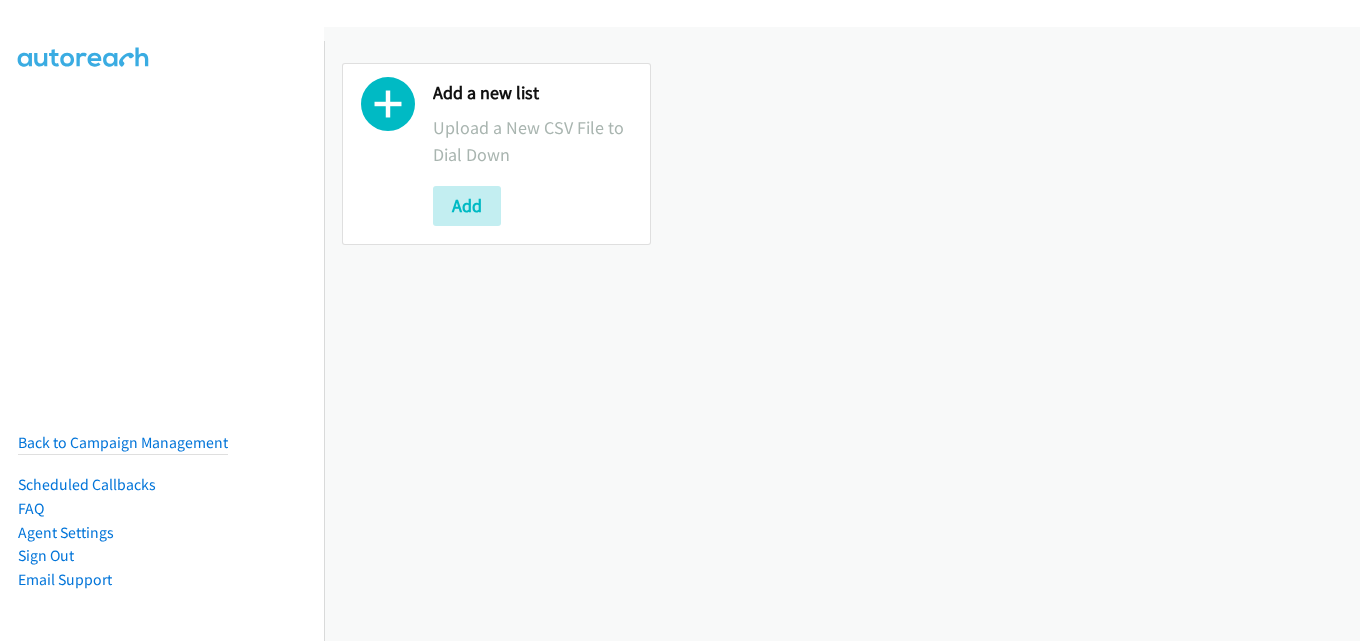 scroll, scrollTop: 0, scrollLeft: 0, axis: both 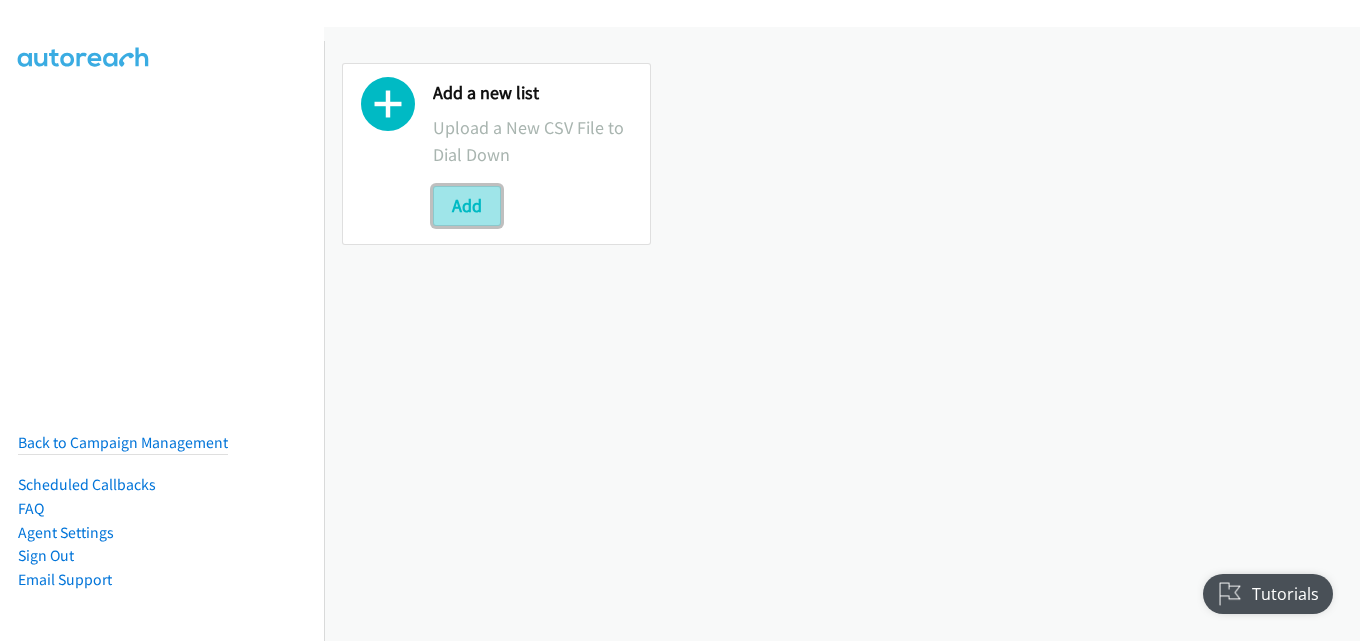 click on "Add" at bounding box center (467, 206) 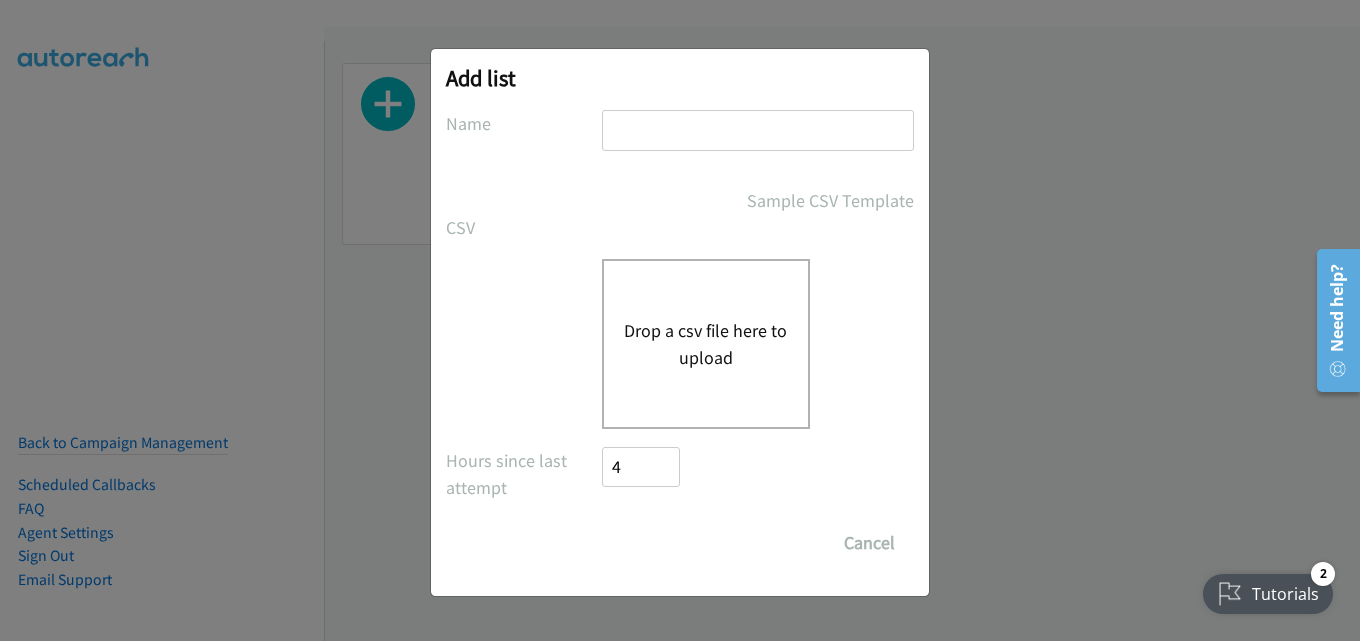 click at bounding box center [758, 130] 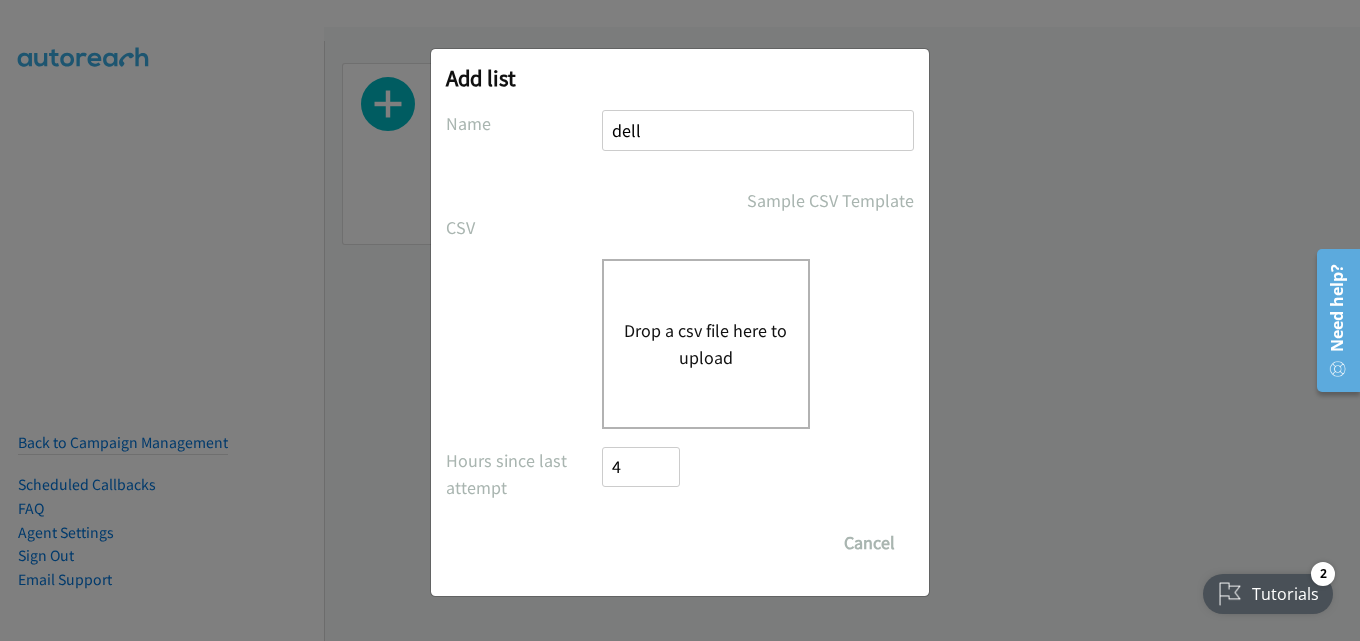 click on "Drop a csv file here to upload" at bounding box center (706, 344) 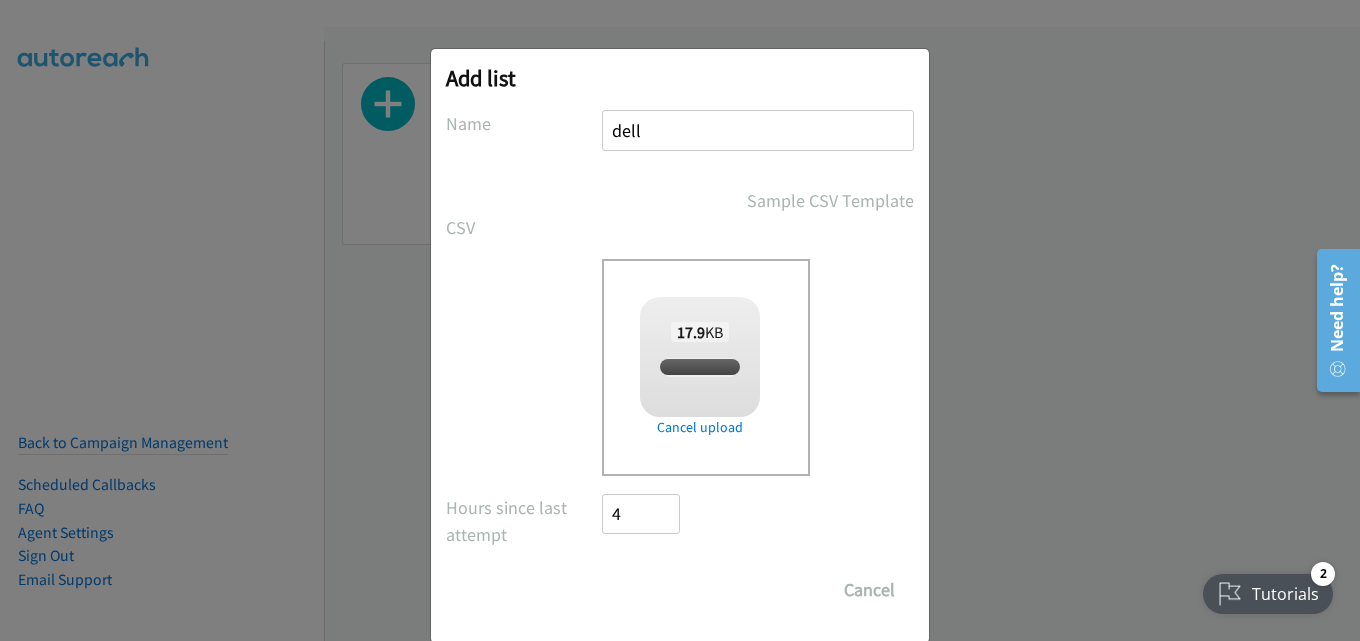 checkbox on "true" 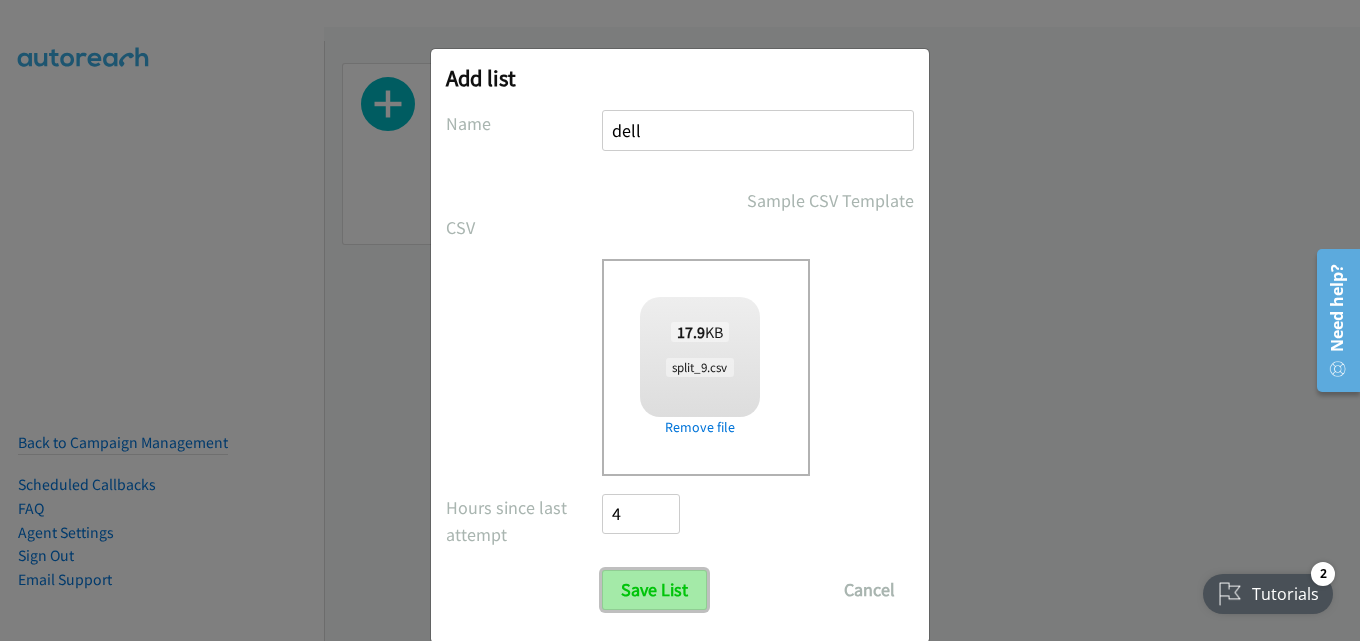 click on "Save List" at bounding box center (654, 590) 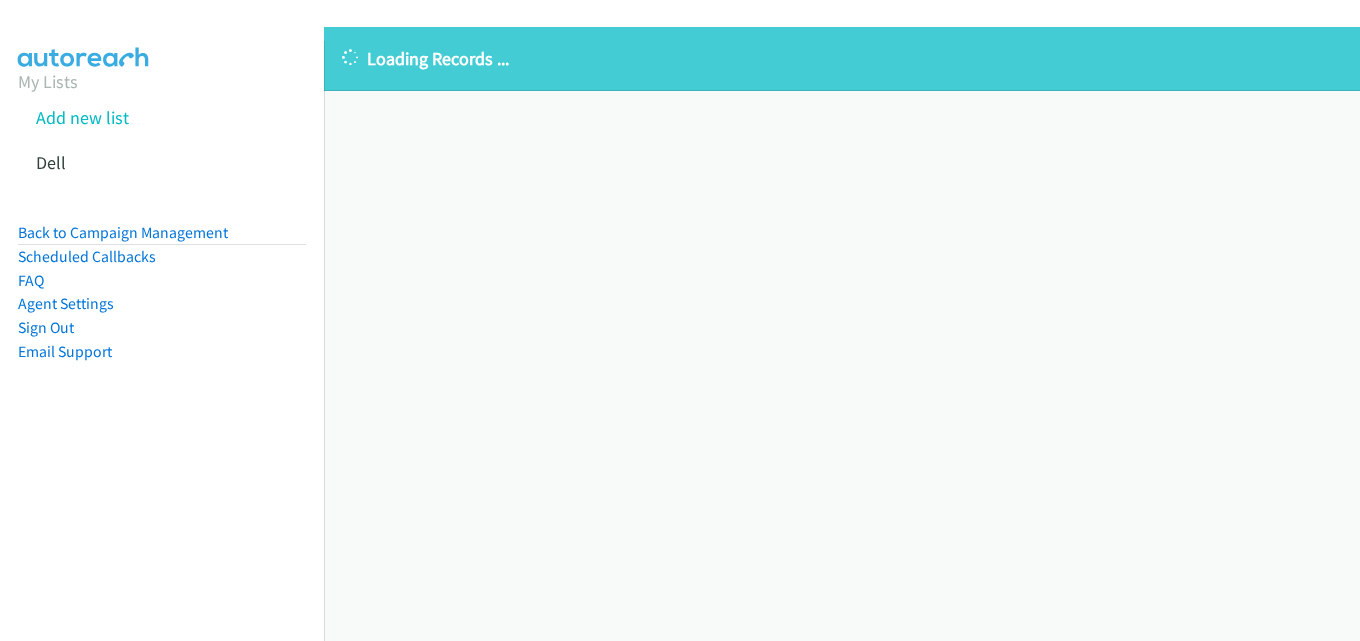 scroll, scrollTop: 0, scrollLeft: 0, axis: both 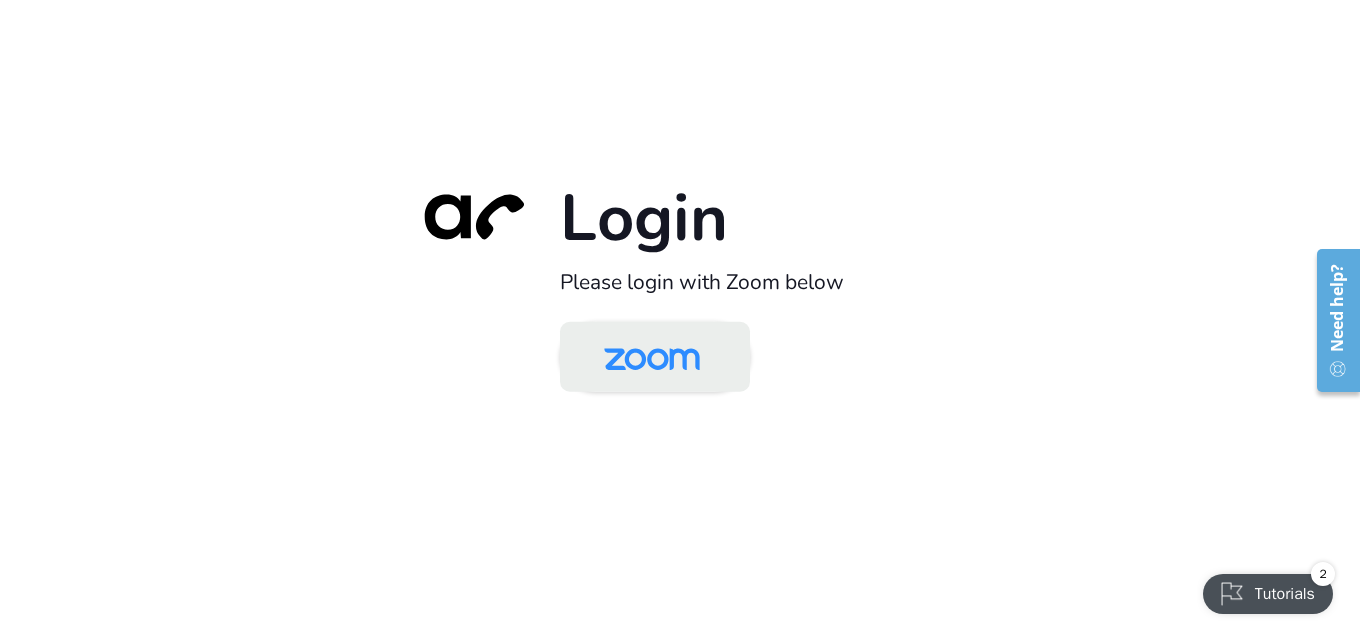 click at bounding box center [652, 358] 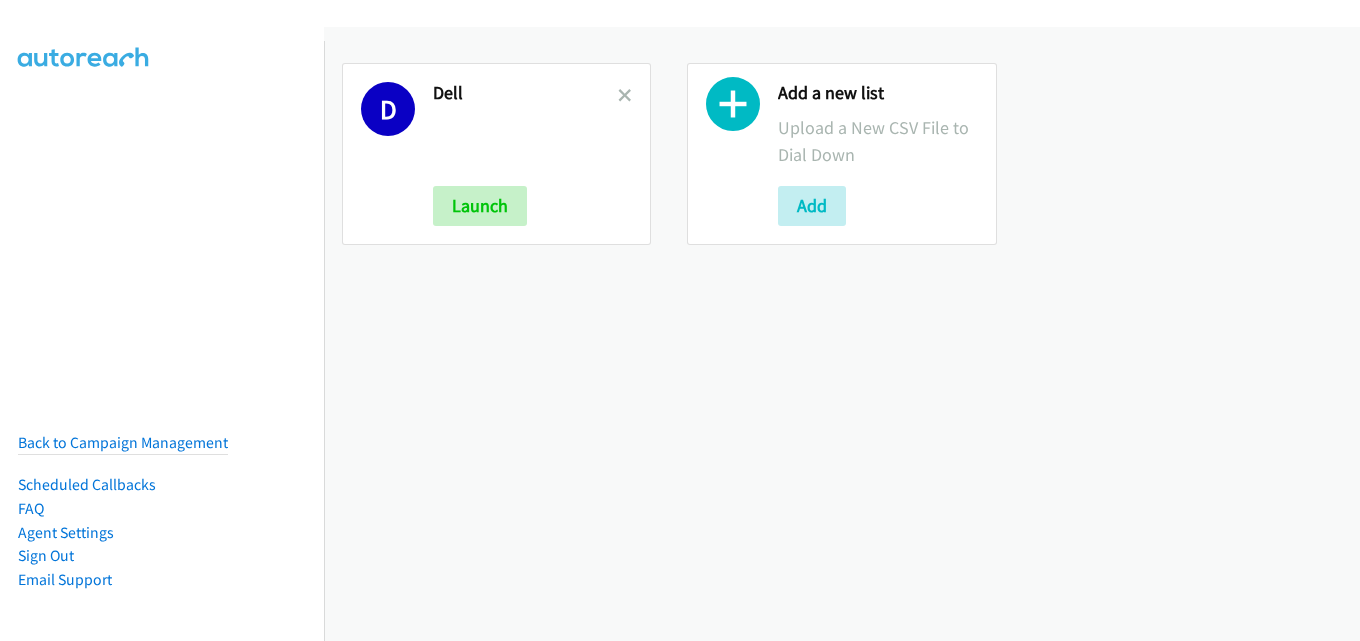 scroll, scrollTop: 0, scrollLeft: 0, axis: both 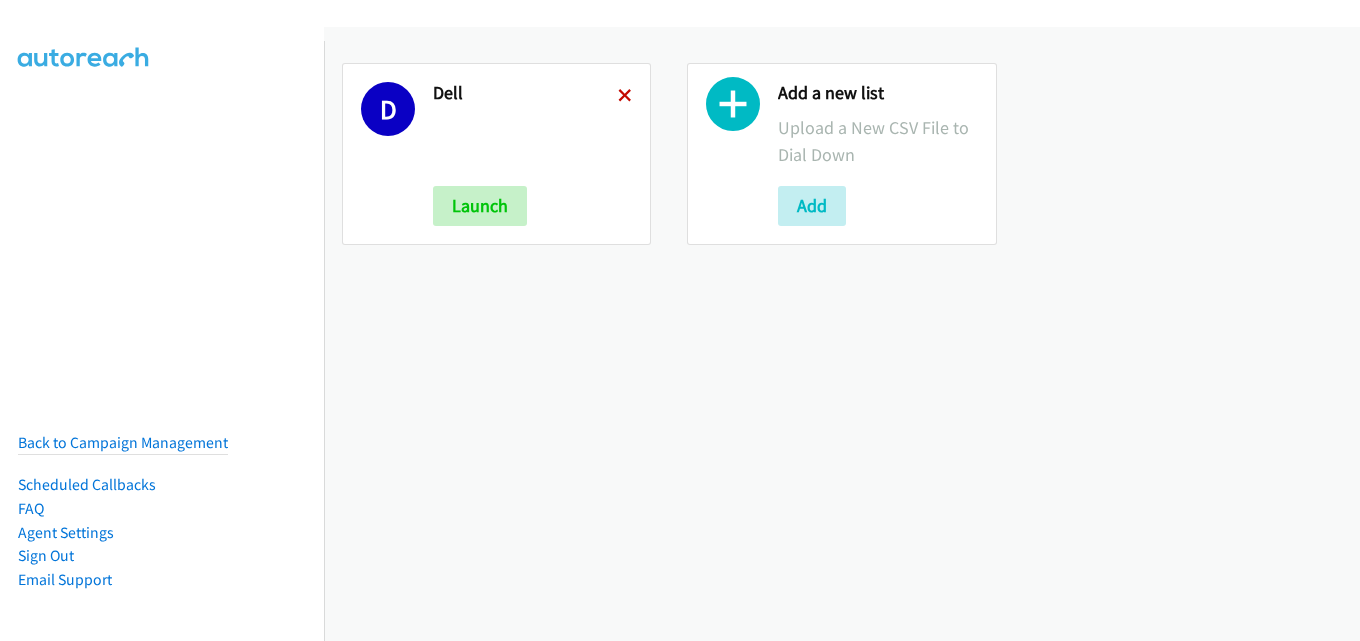 click at bounding box center [625, 97] 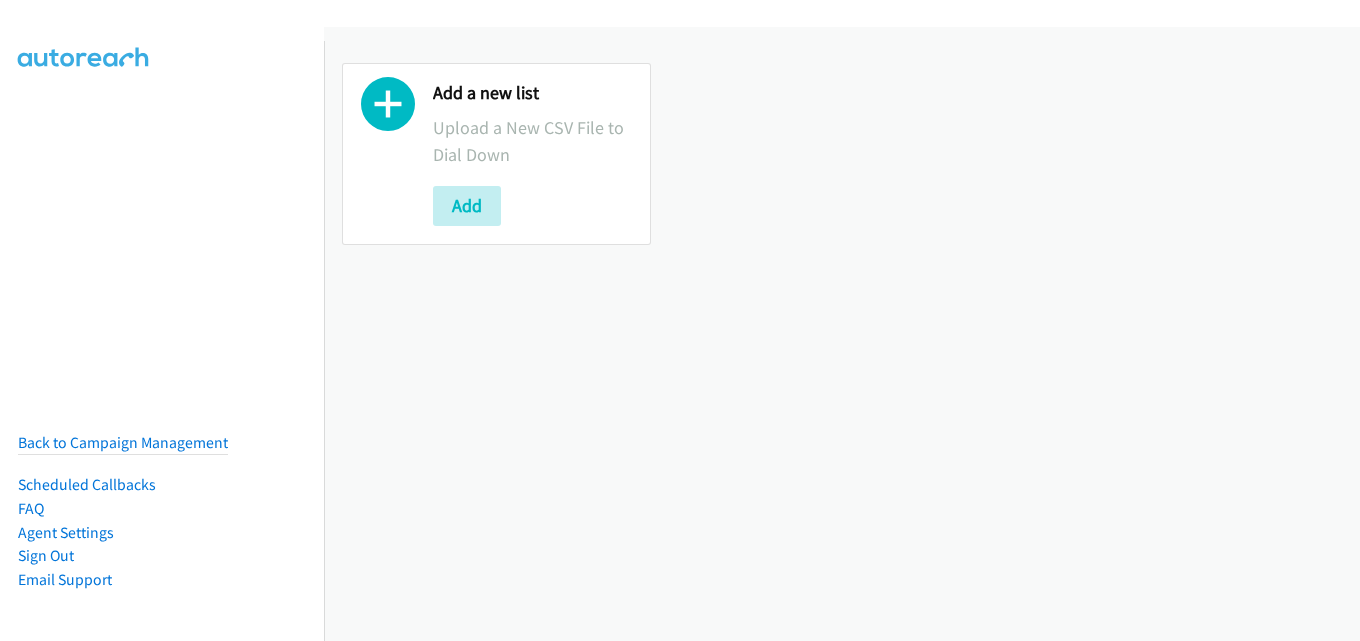 scroll, scrollTop: 0, scrollLeft: 0, axis: both 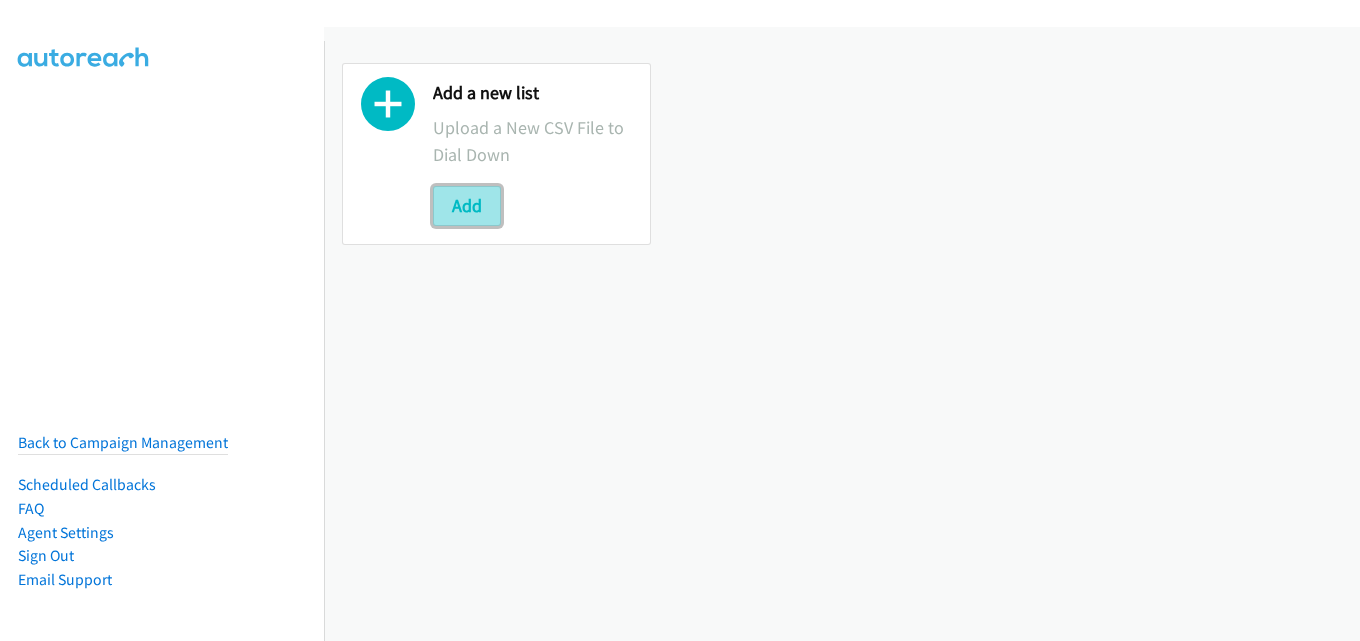 click on "Add" at bounding box center [467, 206] 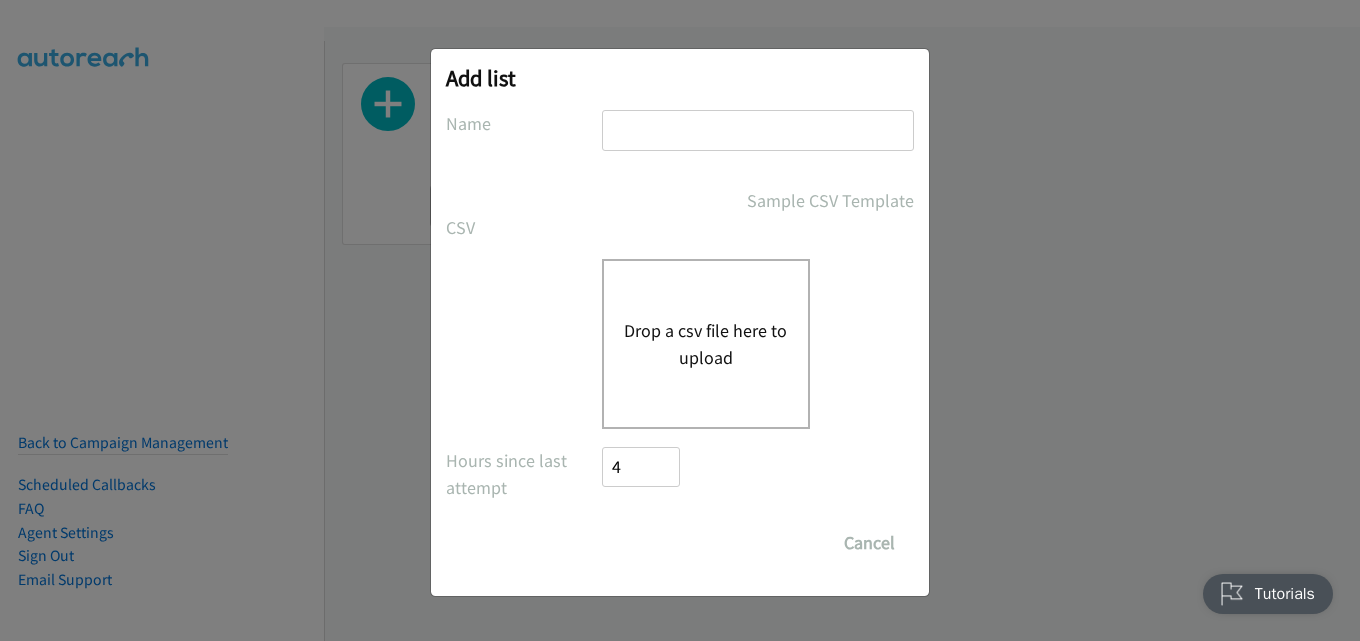 scroll, scrollTop: 0, scrollLeft: 0, axis: both 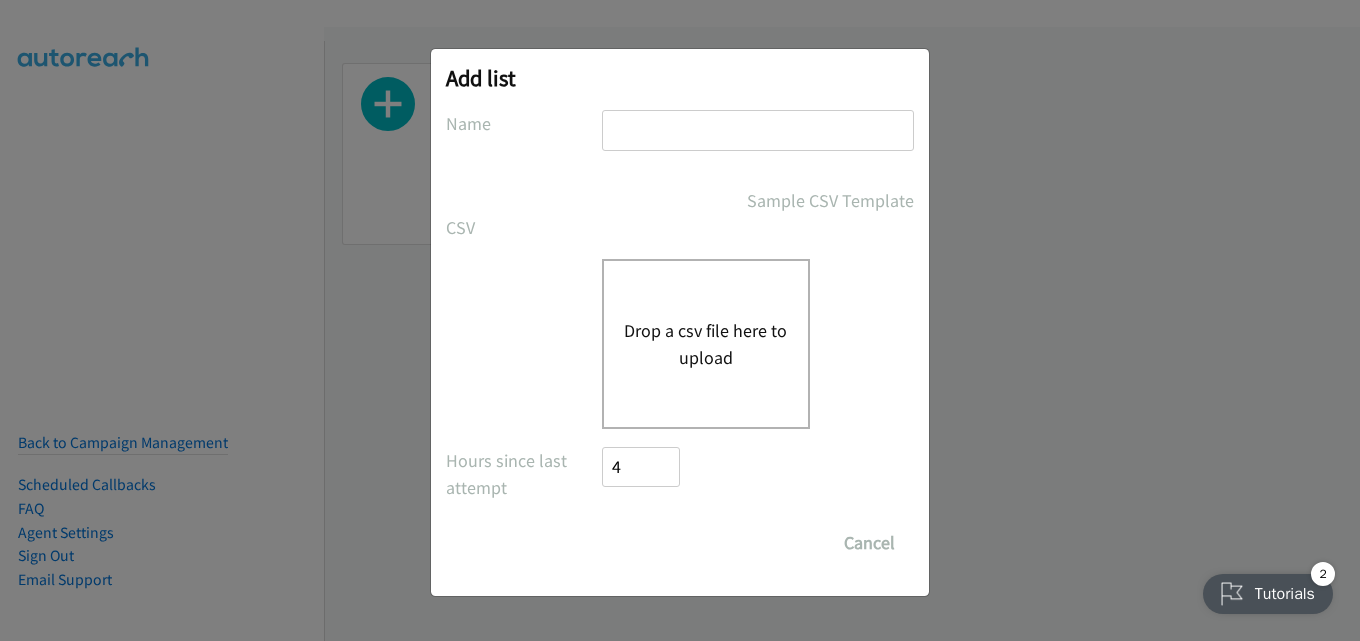 drag, startPoint x: 702, startPoint y: 127, endPoint x: 686, endPoint y: 149, distance: 27.202942 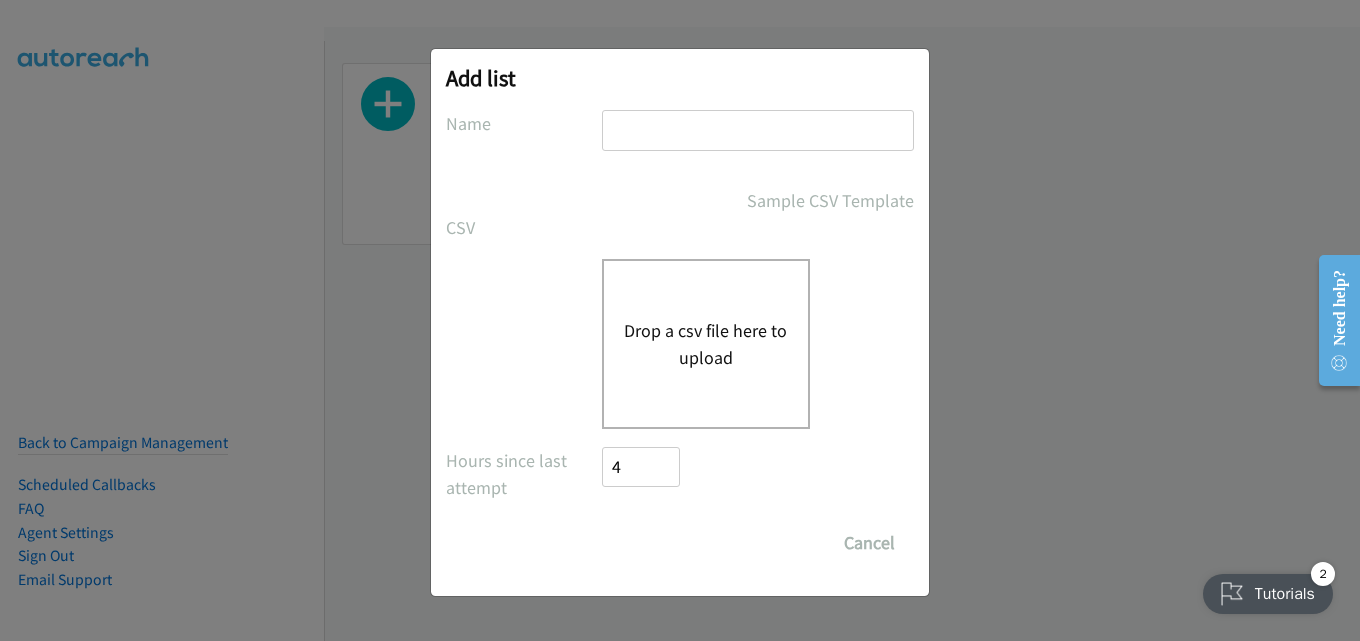 type on "dell" 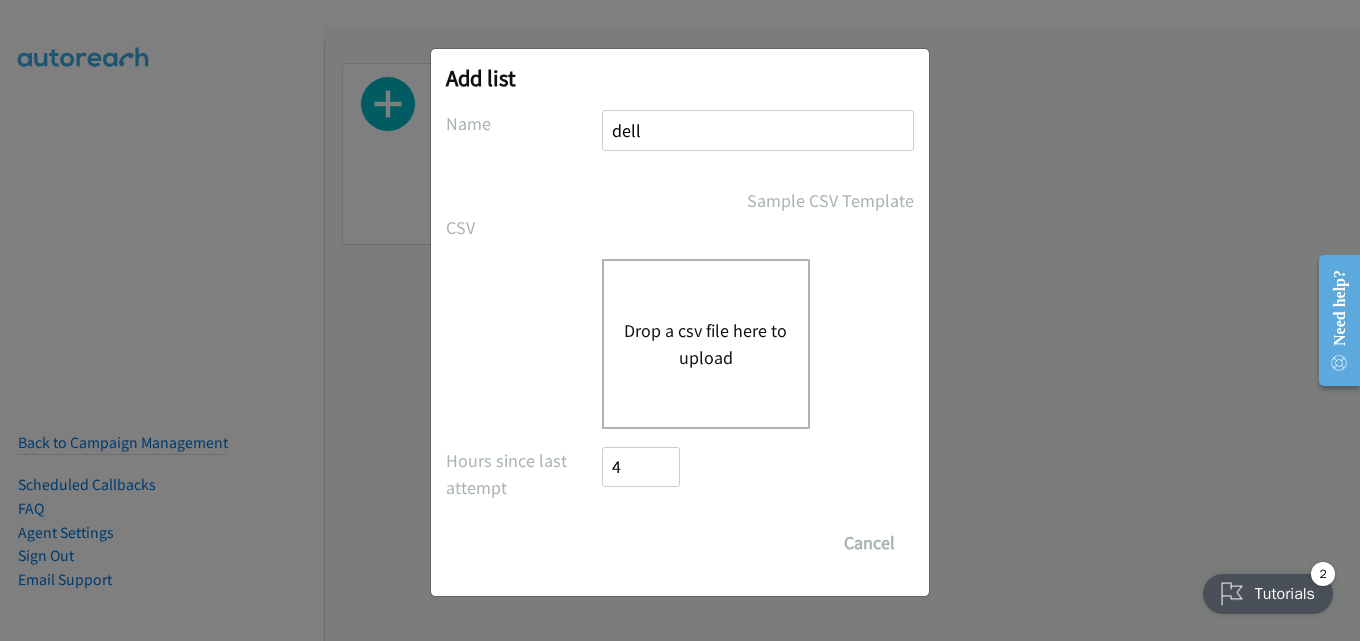 click on "Drop a csv file here to upload" at bounding box center [706, 344] 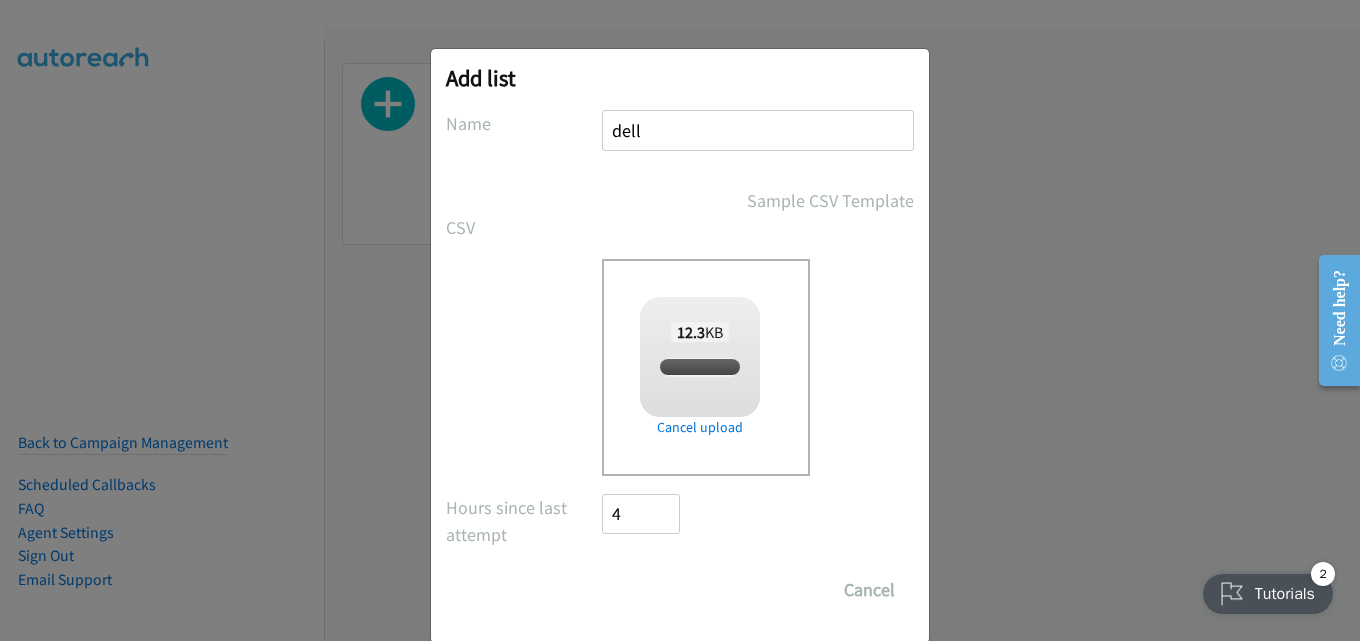 checkbox on "true" 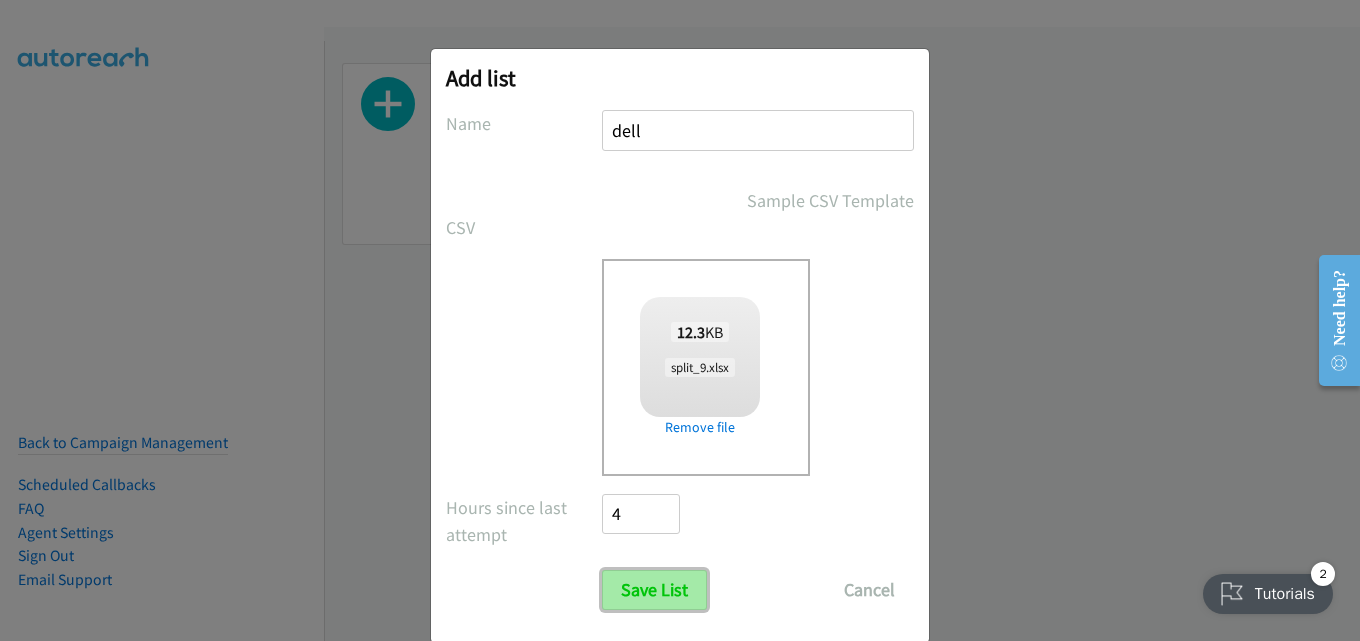 click on "Save List" at bounding box center [654, 590] 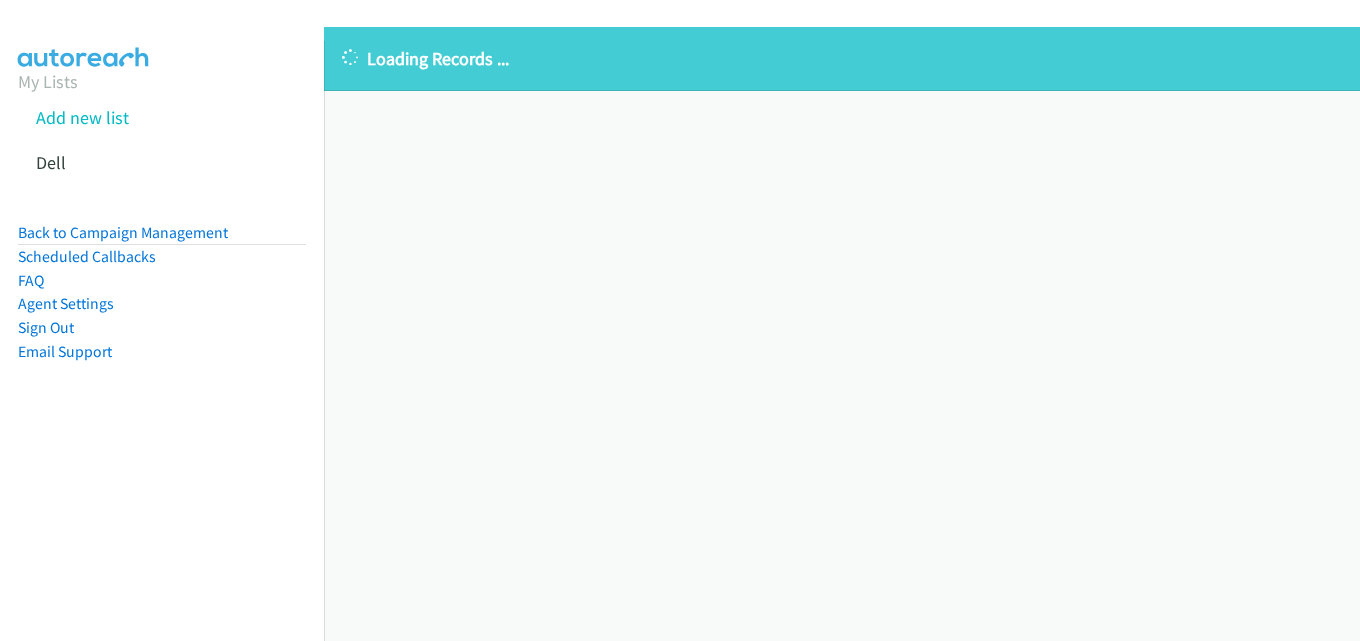 scroll, scrollTop: 0, scrollLeft: 0, axis: both 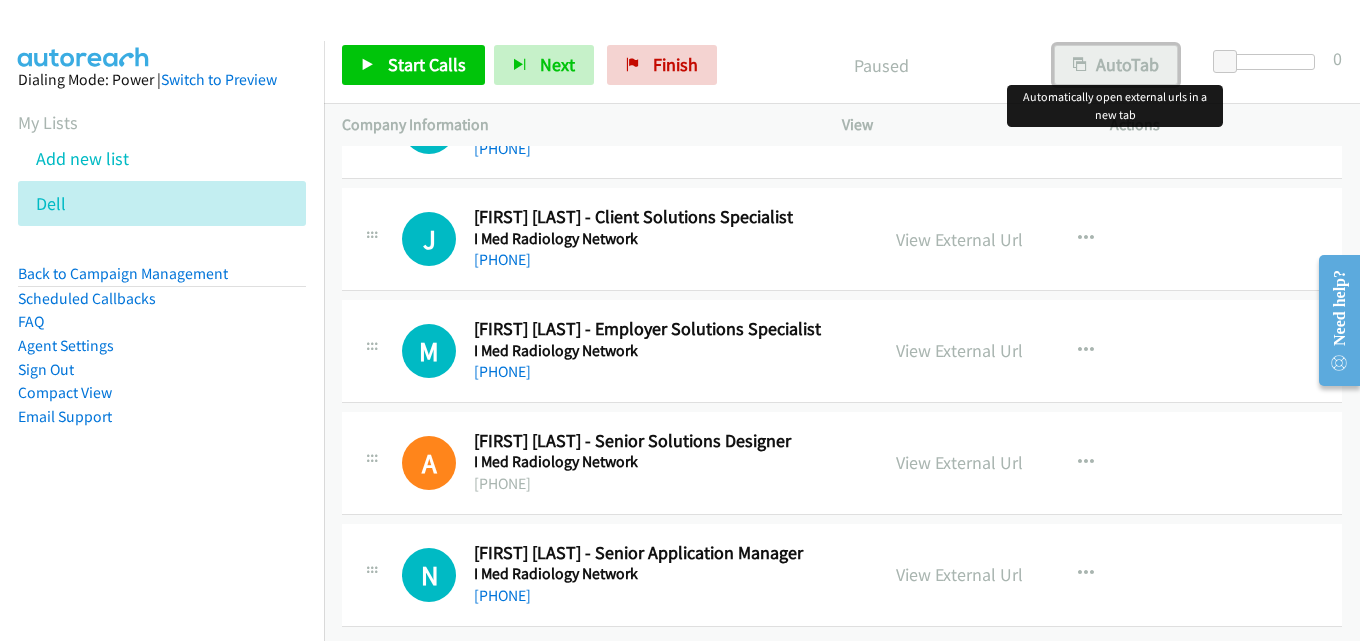 click on "AutoTab" at bounding box center (1116, 65) 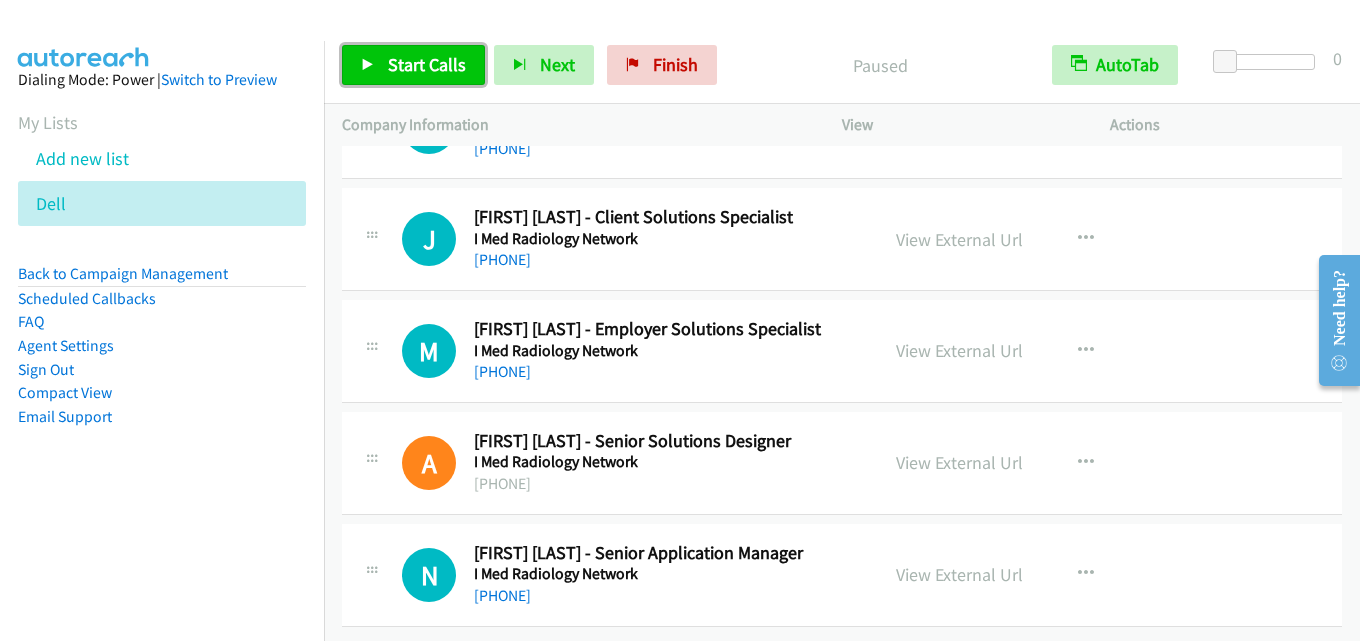click on "Start Calls" at bounding box center [427, 64] 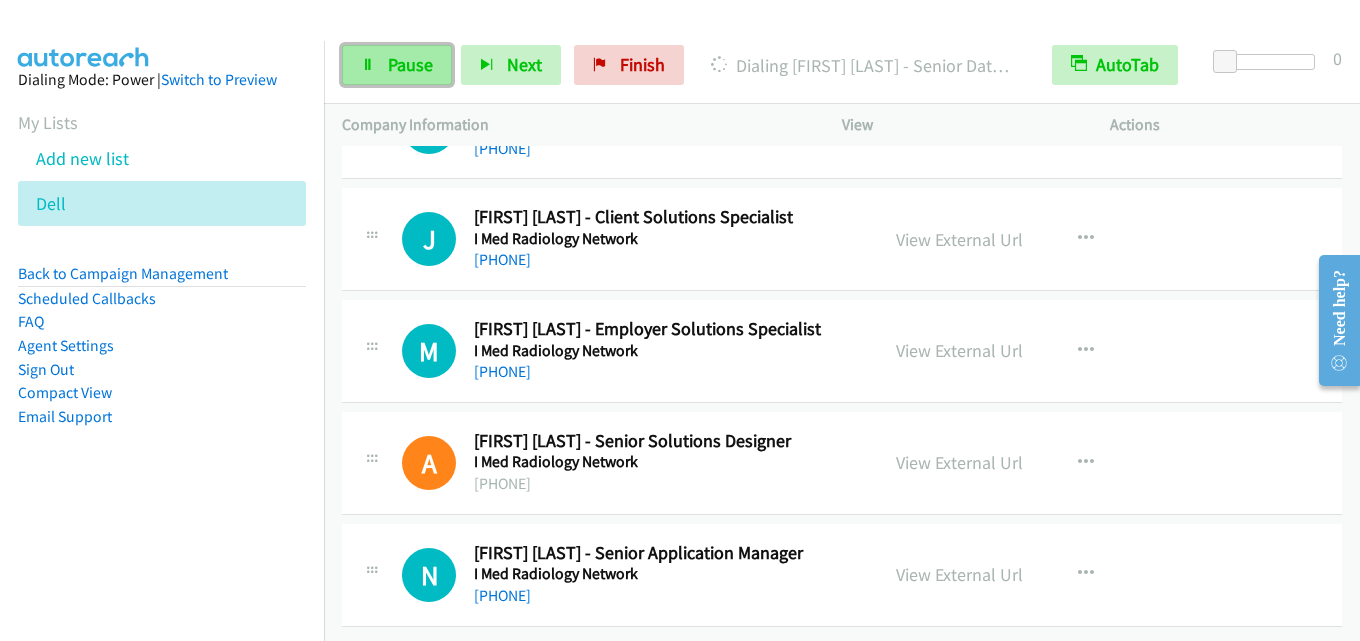 click on "Pause" at bounding box center (410, 64) 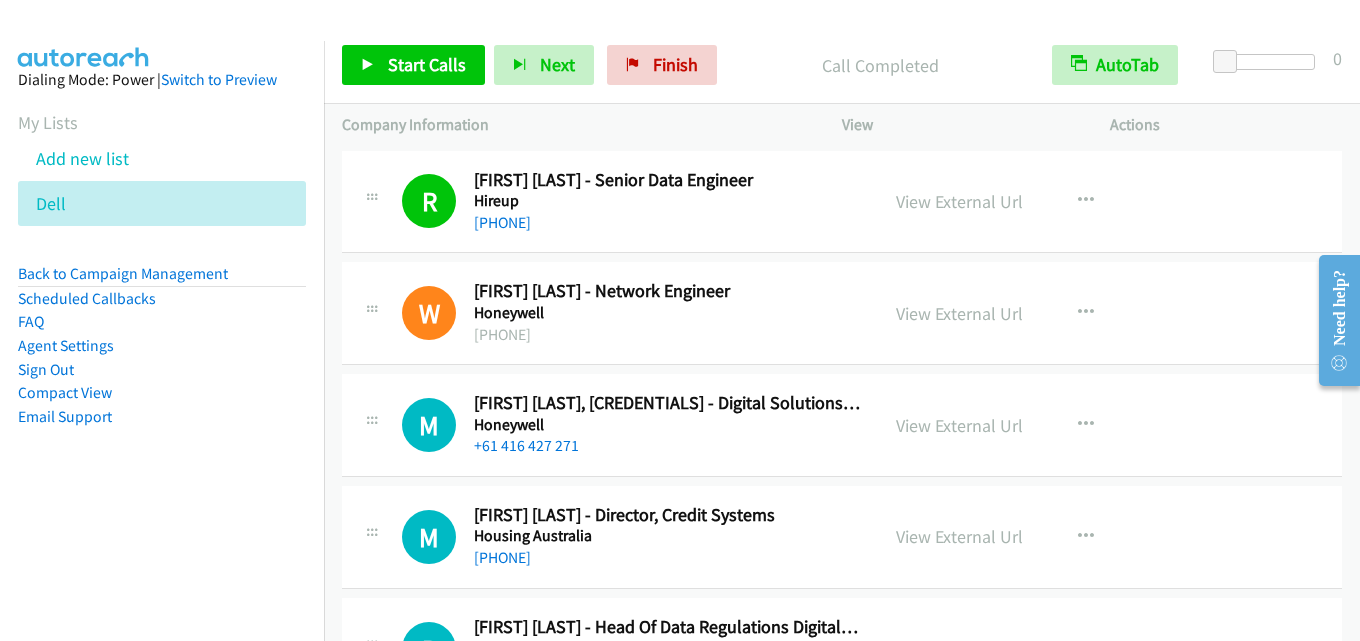 scroll, scrollTop: 100, scrollLeft: 0, axis: vertical 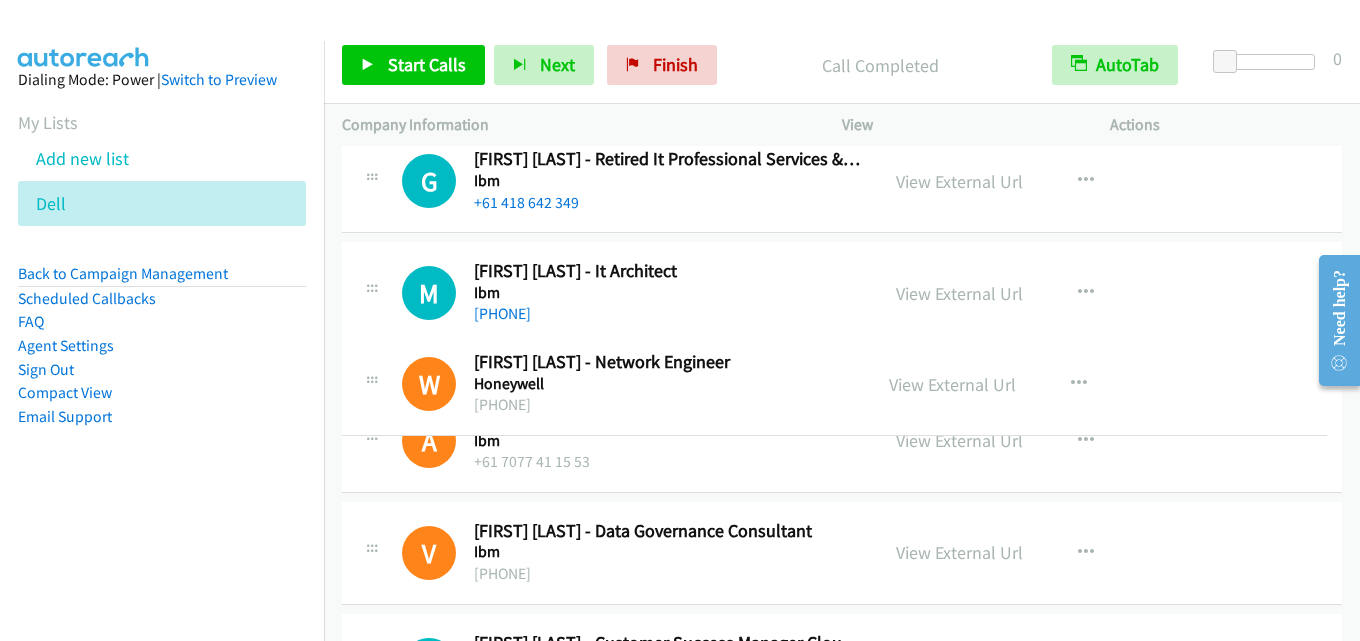 drag, startPoint x: 1173, startPoint y: 220, endPoint x: 1210, endPoint y: 391, distance: 174.95714 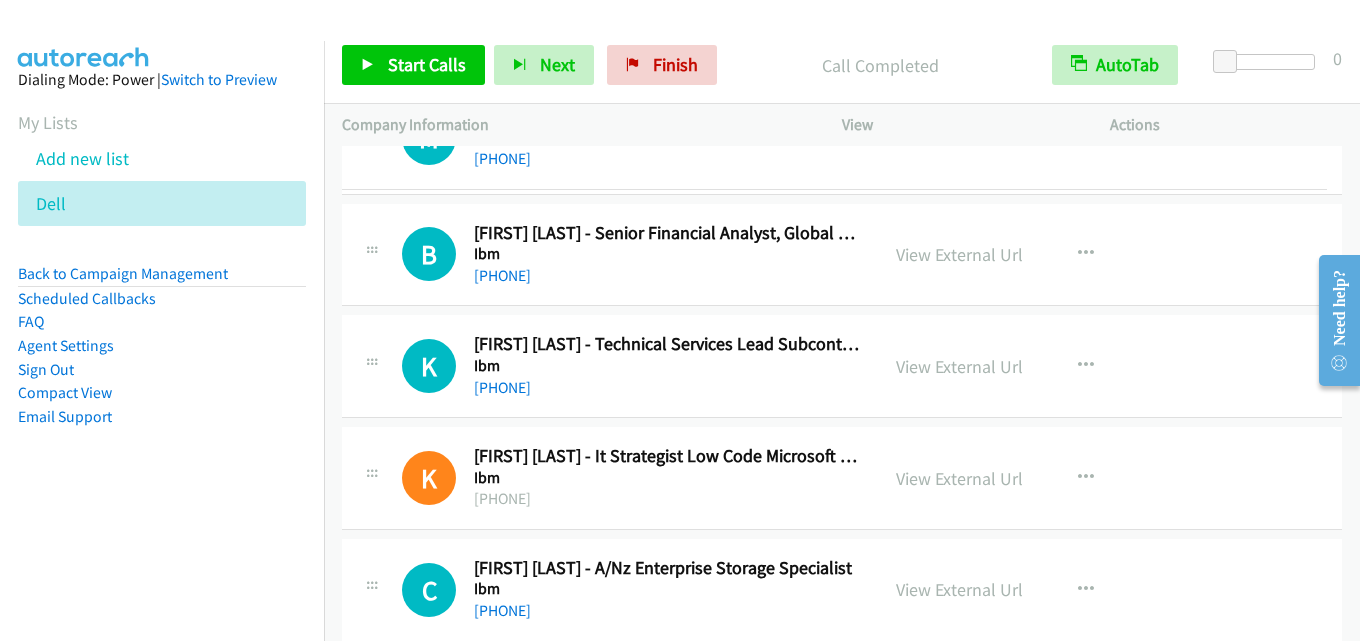 drag, startPoint x: 1179, startPoint y: 296, endPoint x: 1159, endPoint y: 121, distance: 176.13914 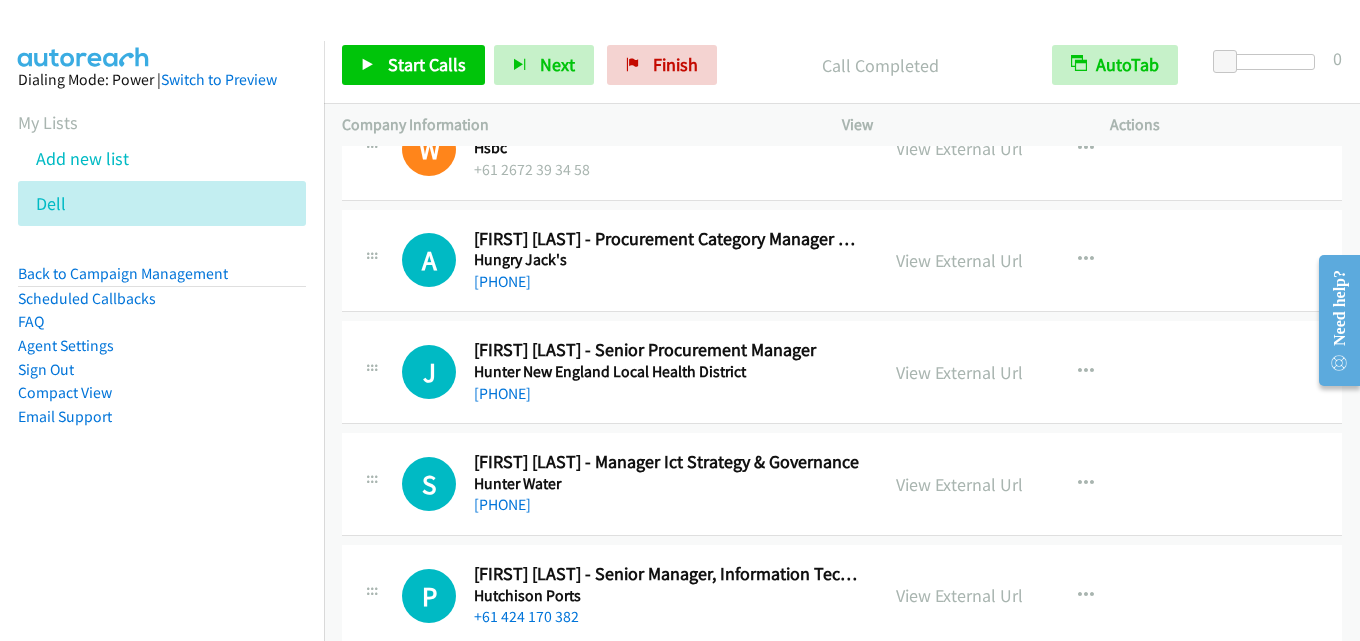 scroll, scrollTop: 600, scrollLeft: 0, axis: vertical 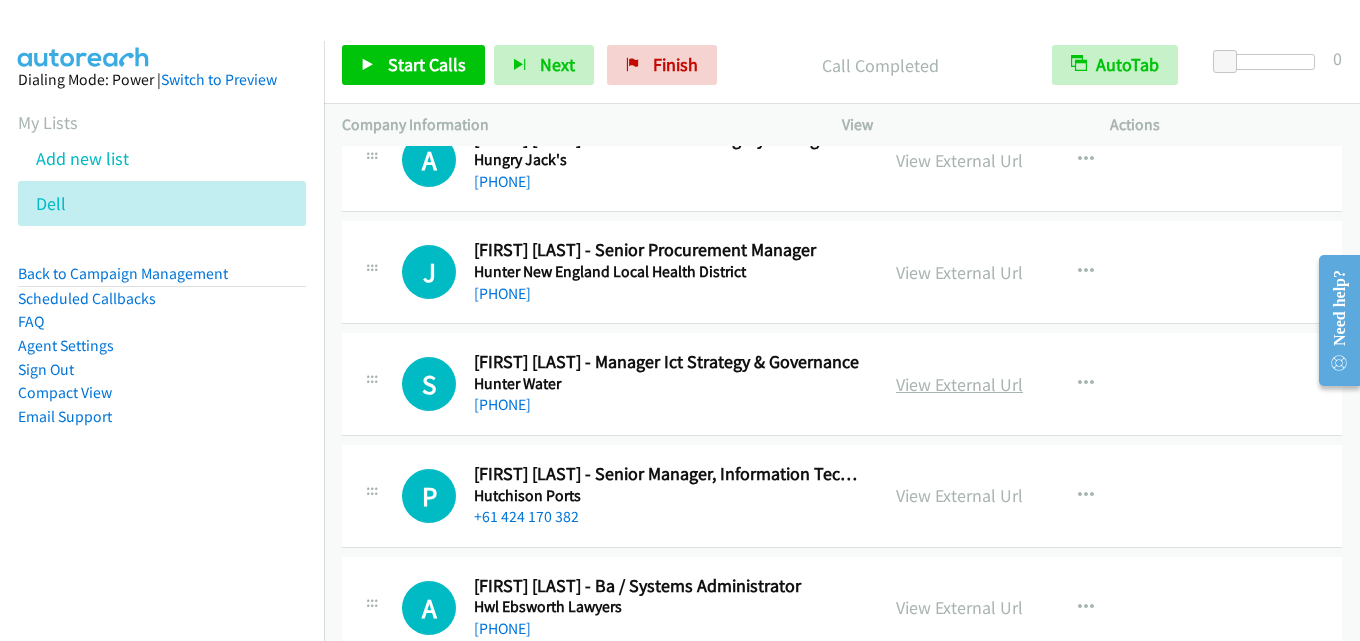click on "View External Url" at bounding box center [959, 384] 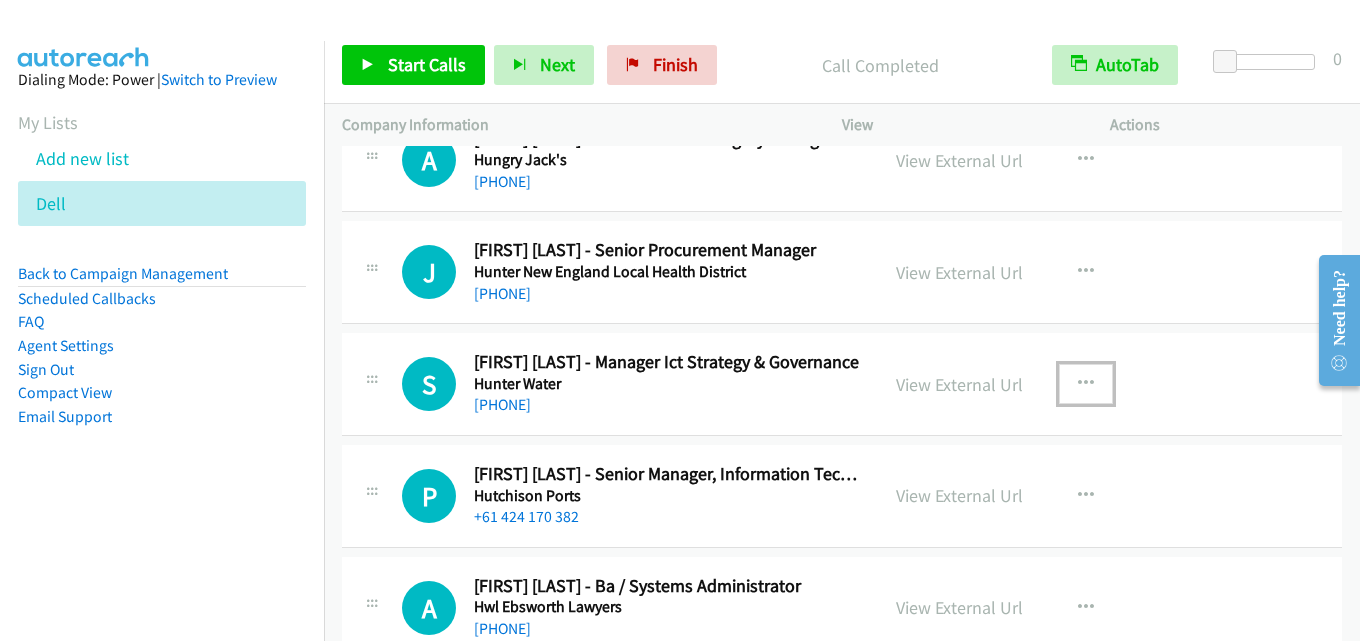 click at bounding box center [1086, 384] 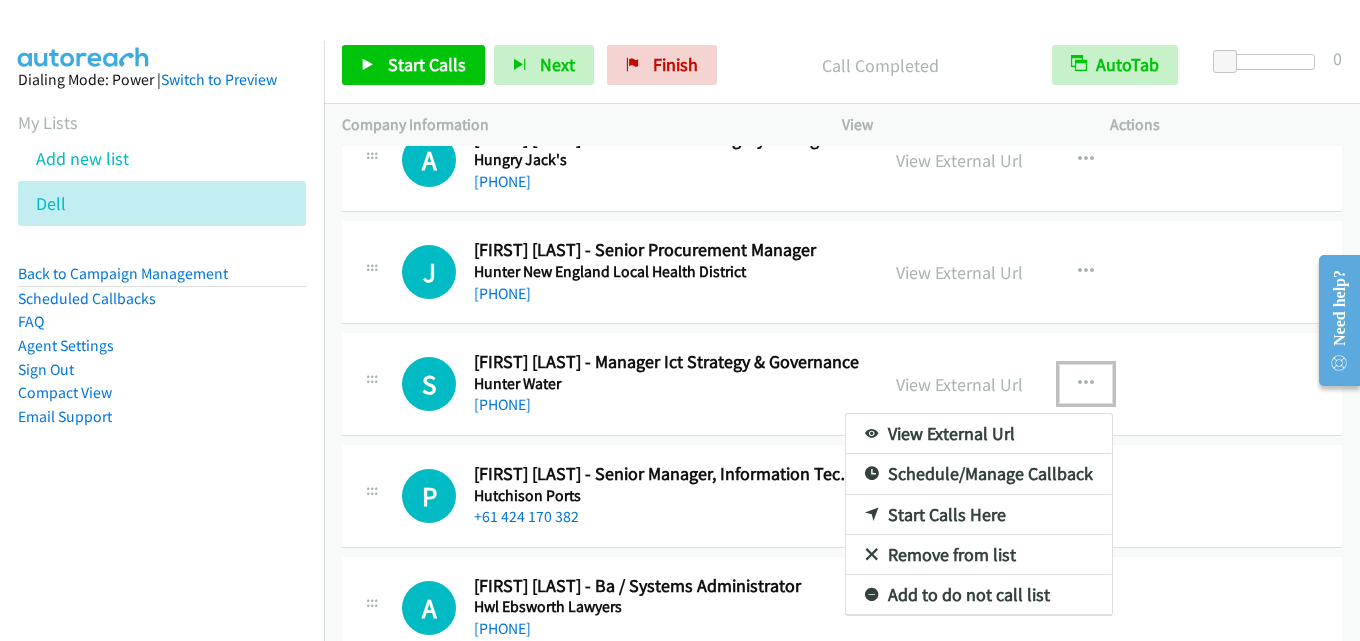 click on "Start Calls Here" at bounding box center [979, 515] 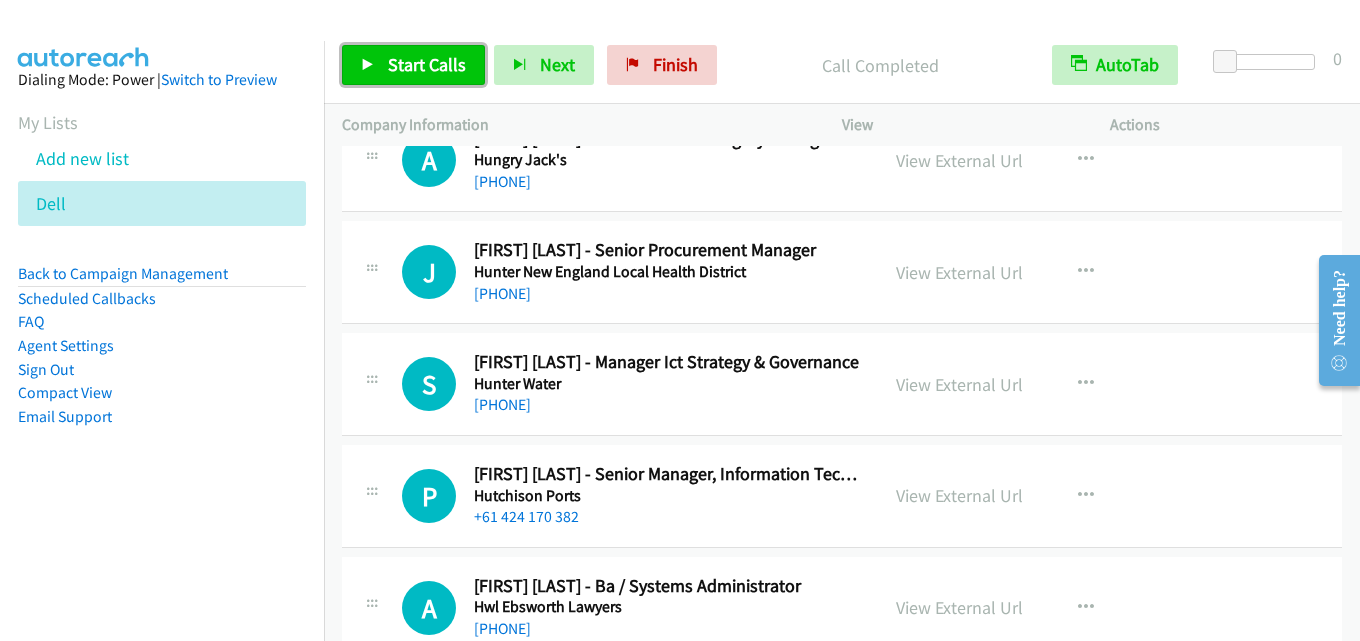 click on "Start Calls" at bounding box center (427, 64) 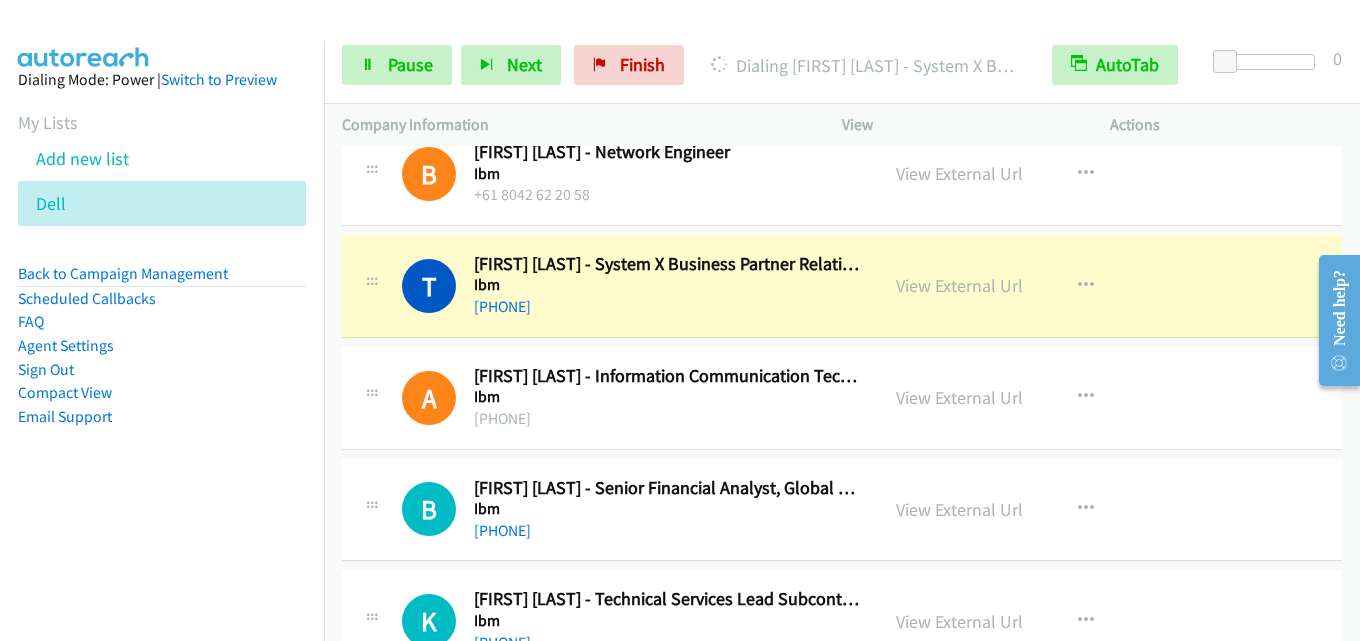 scroll, scrollTop: 1500, scrollLeft: 0, axis: vertical 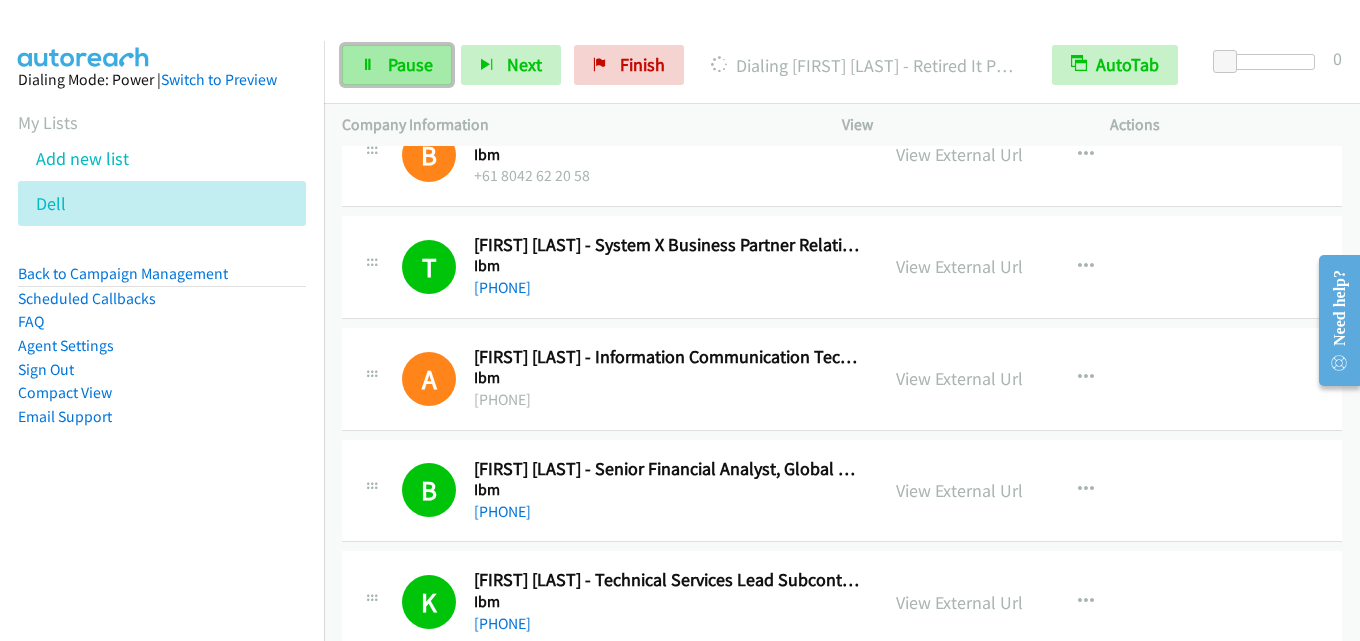 click on "Pause" at bounding box center (410, 64) 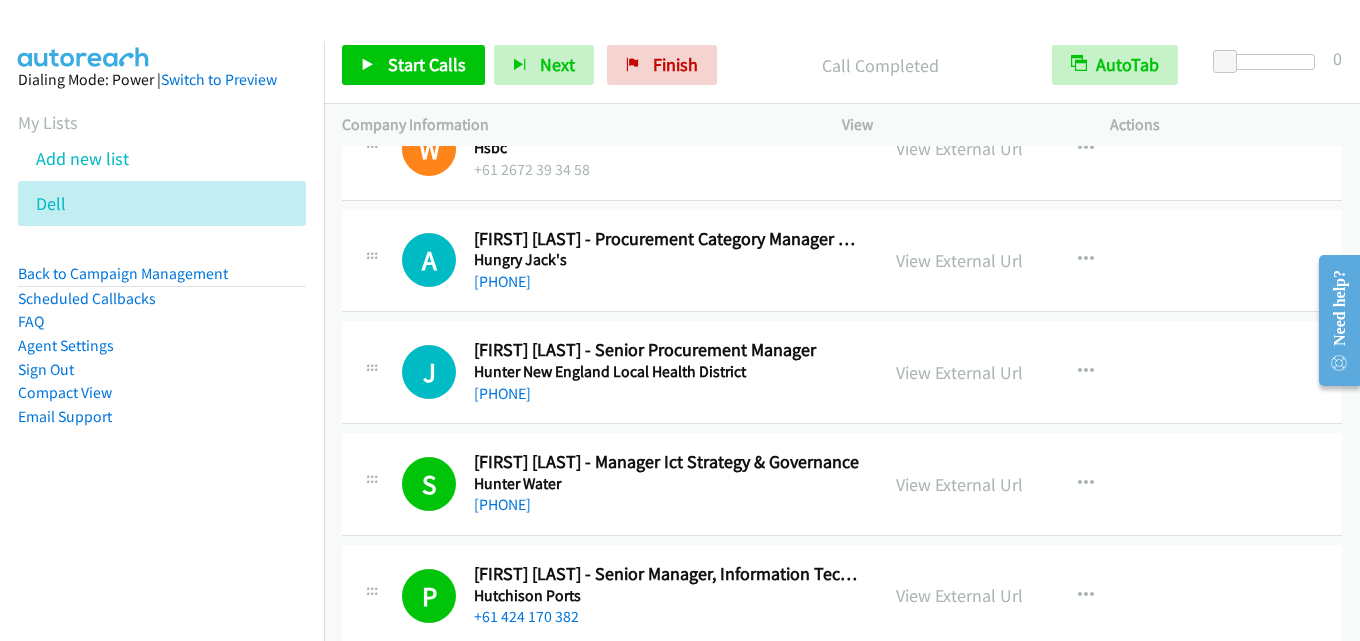 scroll, scrollTop: 600, scrollLeft: 0, axis: vertical 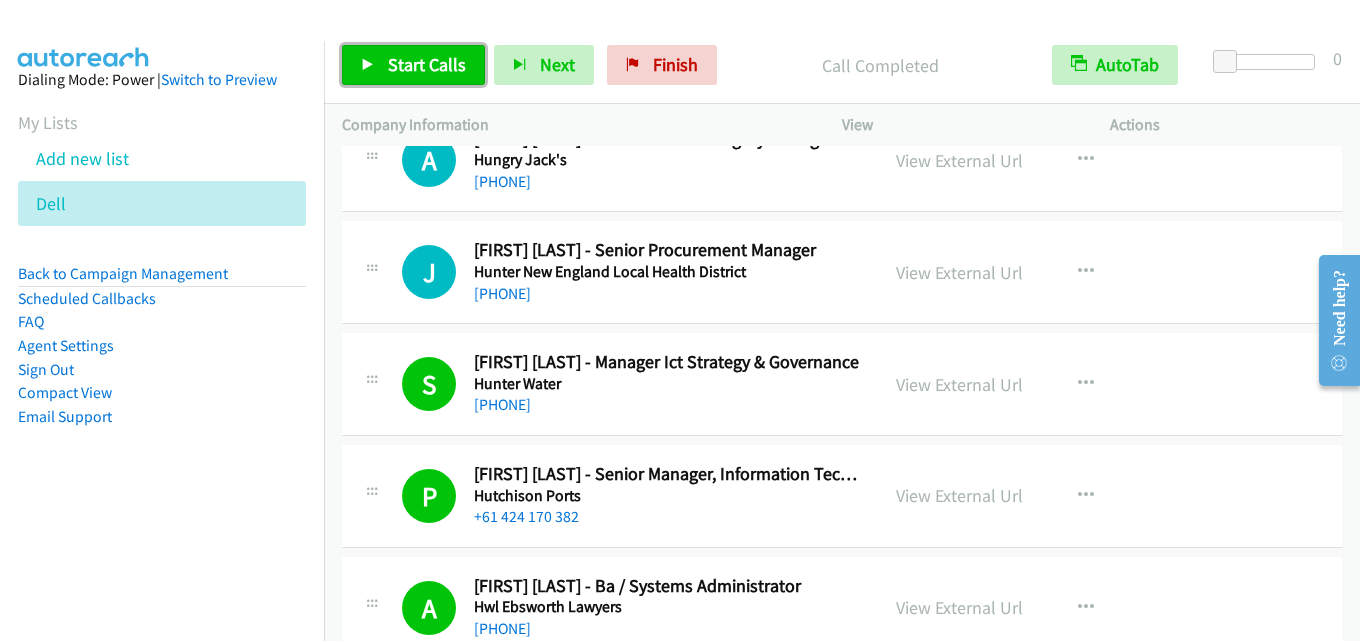 click on "Start Calls" at bounding box center [427, 64] 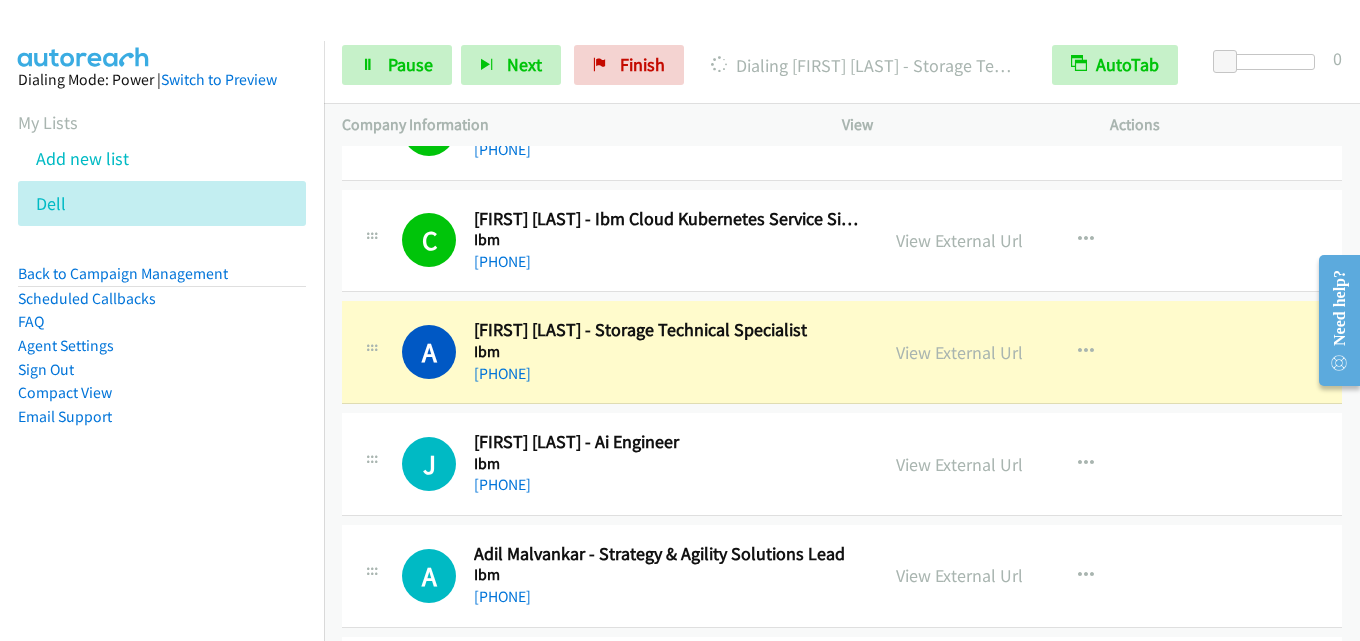 scroll, scrollTop: 3575, scrollLeft: 0, axis: vertical 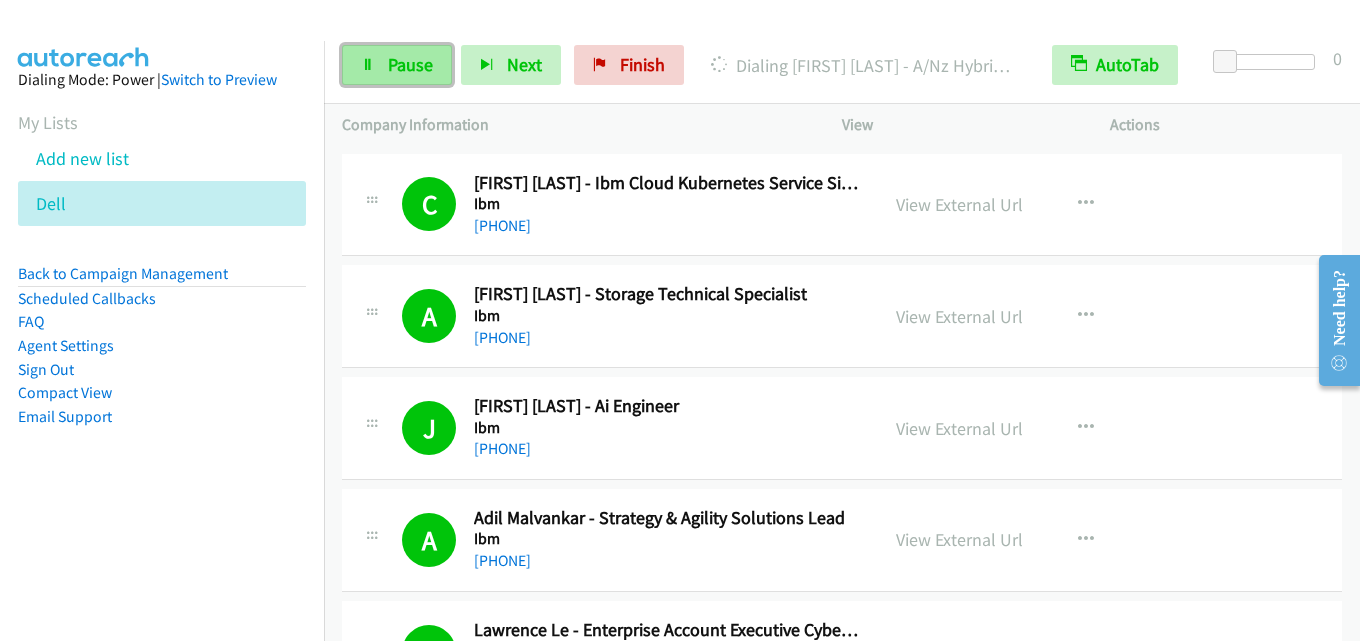 click on "Pause" at bounding box center (410, 64) 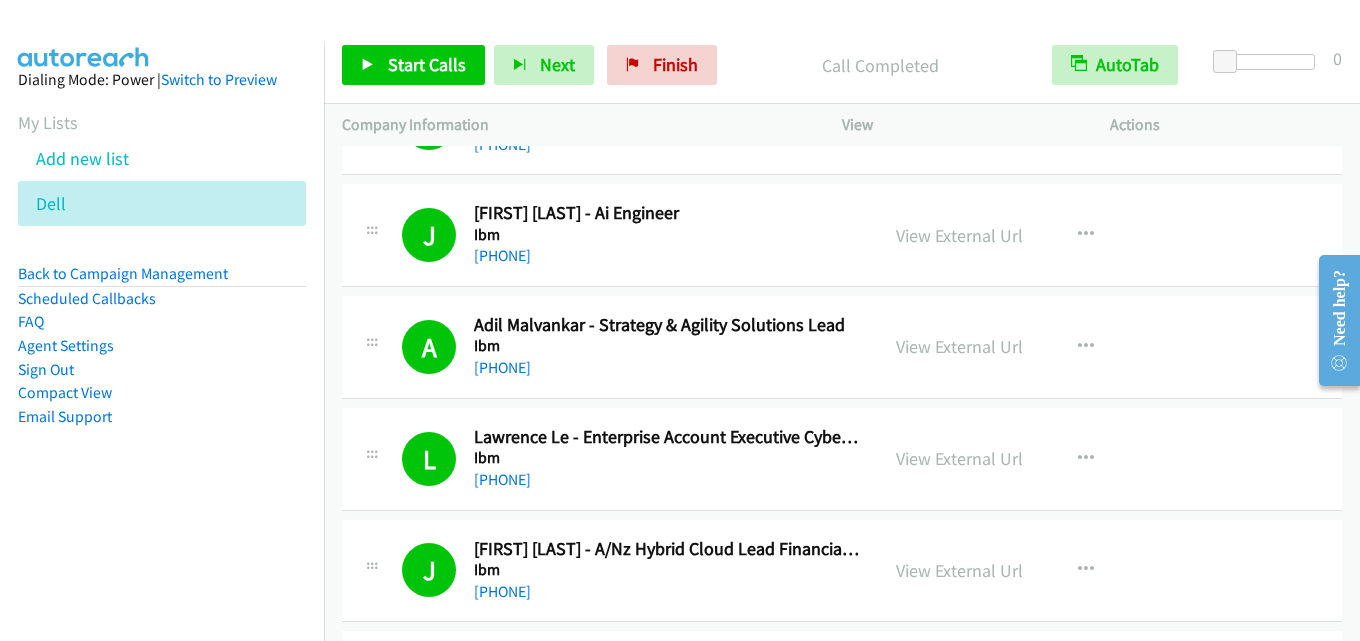 scroll, scrollTop: 3775, scrollLeft: 0, axis: vertical 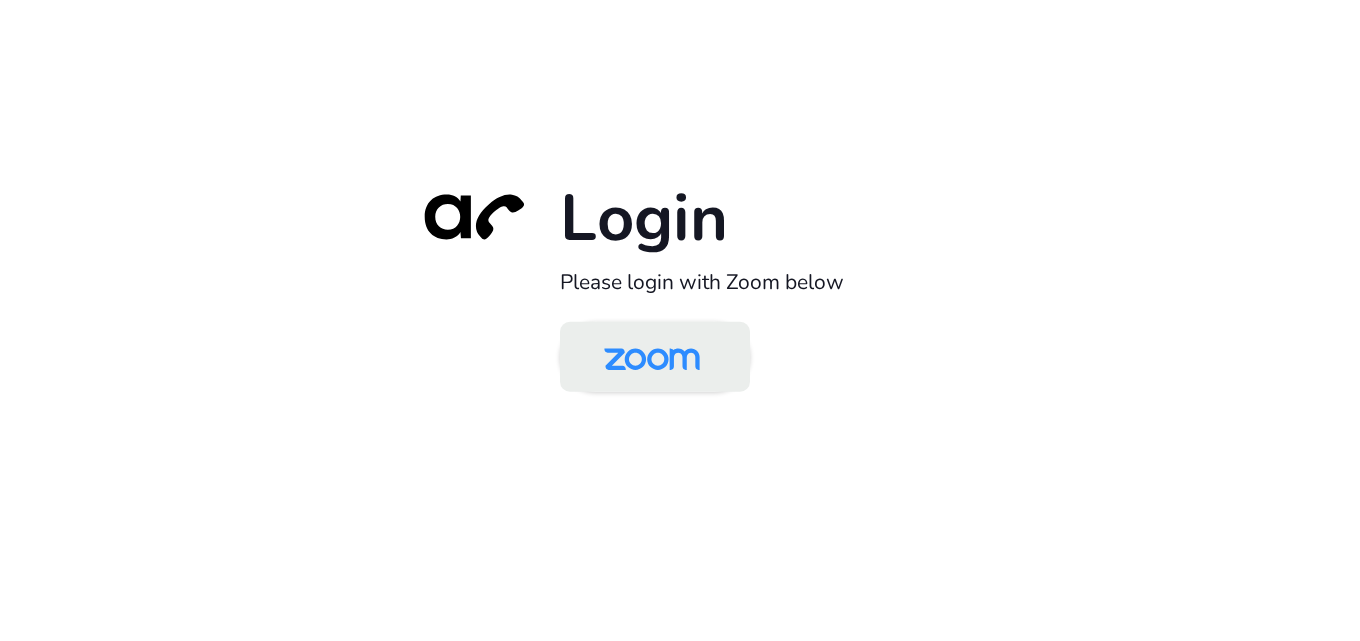click at bounding box center [652, 358] 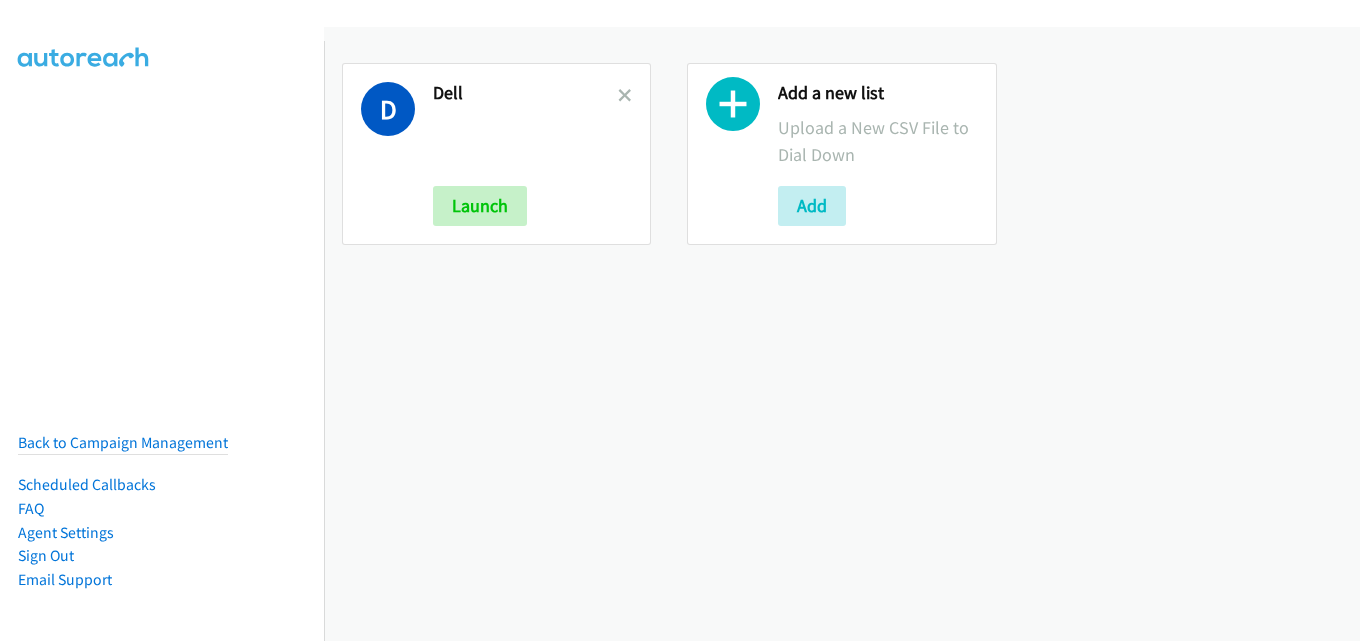 scroll, scrollTop: 0, scrollLeft: 0, axis: both 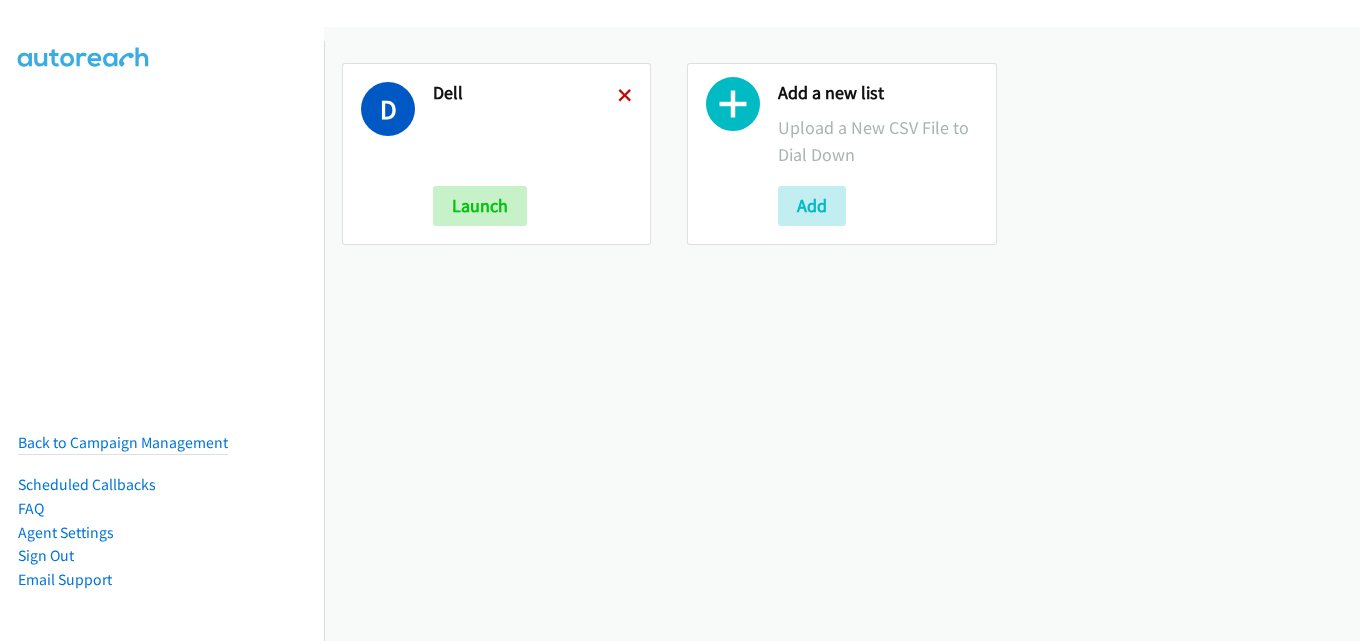 click at bounding box center [625, 97] 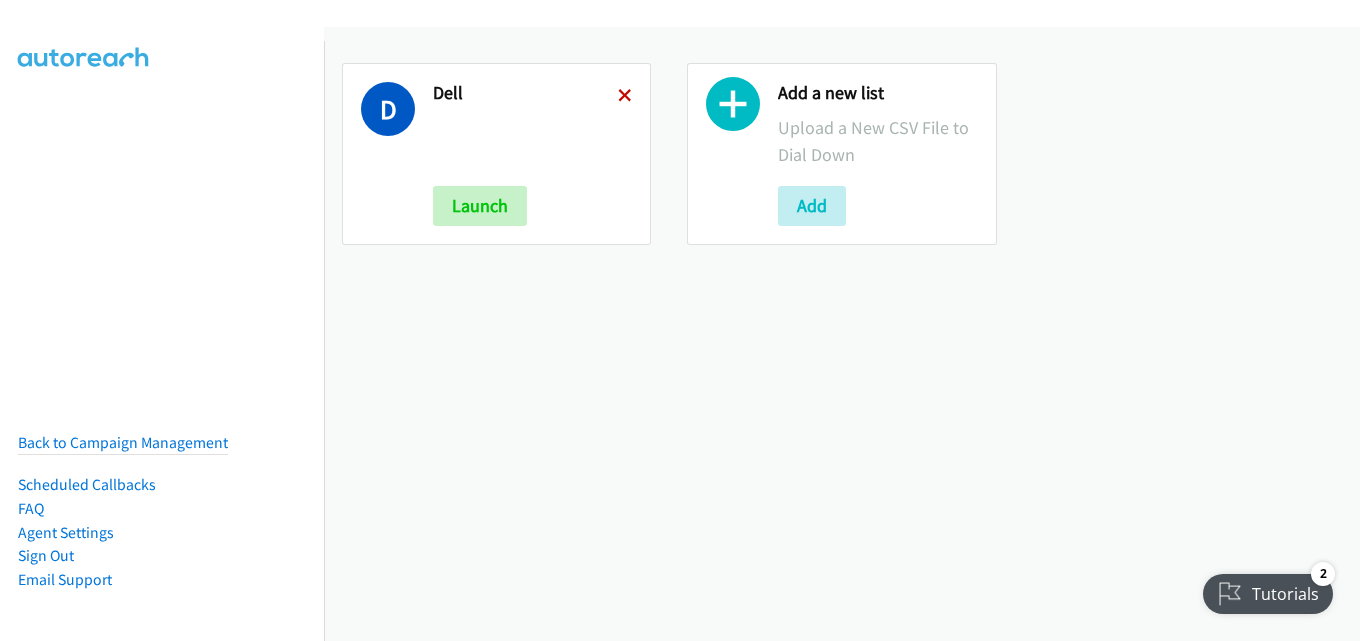 scroll, scrollTop: 0, scrollLeft: 0, axis: both 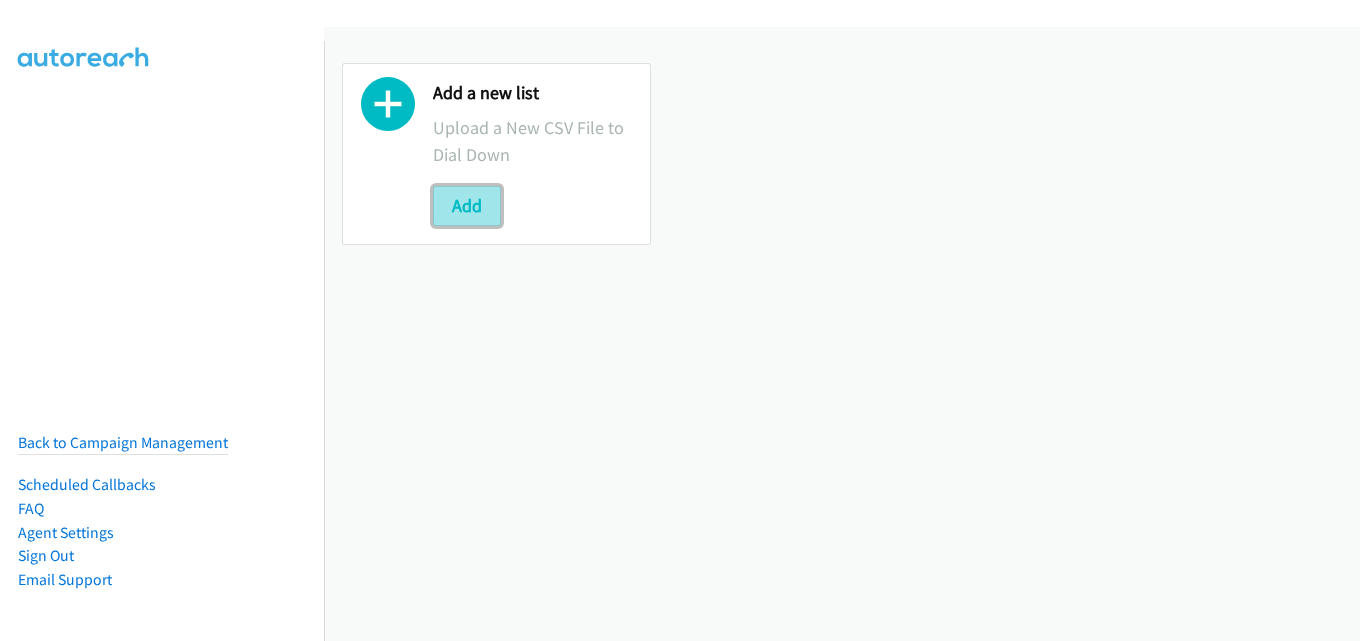 click on "Add" at bounding box center (467, 206) 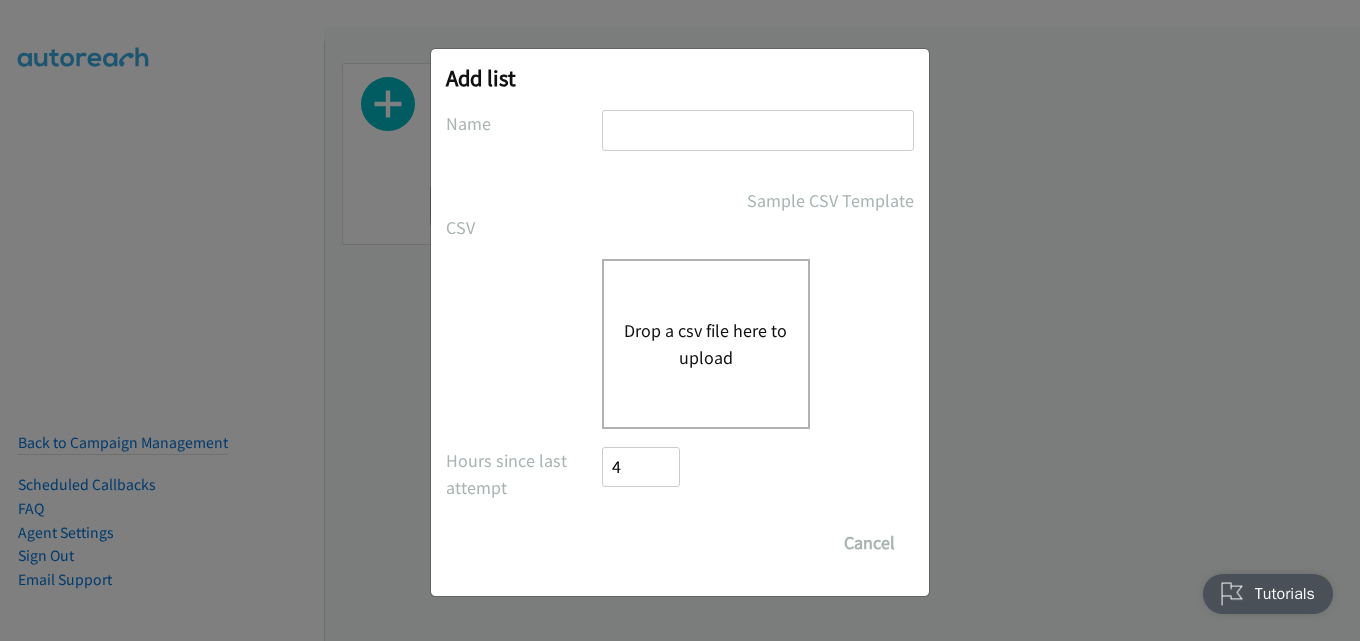 scroll, scrollTop: 0, scrollLeft: 0, axis: both 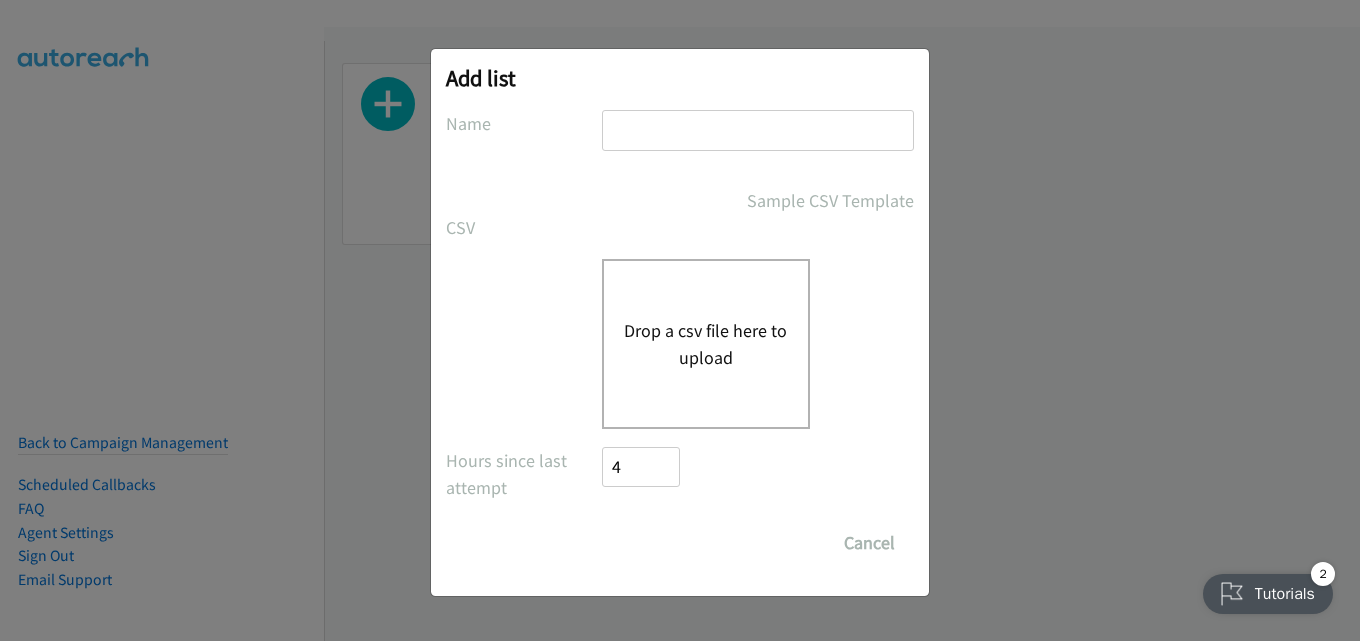 click at bounding box center [758, 130] 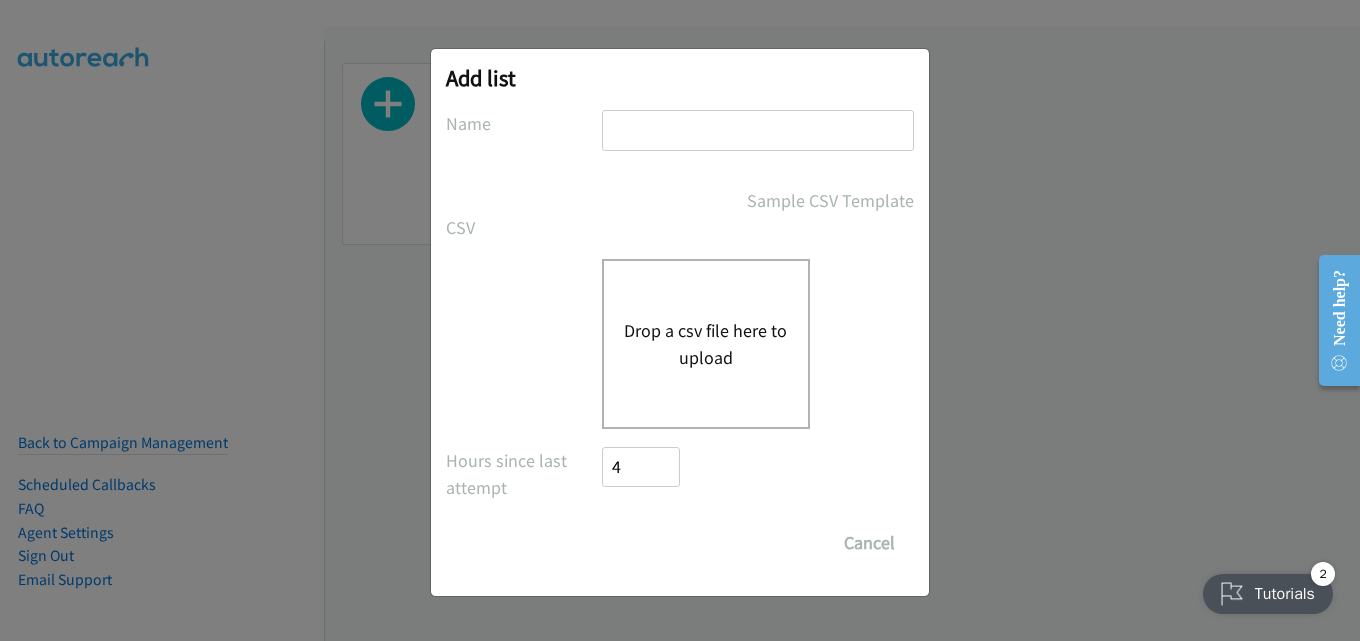 type on "dell" 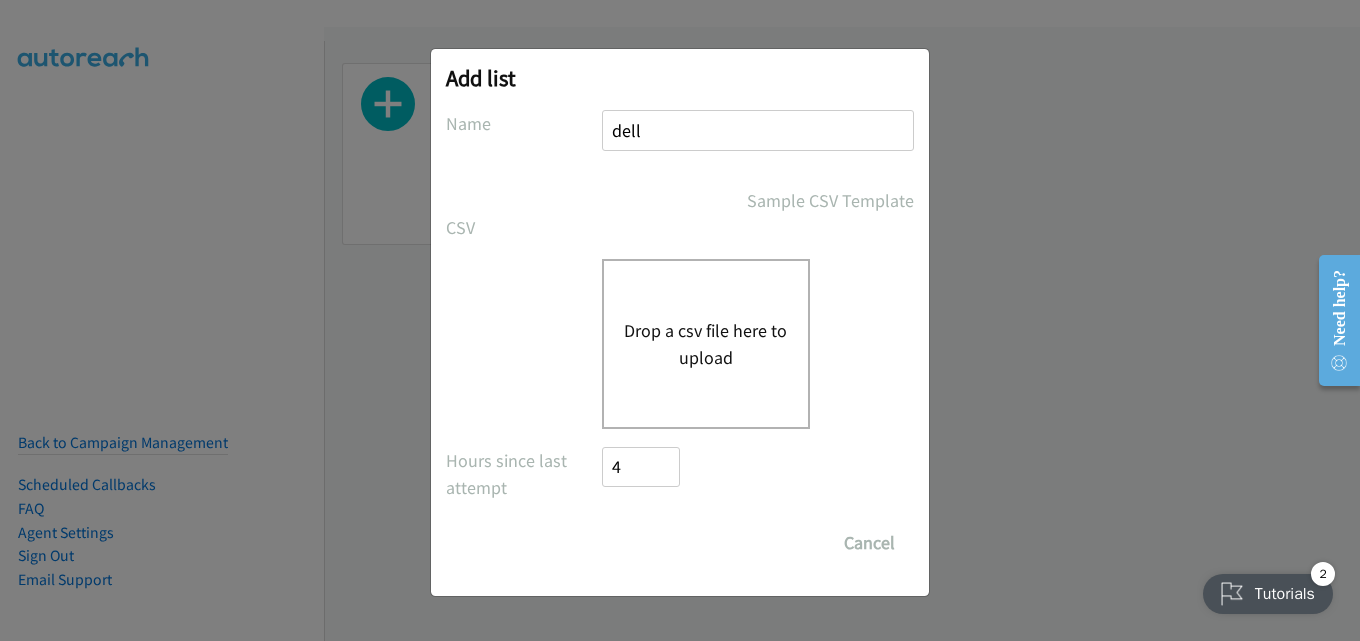 click on "Drop a csv file here to upload" at bounding box center [706, 344] 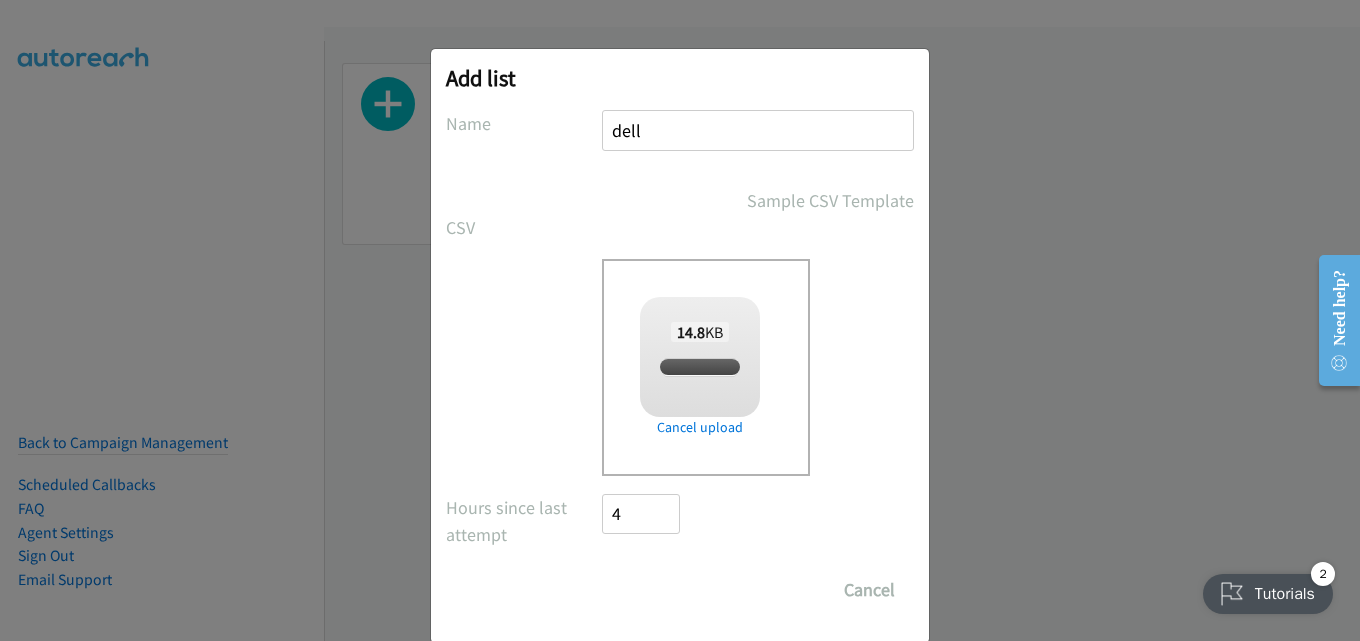 checkbox on "true" 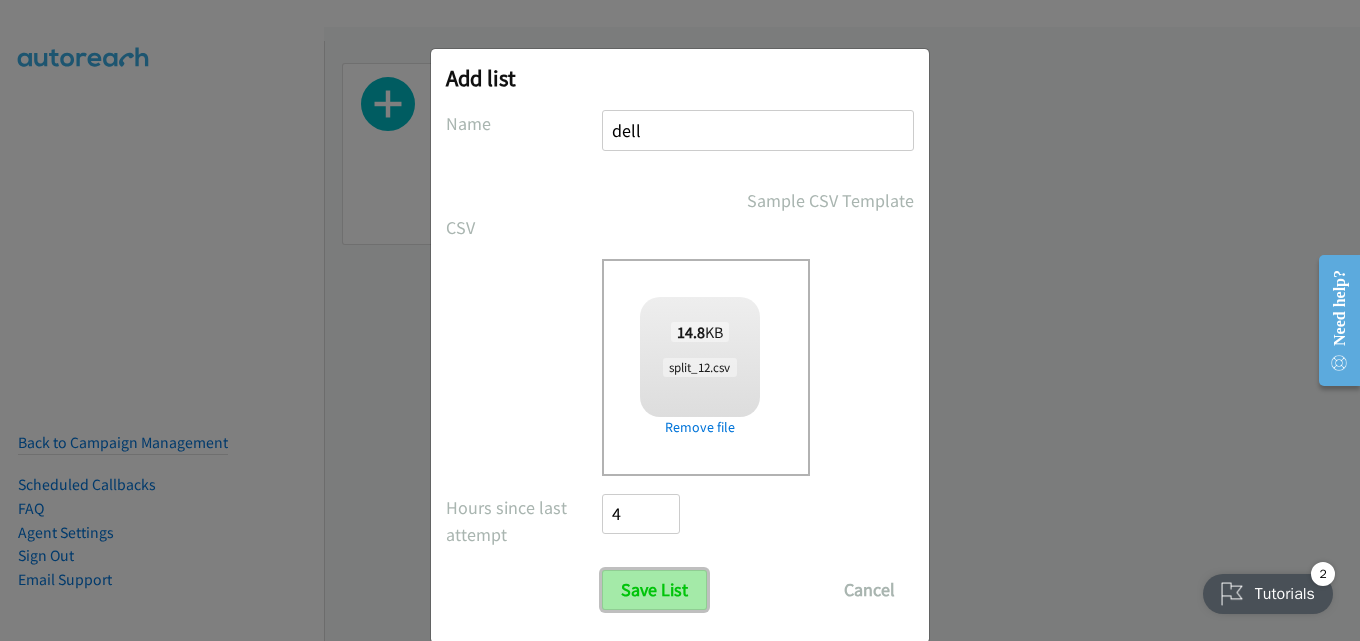 click on "Save List" at bounding box center [654, 590] 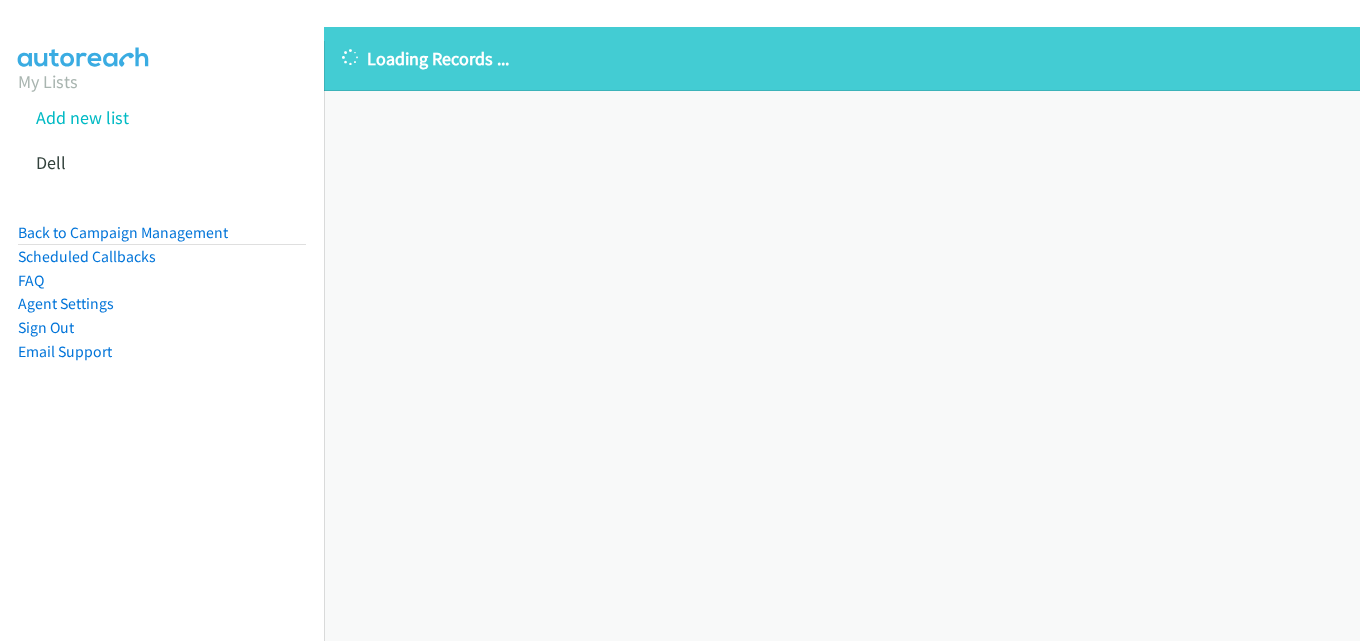 scroll, scrollTop: 0, scrollLeft: 0, axis: both 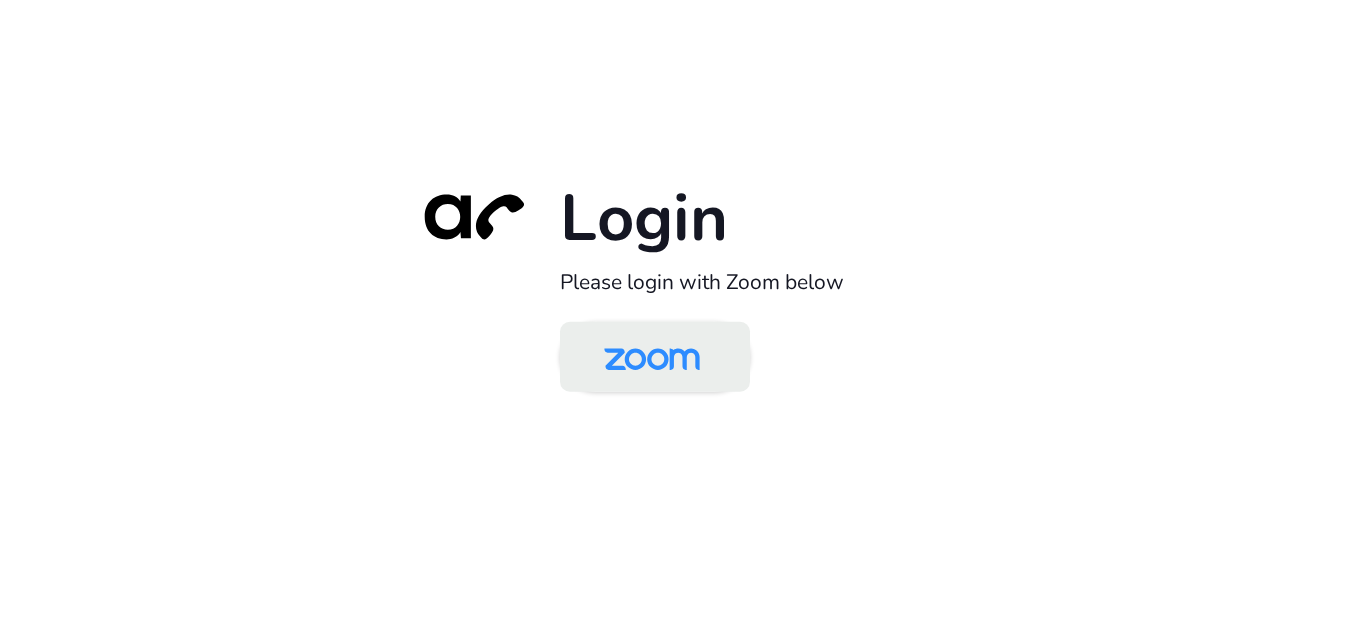 click at bounding box center (652, 358) 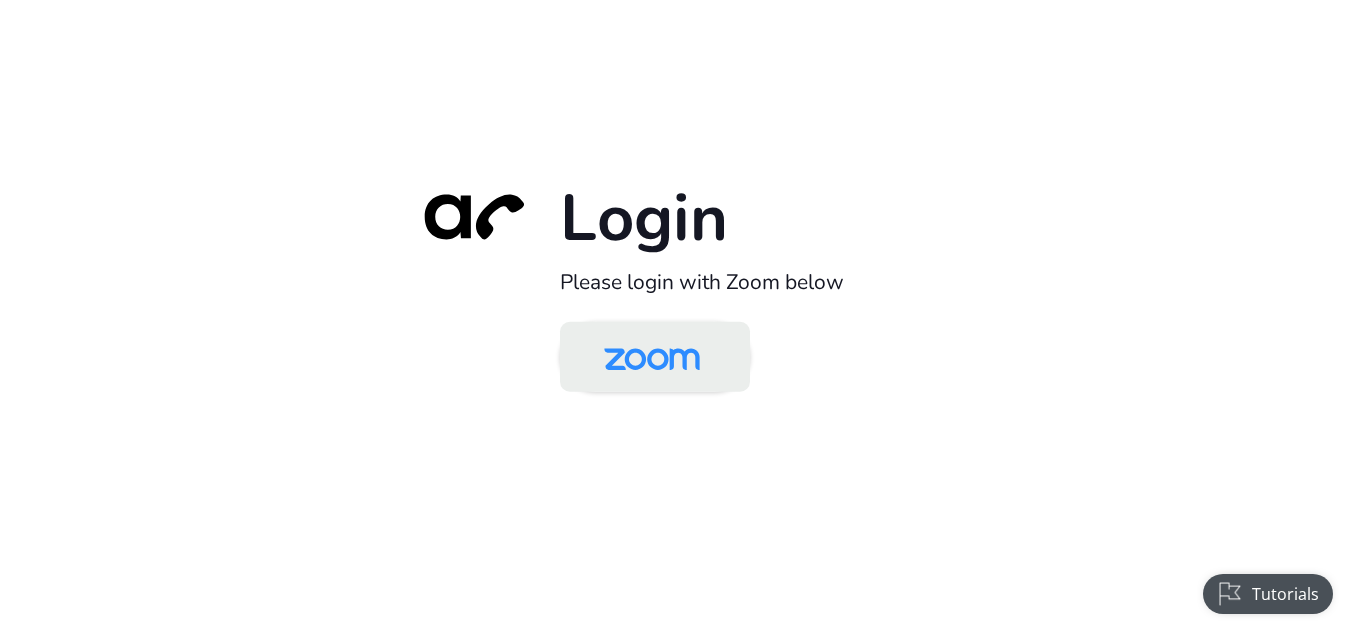 scroll, scrollTop: 0, scrollLeft: 0, axis: both 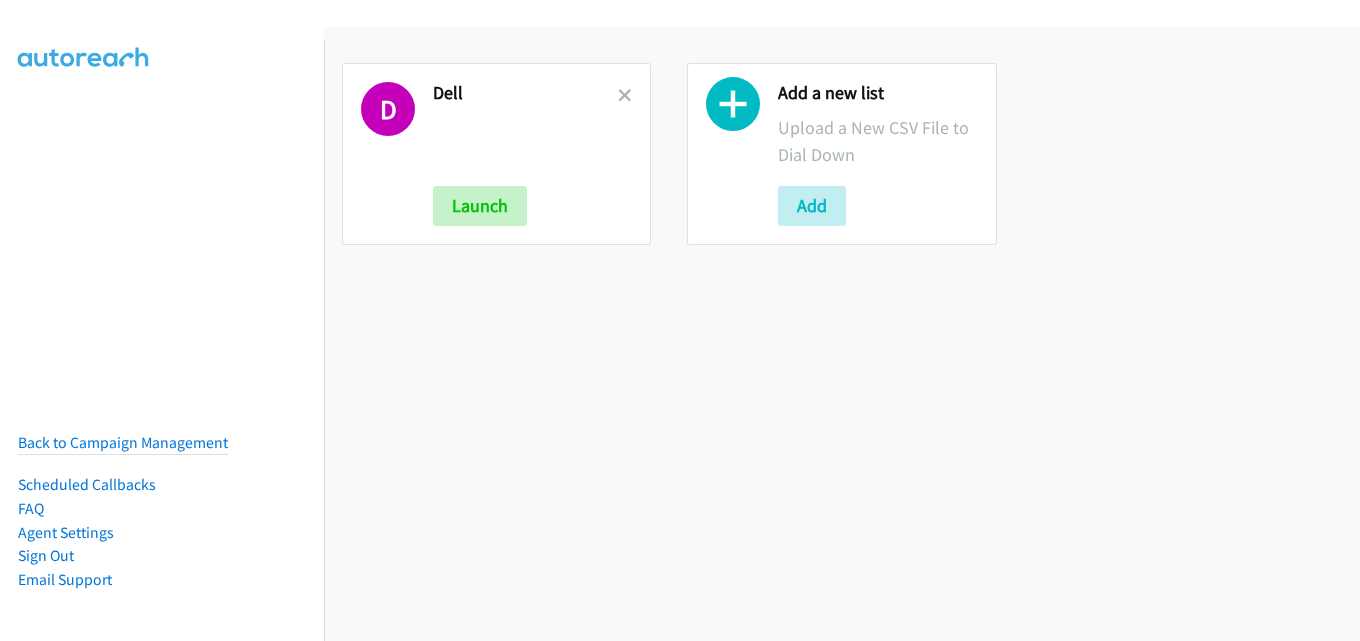 click on "Dell" at bounding box center (525, 93) 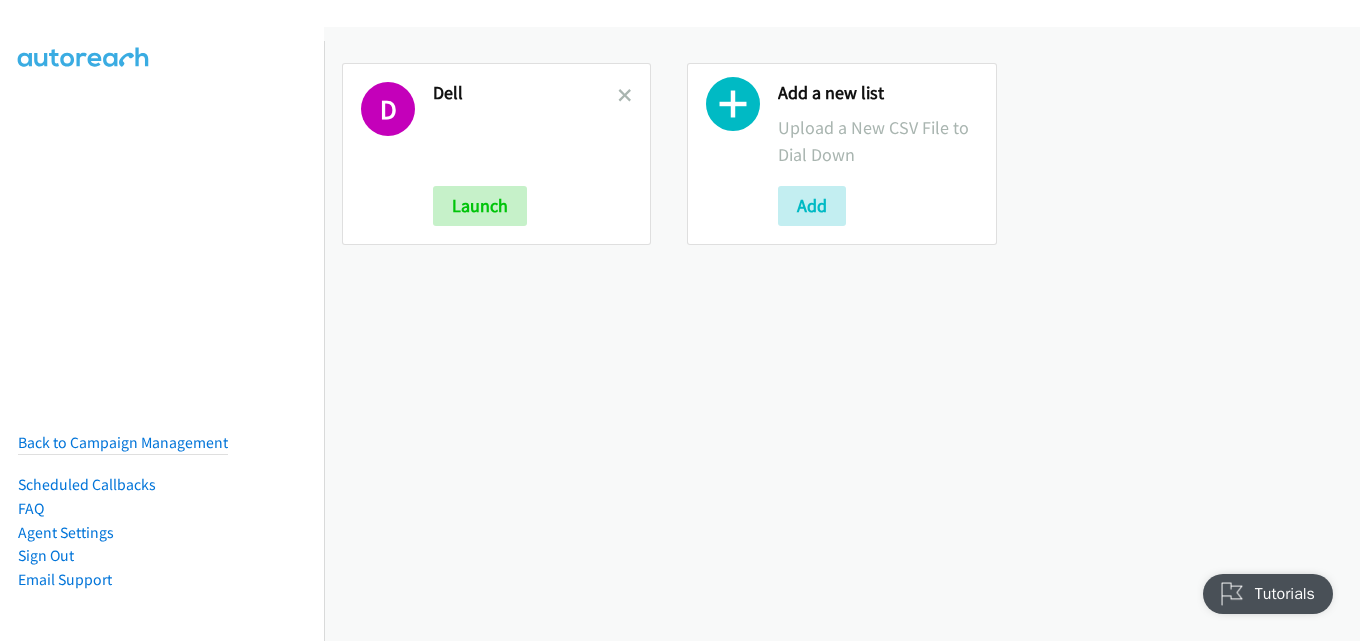 scroll, scrollTop: 0, scrollLeft: 0, axis: both 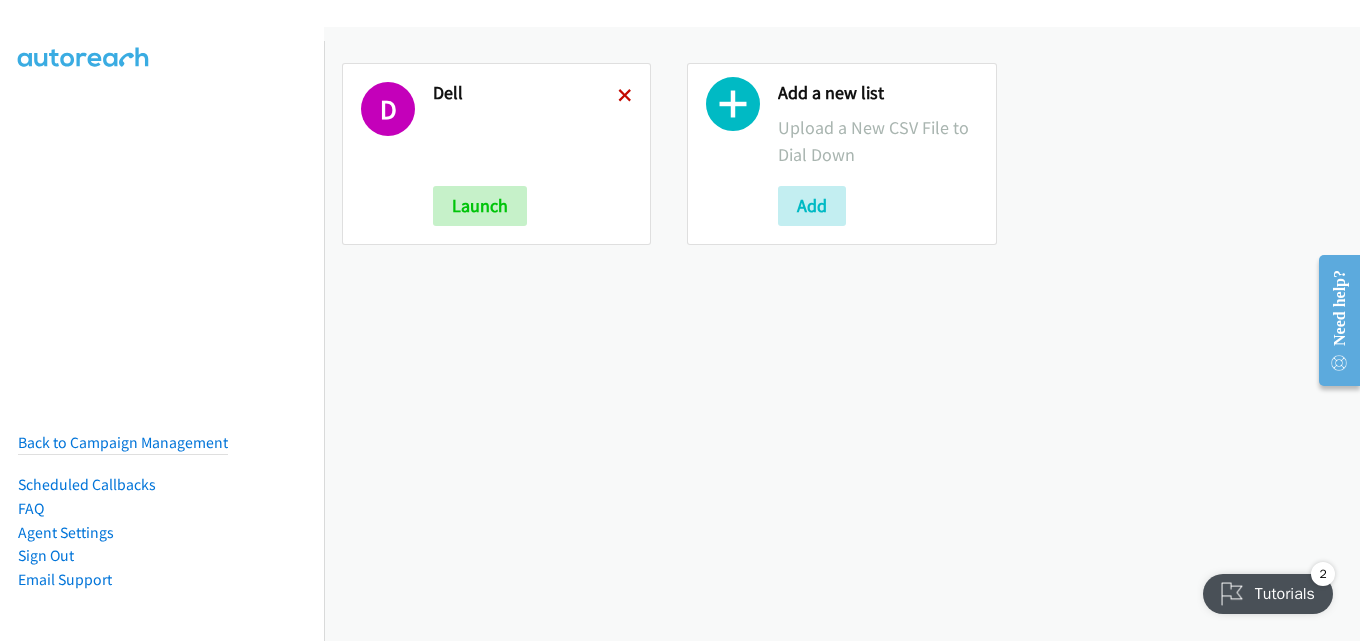 click at bounding box center [625, 97] 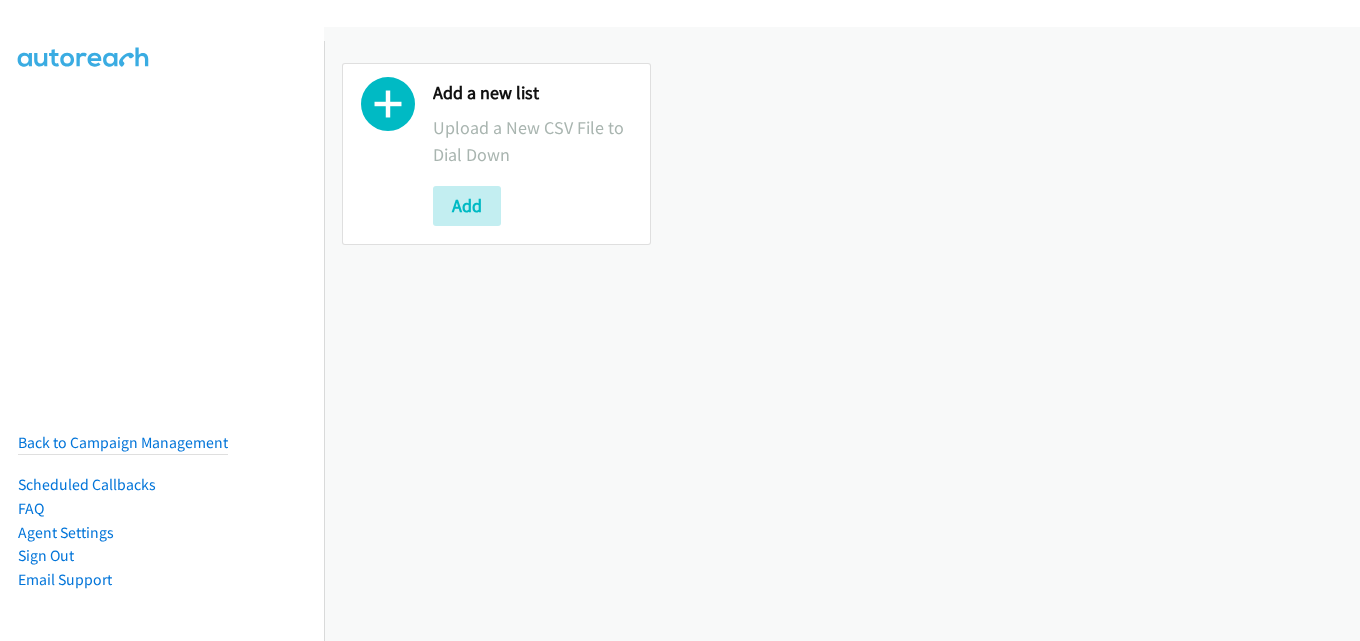 scroll, scrollTop: 0, scrollLeft: 0, axis: both 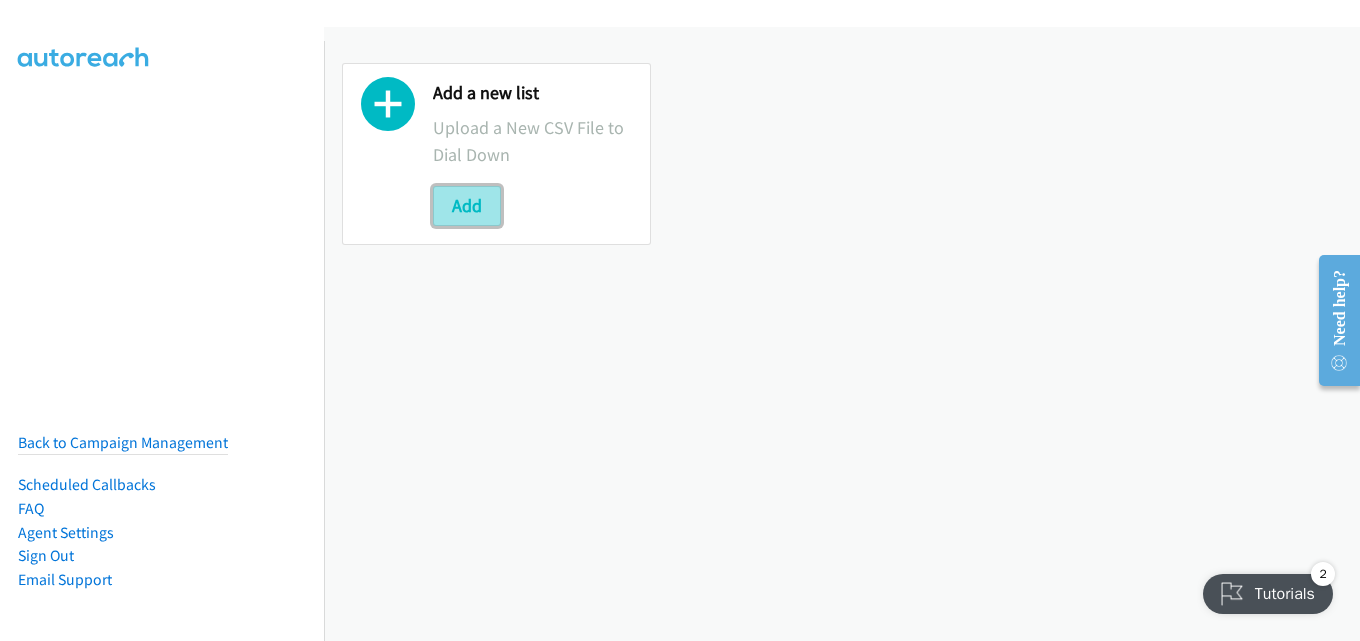 click on "Add" at bounding box center (467, 206) 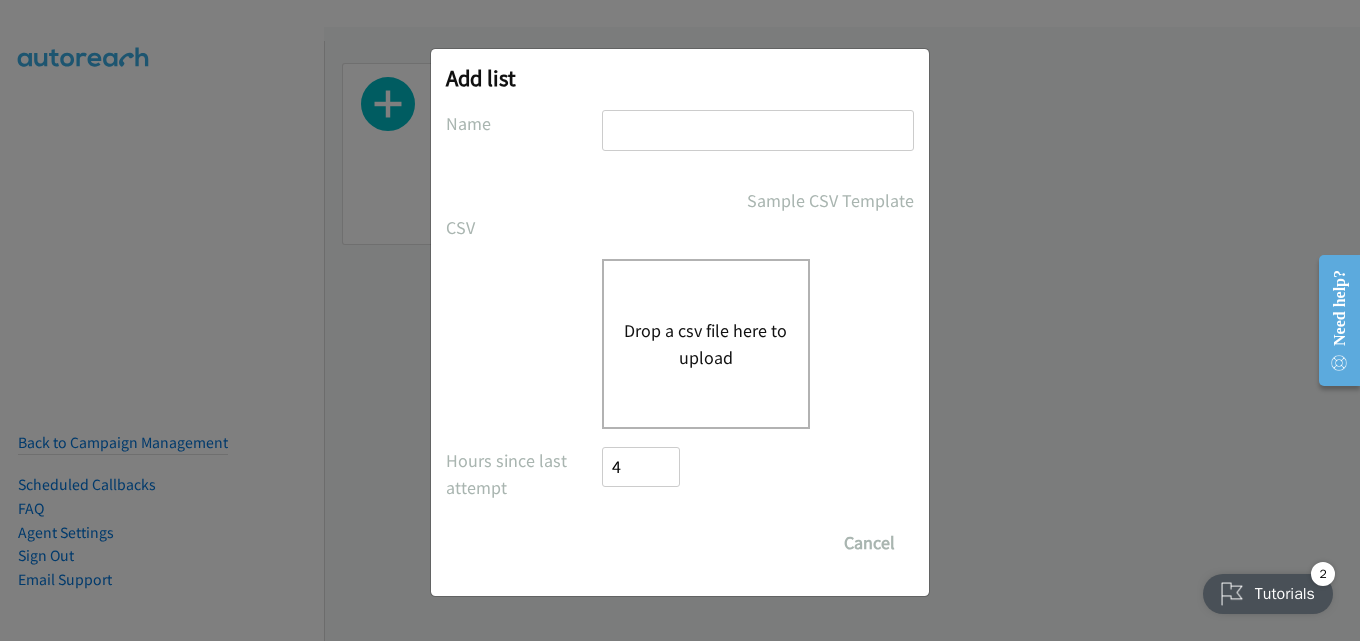click on "Add list
No phone fields were returned for that Report or List View
Please upload a csv or excel file and try again
This Report doesn't contain an Id field. Please add an Id field to the Report and try again
This Report or List View is no longer available and/or you no longer have permissions to access this list. Please try again with a different list.
The selected report isn't one of the account owner's enabled salesforce objects
There was an error processing the uploading spreadsheet, please try again
Name
Sample CSV Template
CSV
Existing List
Add to List
New List
Drop a csv file here to upload
All Phones
New csv
Append to csv
Uploaded file
Hours since last attempt
4
Show Call Attempts from Other Reps
Save List
Cancel" at bounding box center [680, 322] 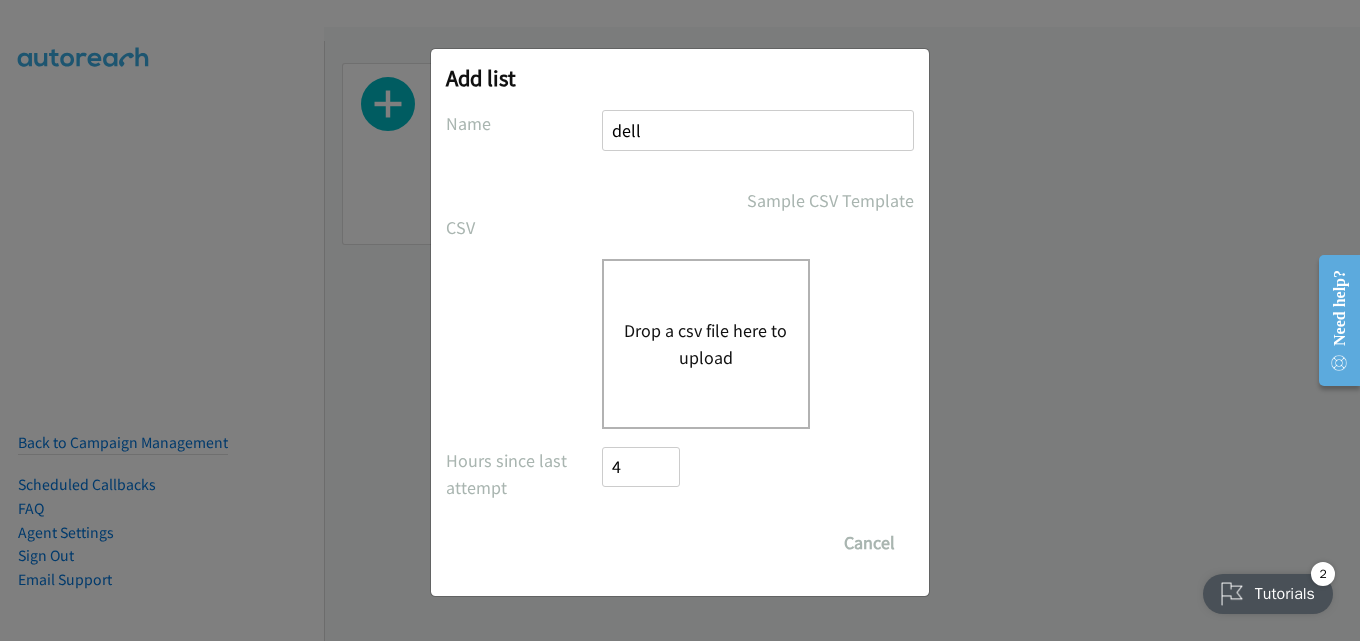 click on "Drop a csv file here to upload" at bounding box center [706, 344] 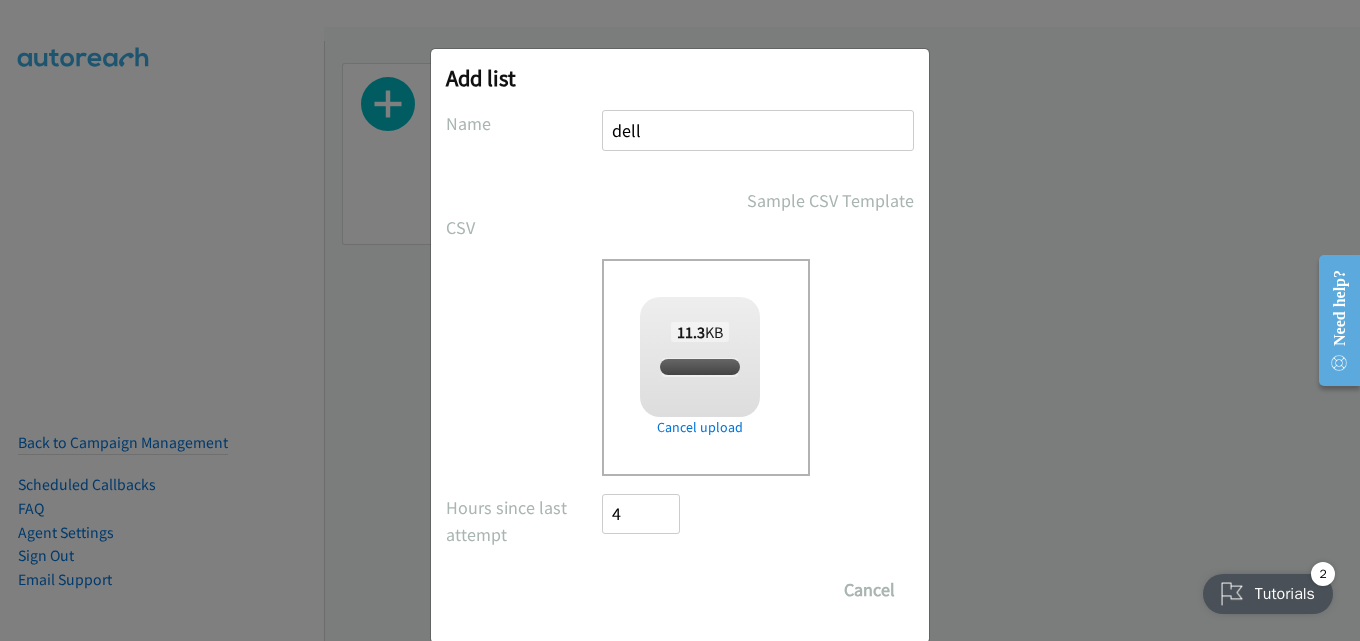 checkbox on "true" 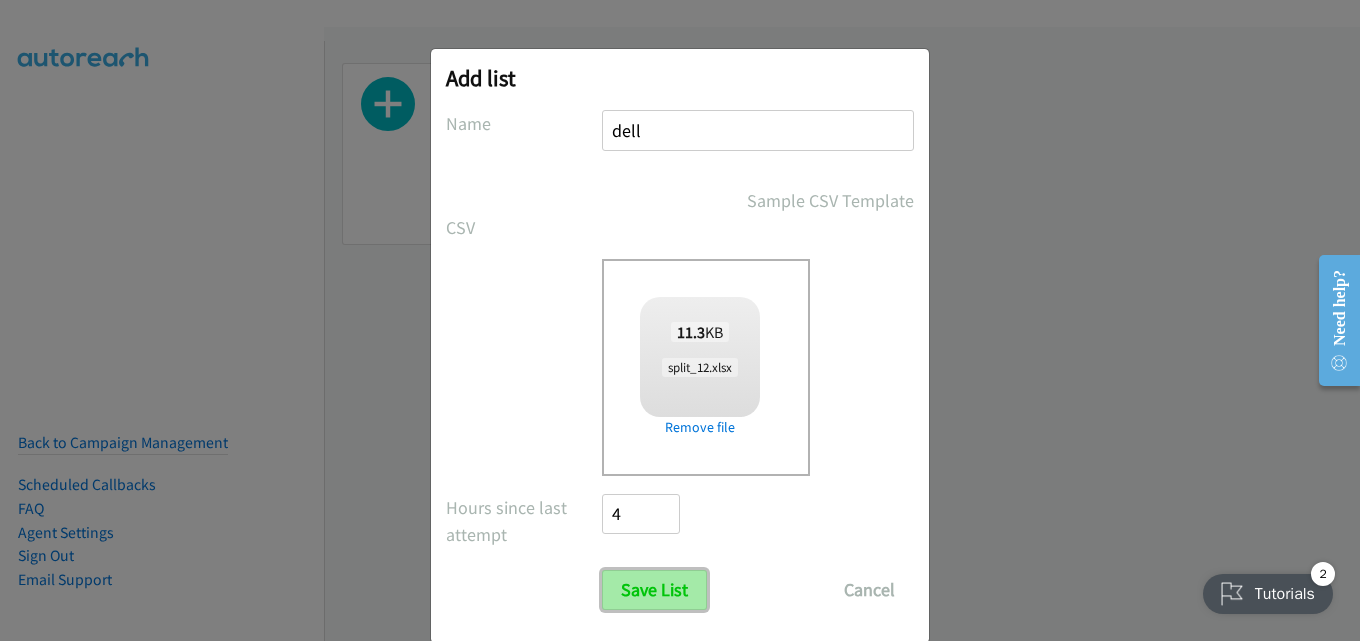 click on "Save List" at bounding box center [654, 590] 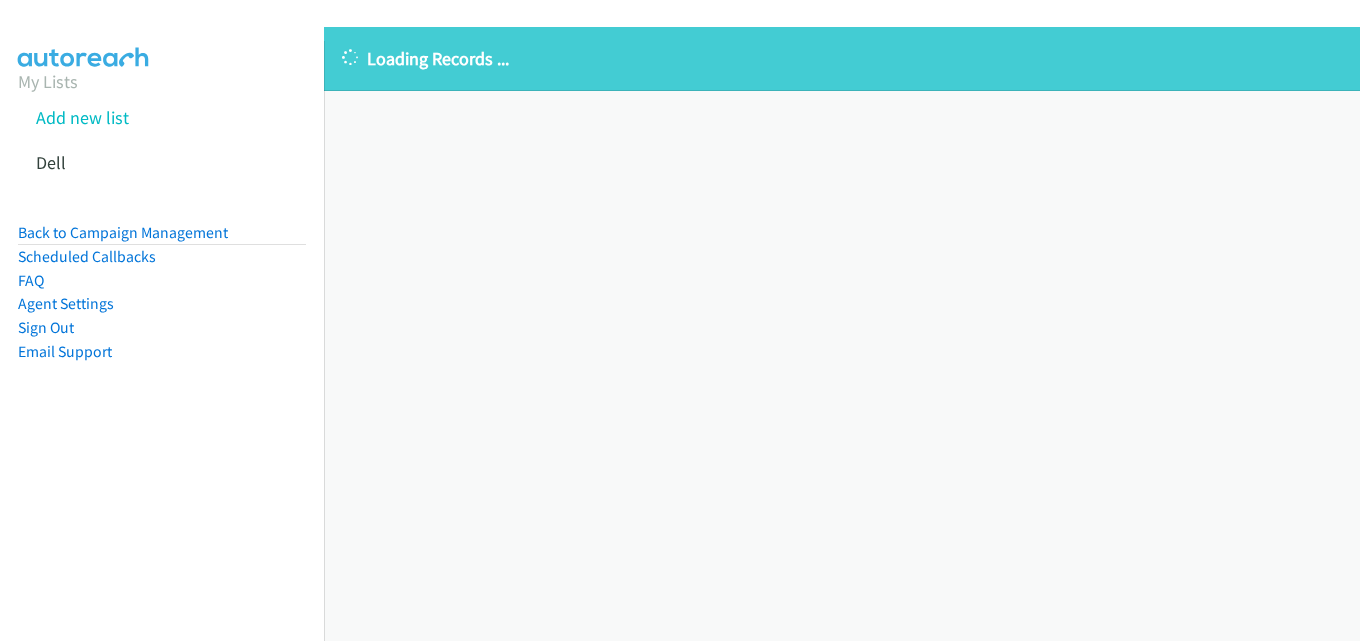 scroll, scrollTop: 0, scrollLeft: 0, axis: both 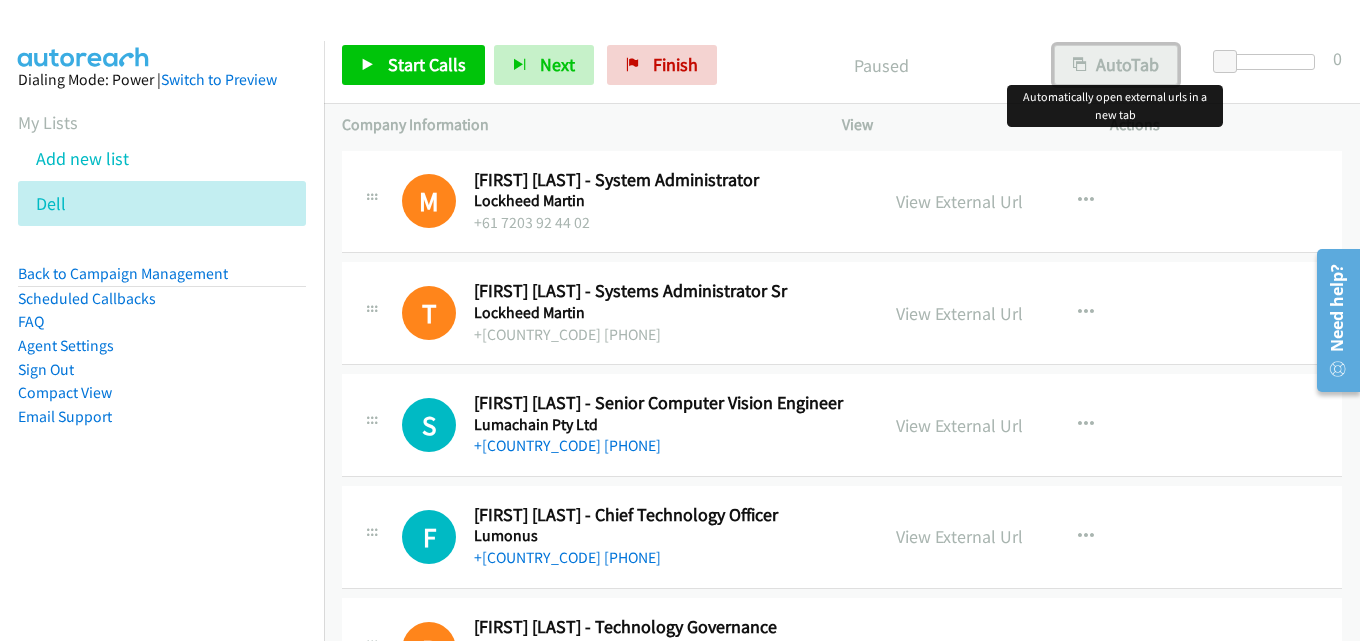 click on "AutoTab" at bounding box center (1116, 65) 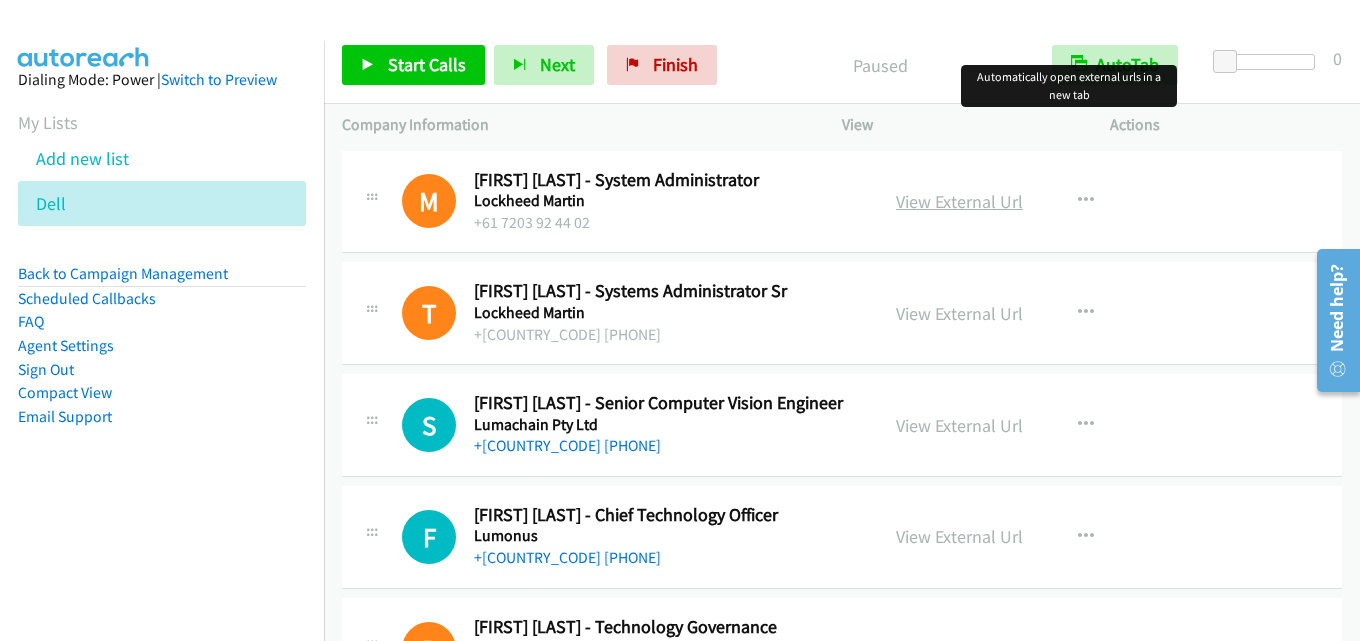 click on "View External Url" at bounding box center (959, 201) 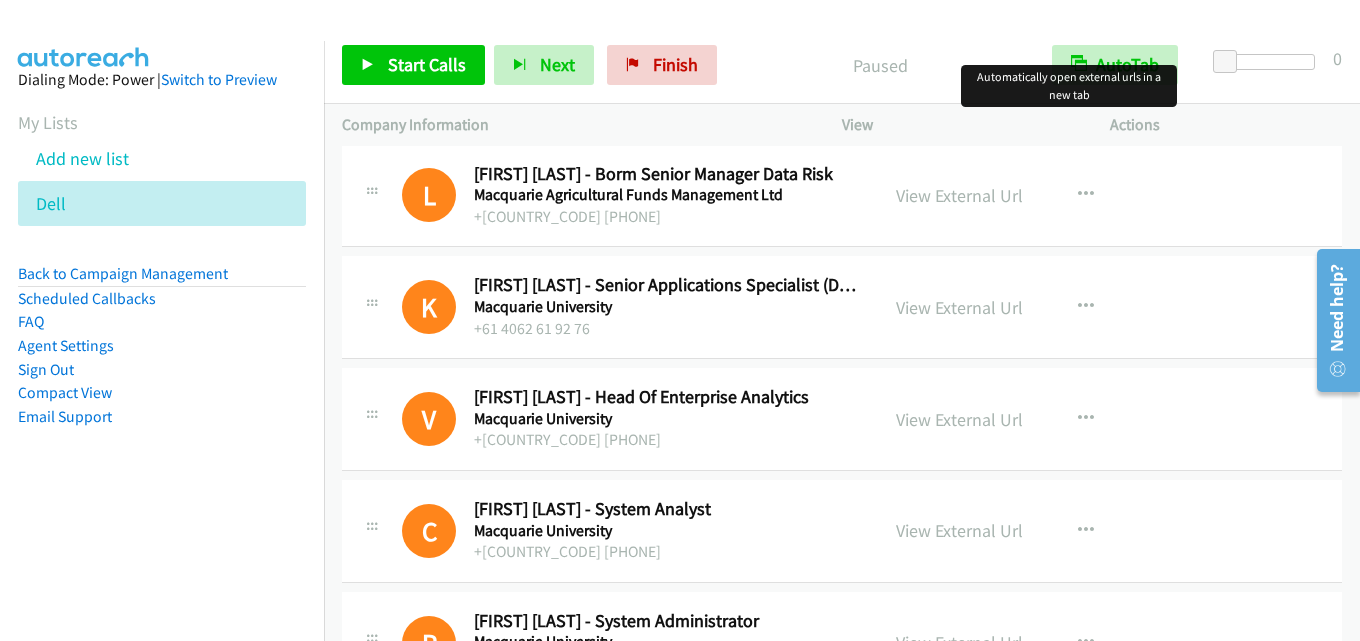 scroll, scrollTop: 600, scrollLeft: 0, axis: vertical 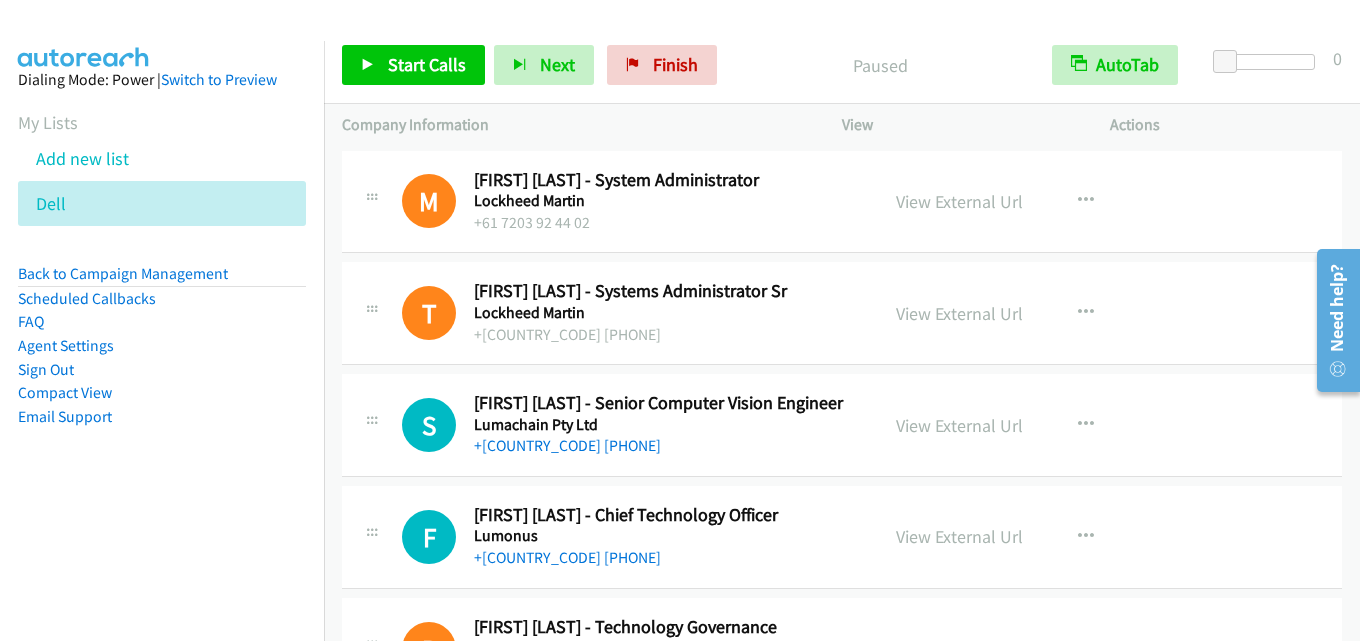 click on "Paused" at bounding box center [880, 65] 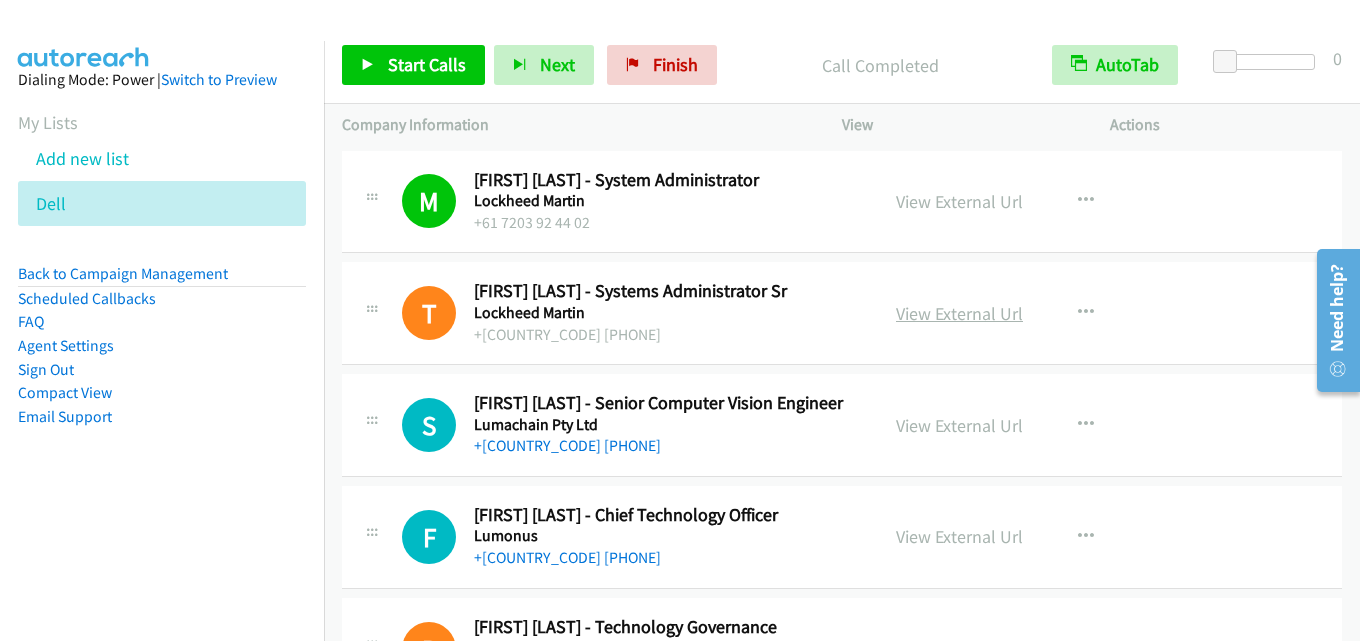 click on "View External Url" at bounding box center (959, 313) 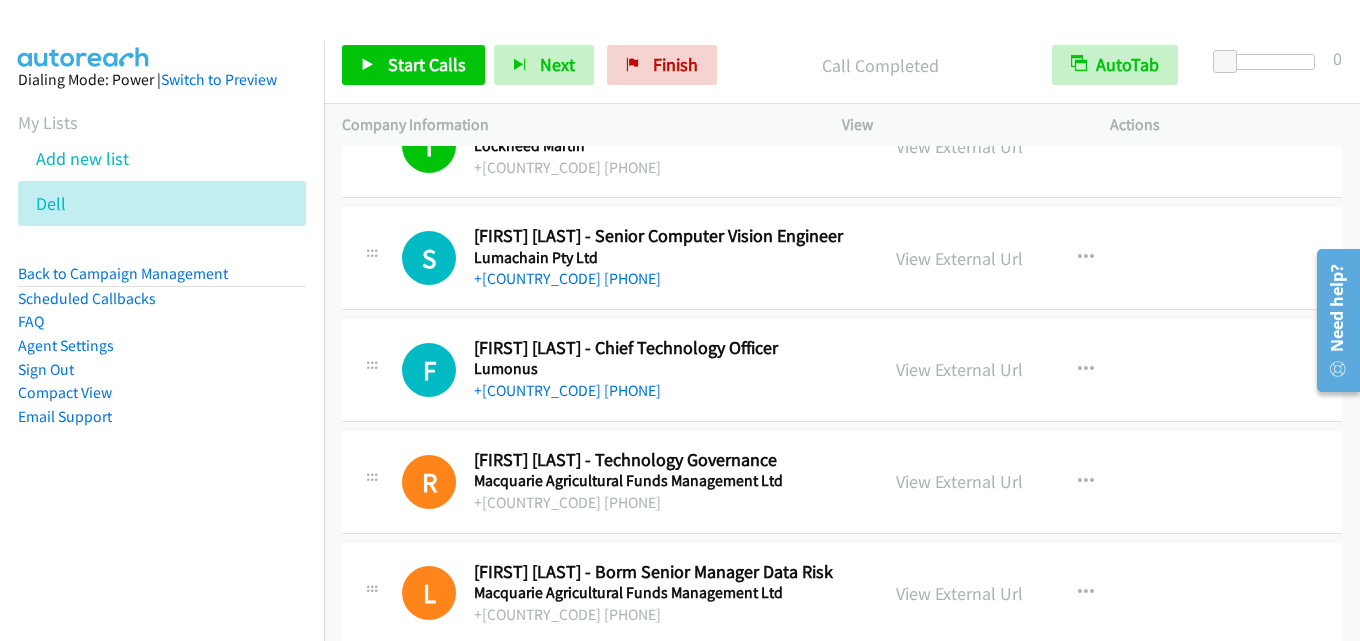 scroll, scrollTop: 200, scrollLeft: 0, axis: vertical 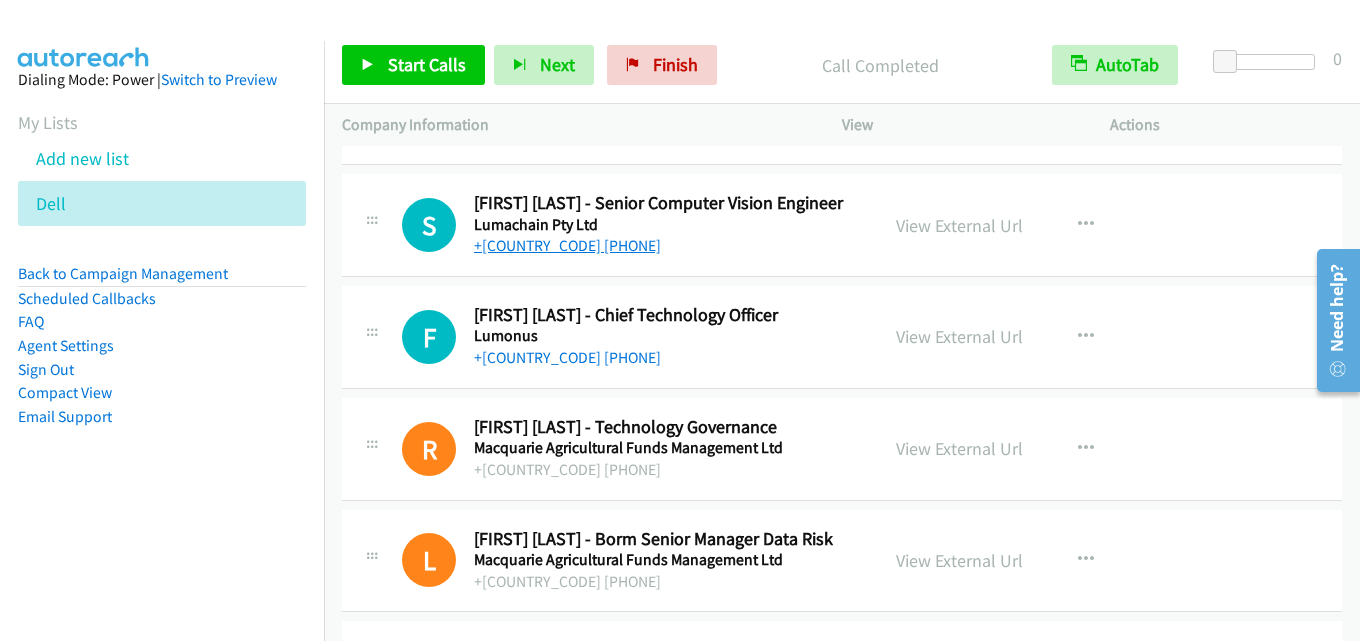 click on "+[COUNTRY_CODE] [PHONE]" at bounding box center [567, 245] 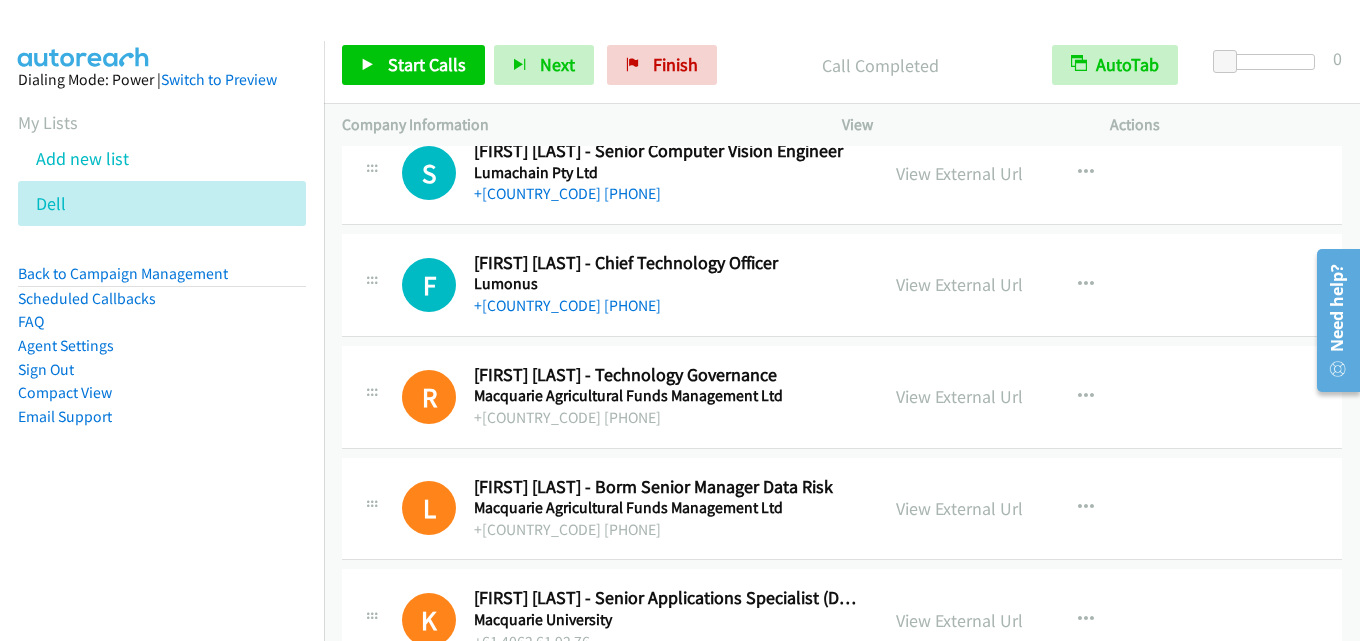 scroll, scrollTop: 400, scrollLeft: 0, axis: vertical 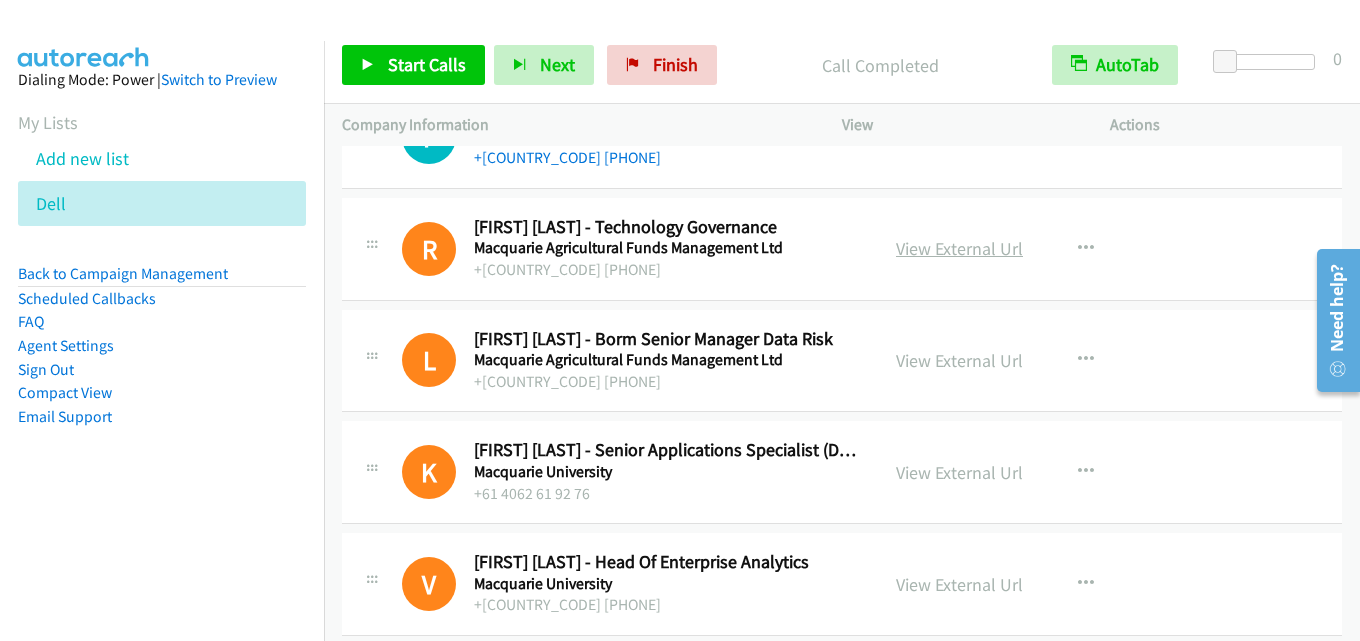click on "View External Url" at bounding box center [959, 248] 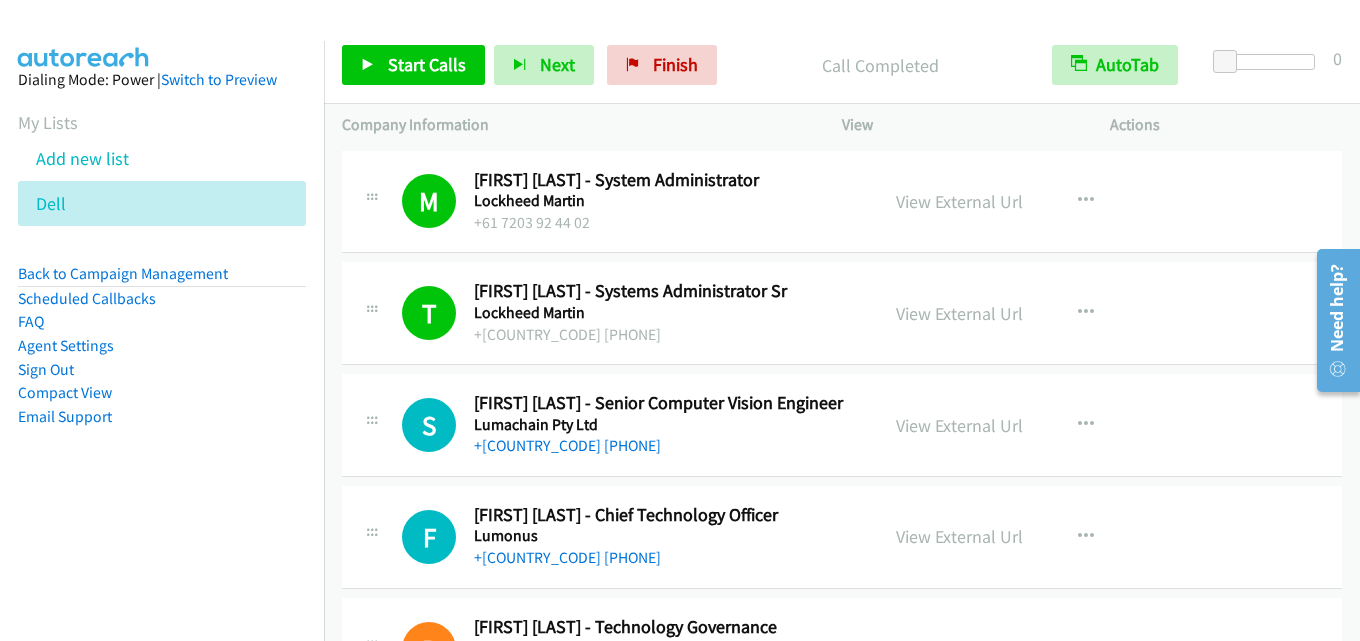 scroll, scrollTop: 100, scrollLeft: 0, axis: vertical 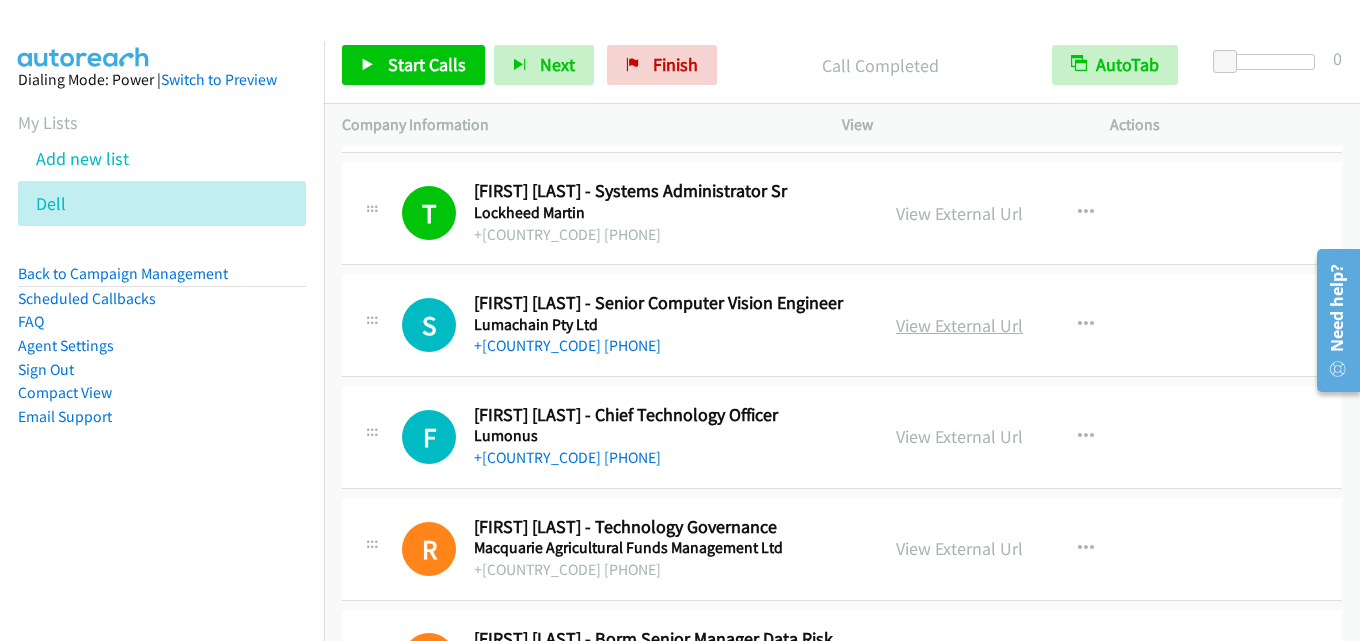 click on "View External Url" at bounding box center [959, 325] 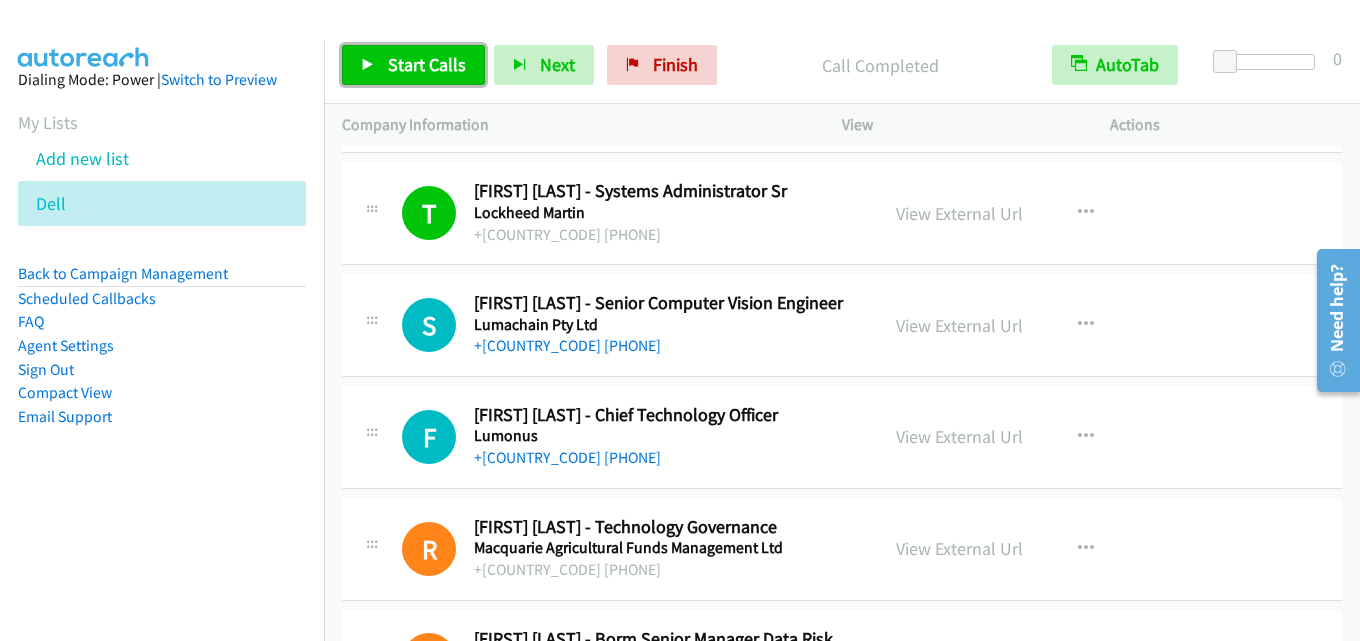 click on "Start Calls" at bounding box center [427, 64] 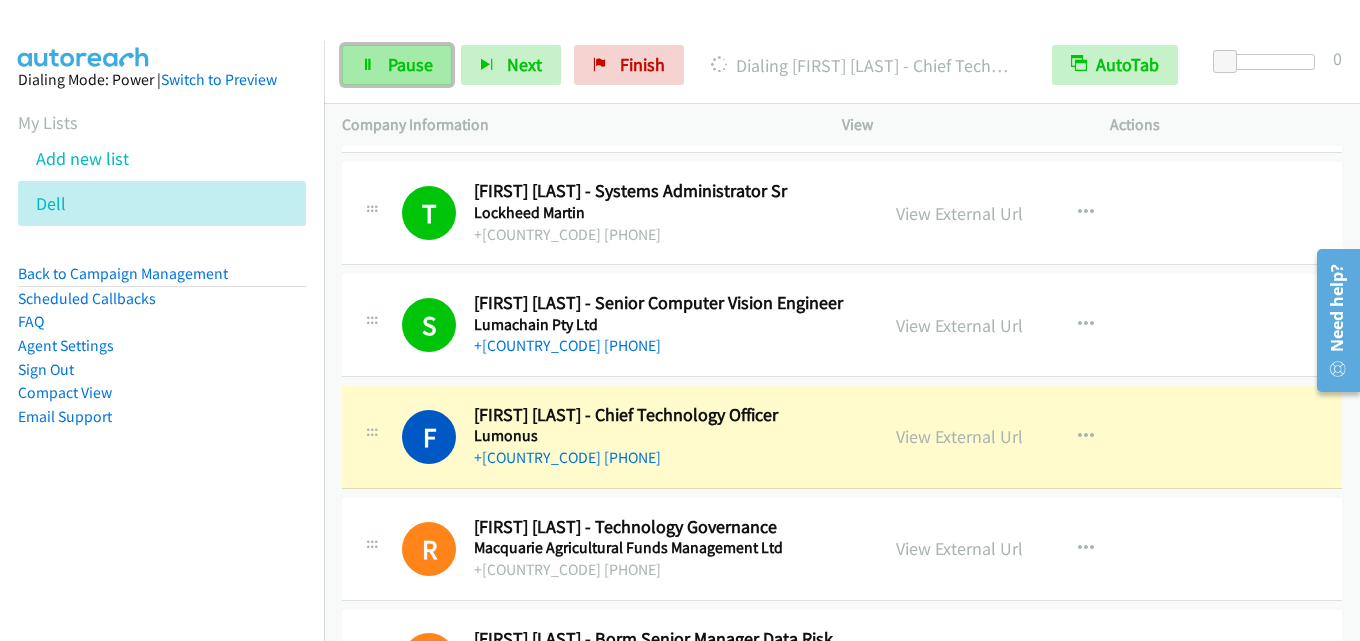 click on "Pause" at bounding box center [410, 64] 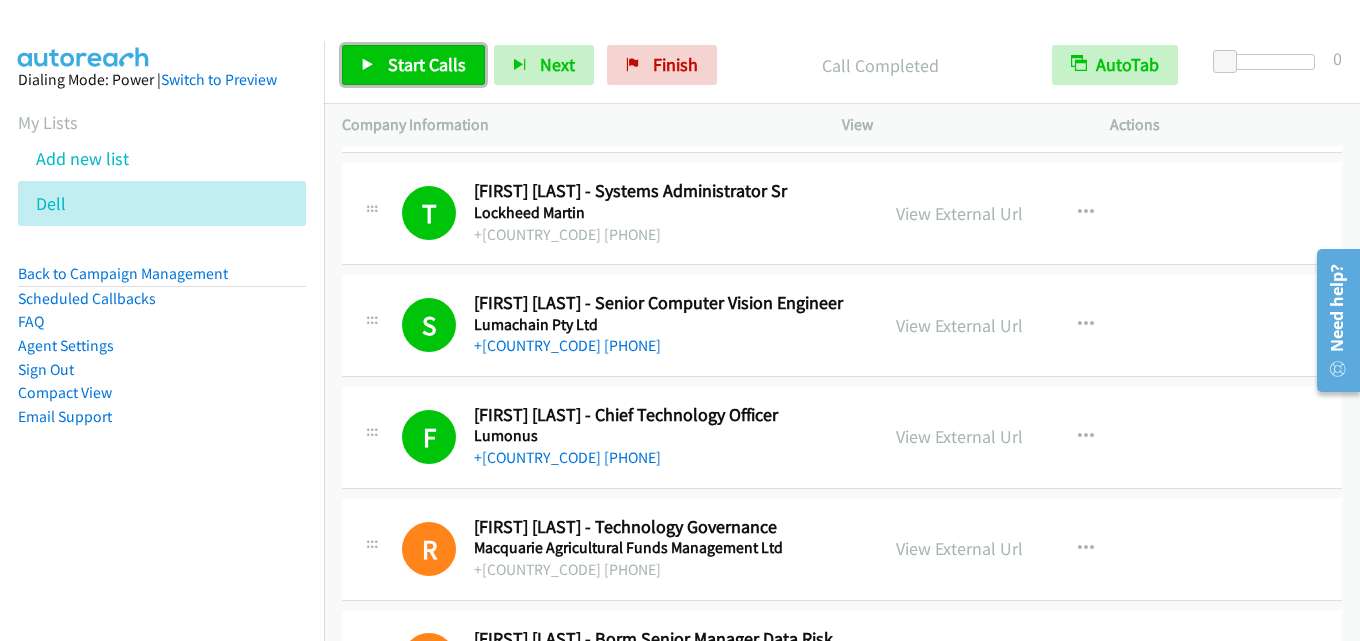 click on "Start Calls" at bounding box center (427, 64) 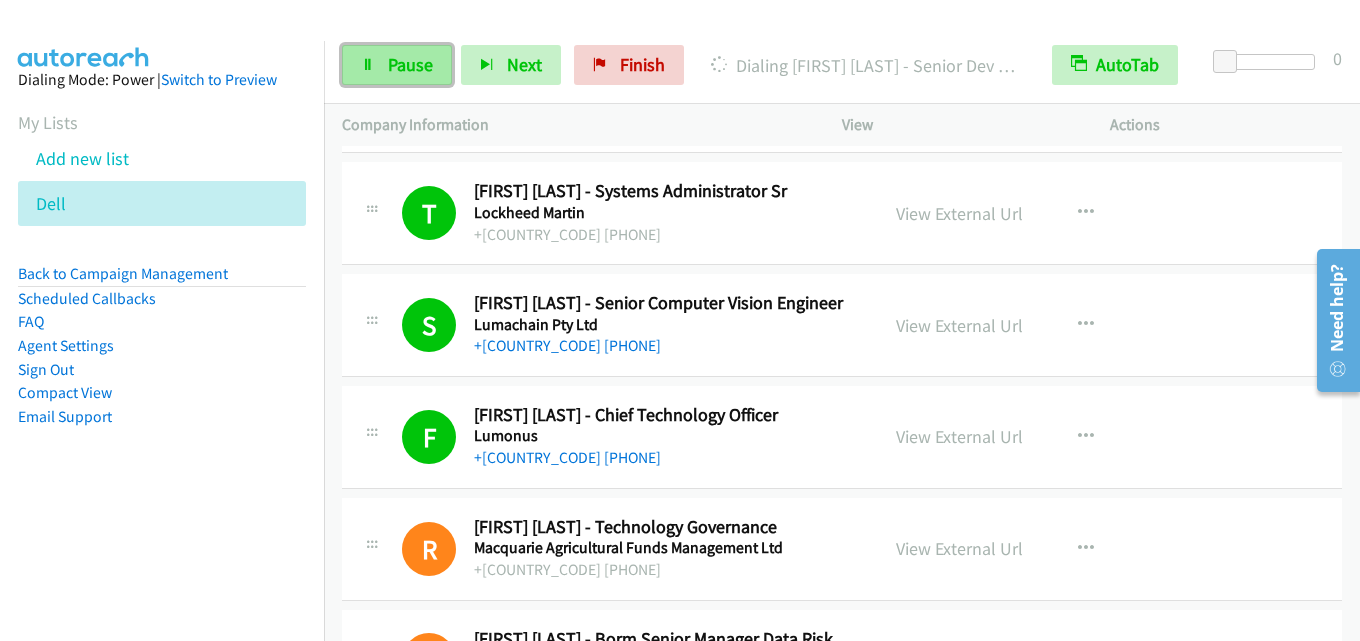 click on "Pause" at bounding box center [410, 64] 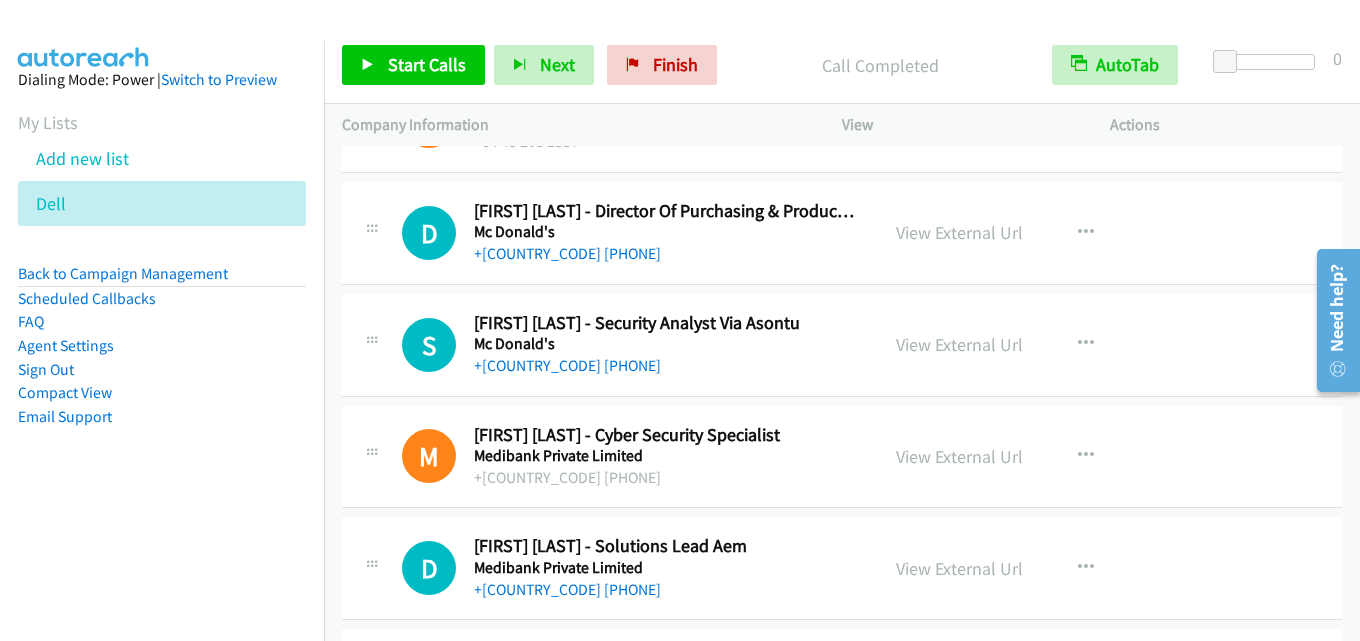scroll, scrollTop: 1500, scrollLeft: 0, axis: vertical 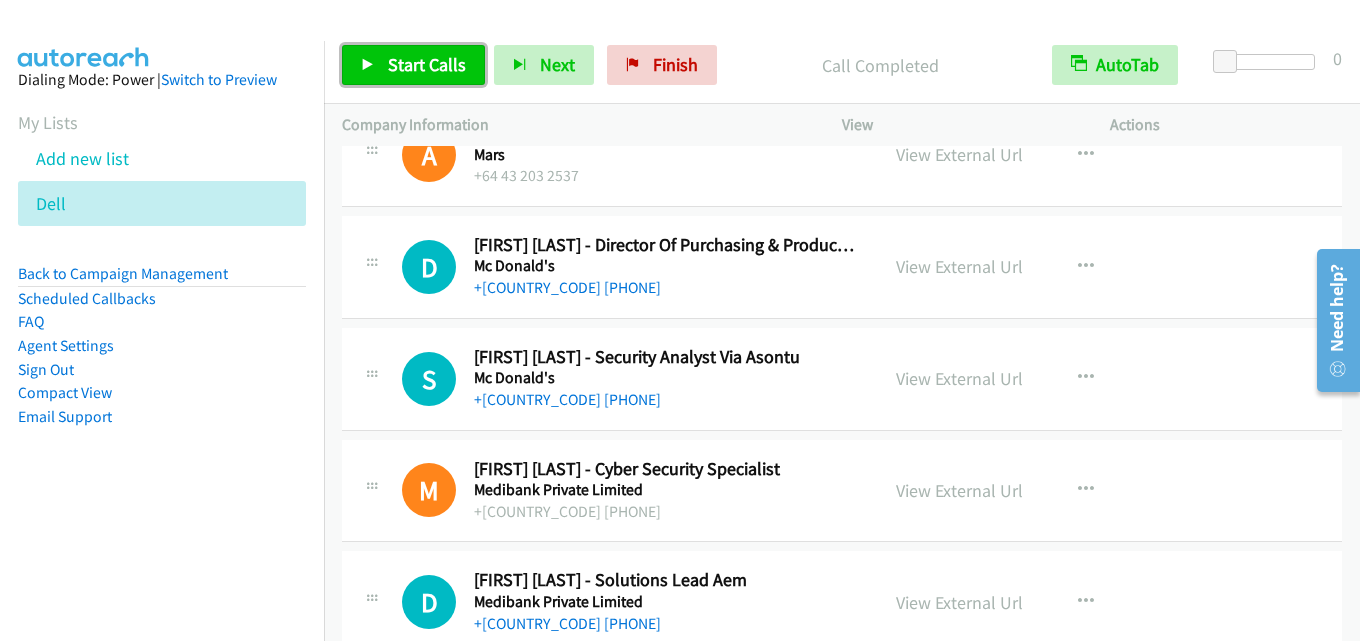 click on "Start Calls" at bounding box center [413, 65] 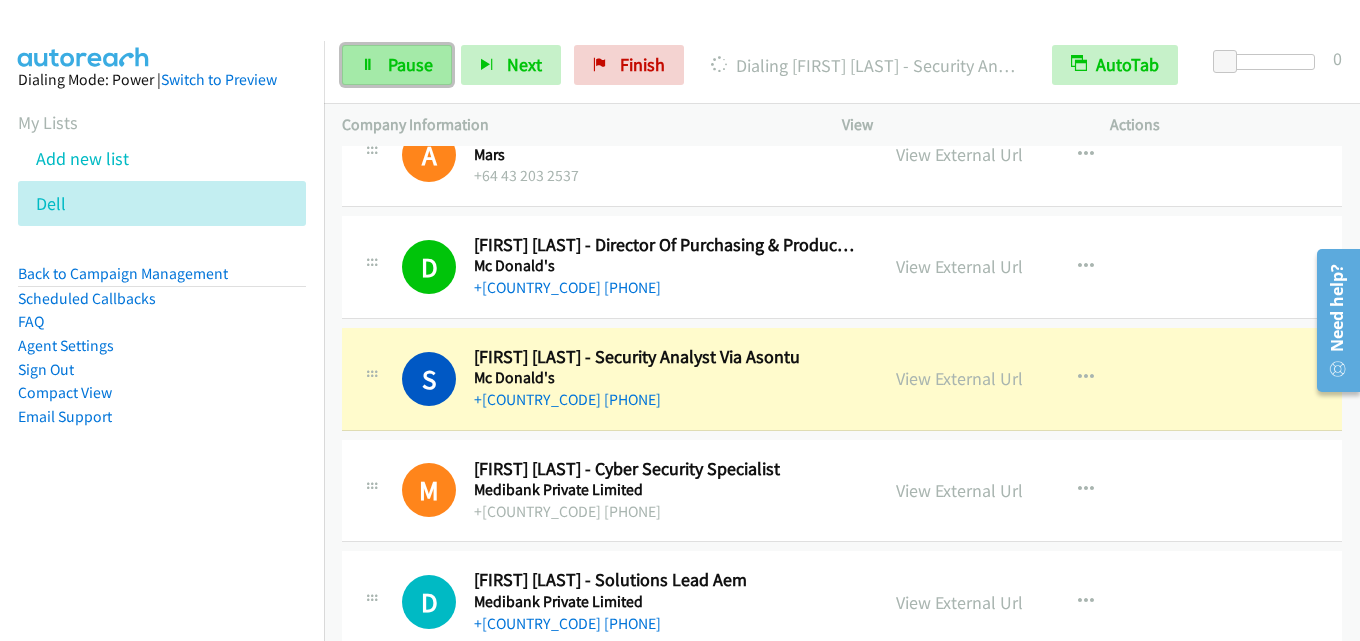 click on "Pause" at bounding box center (410, 64) 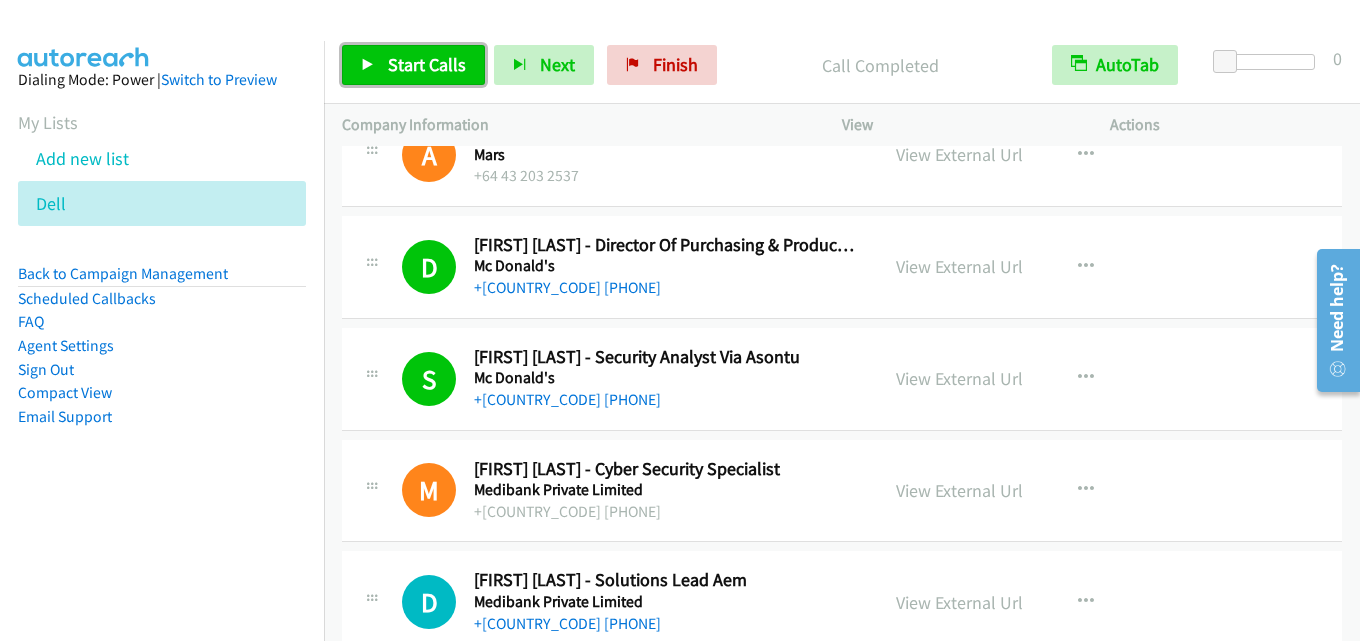 click on "Start Calls" at bounding box center (427, 64) 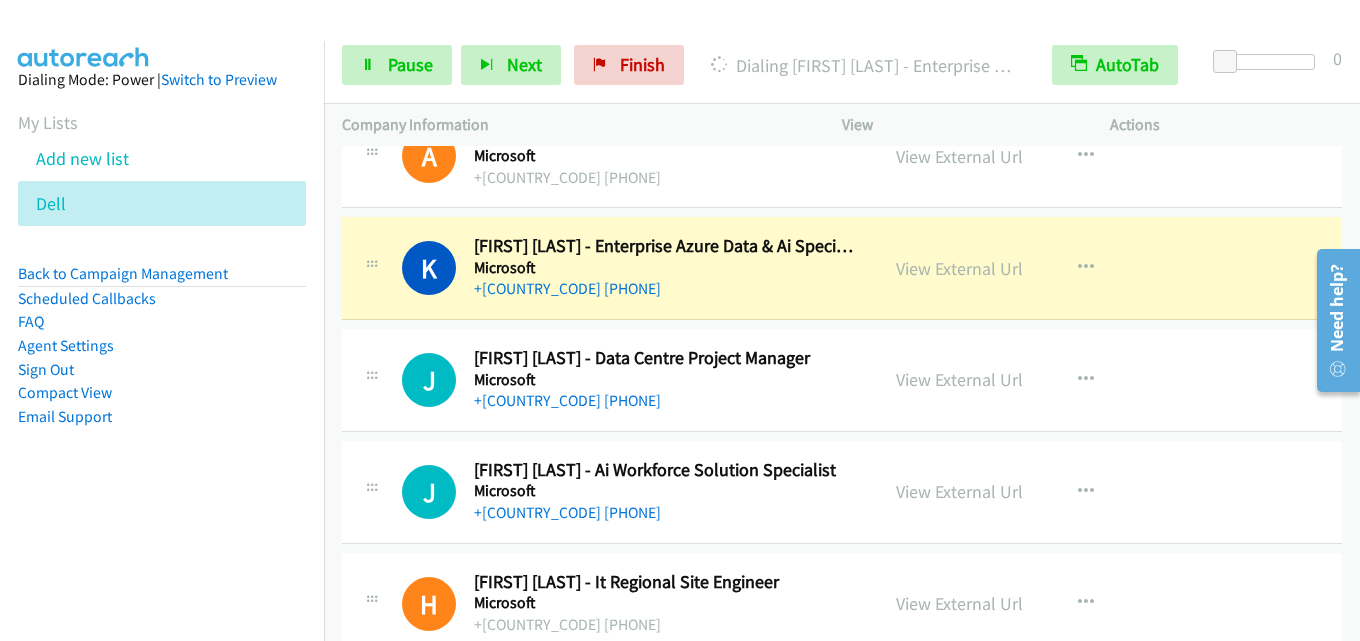 scroll, scrollTop: 3100, scrollLeft: 0, axis: vertical 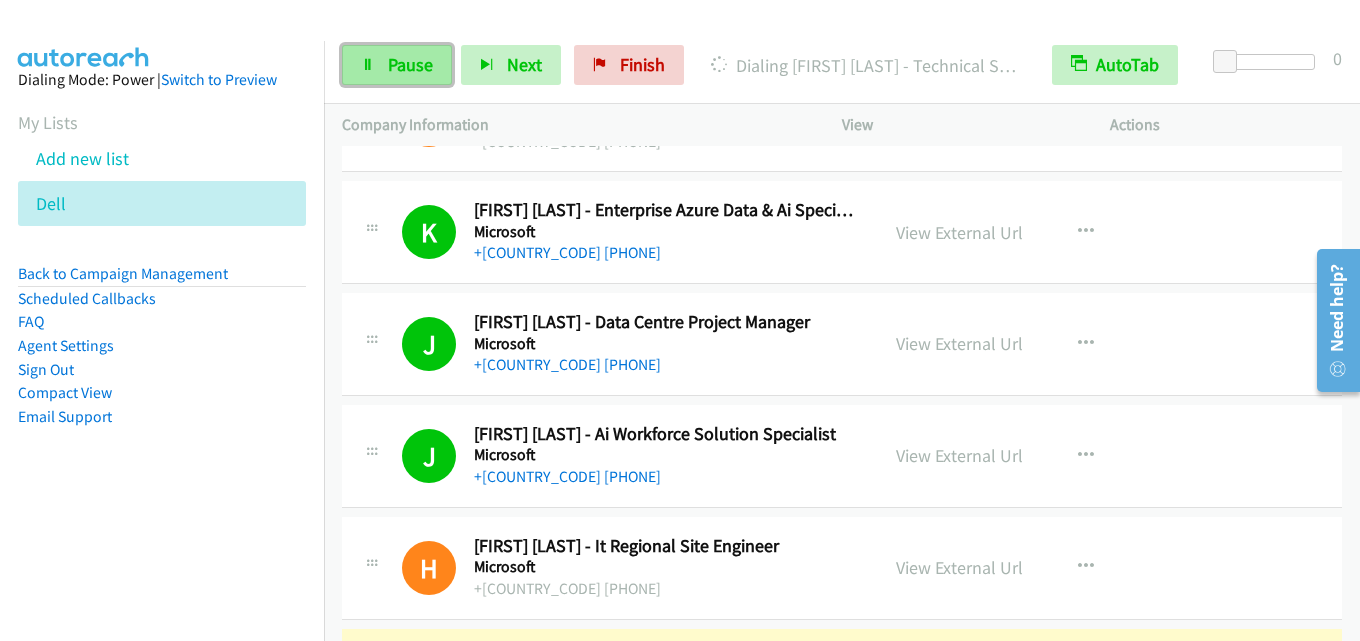 click on "Pause" at bounding box center (410, 64) 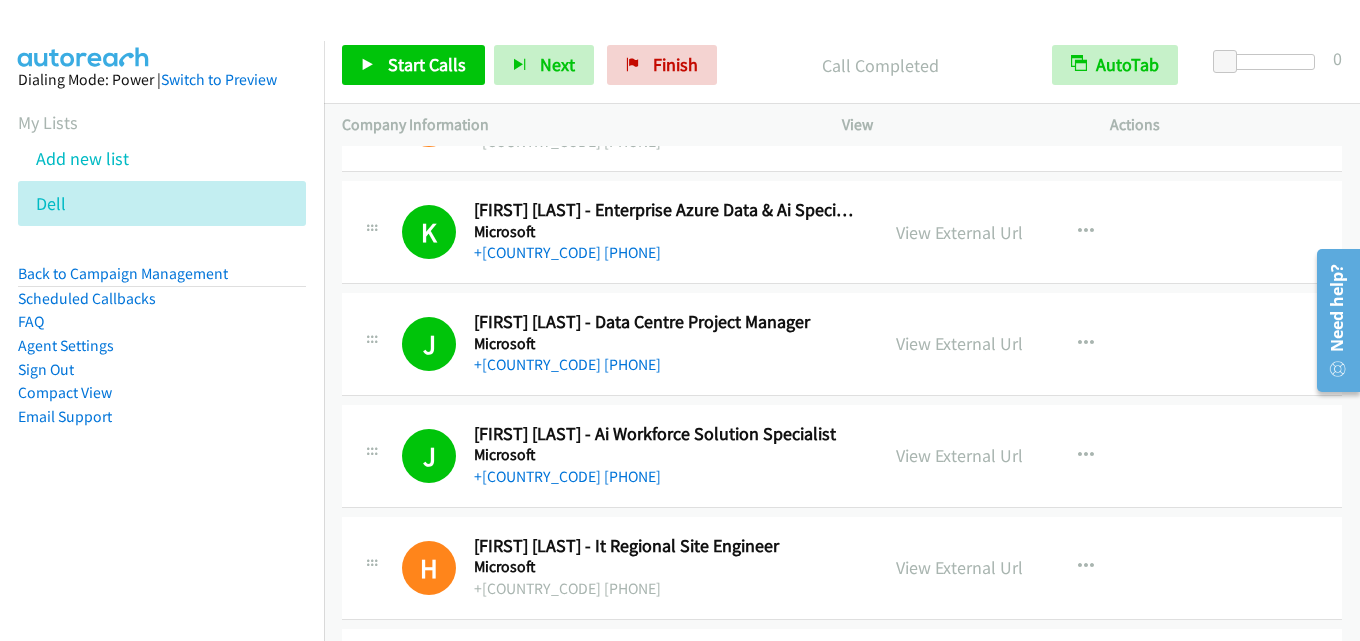 click at bounding box center (671, 38) 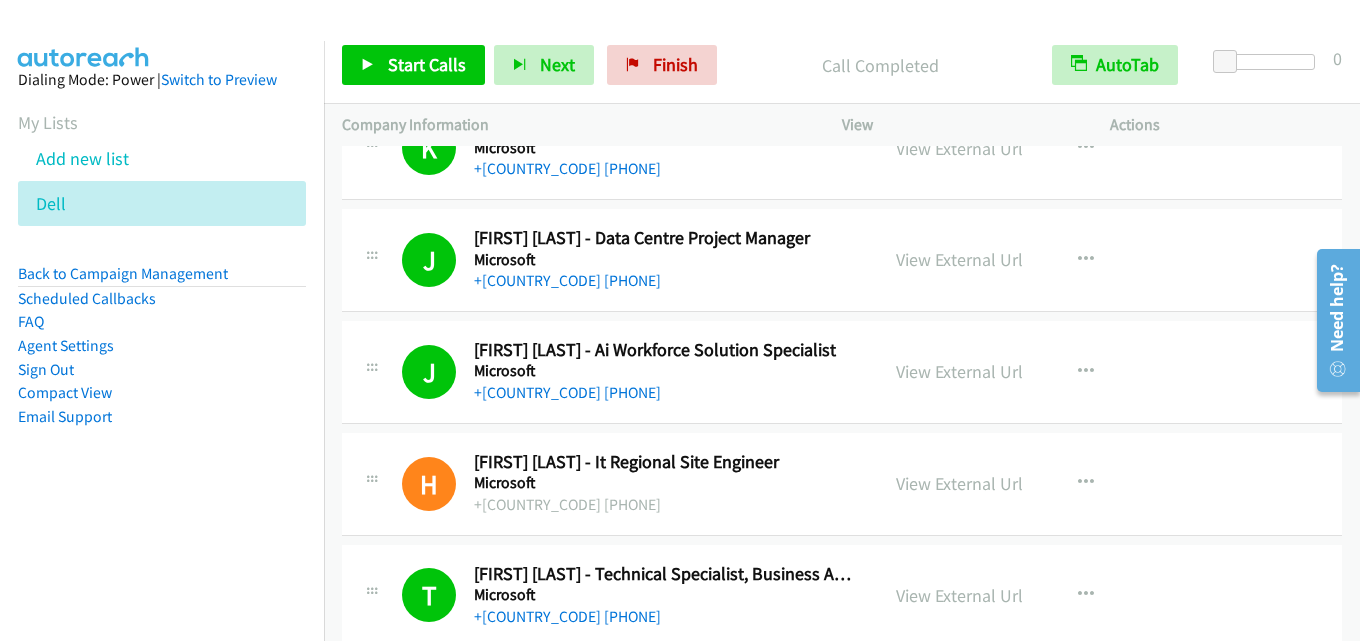 scroll, scrollTop: 3300, scrollLeft: 0, axis: vertical 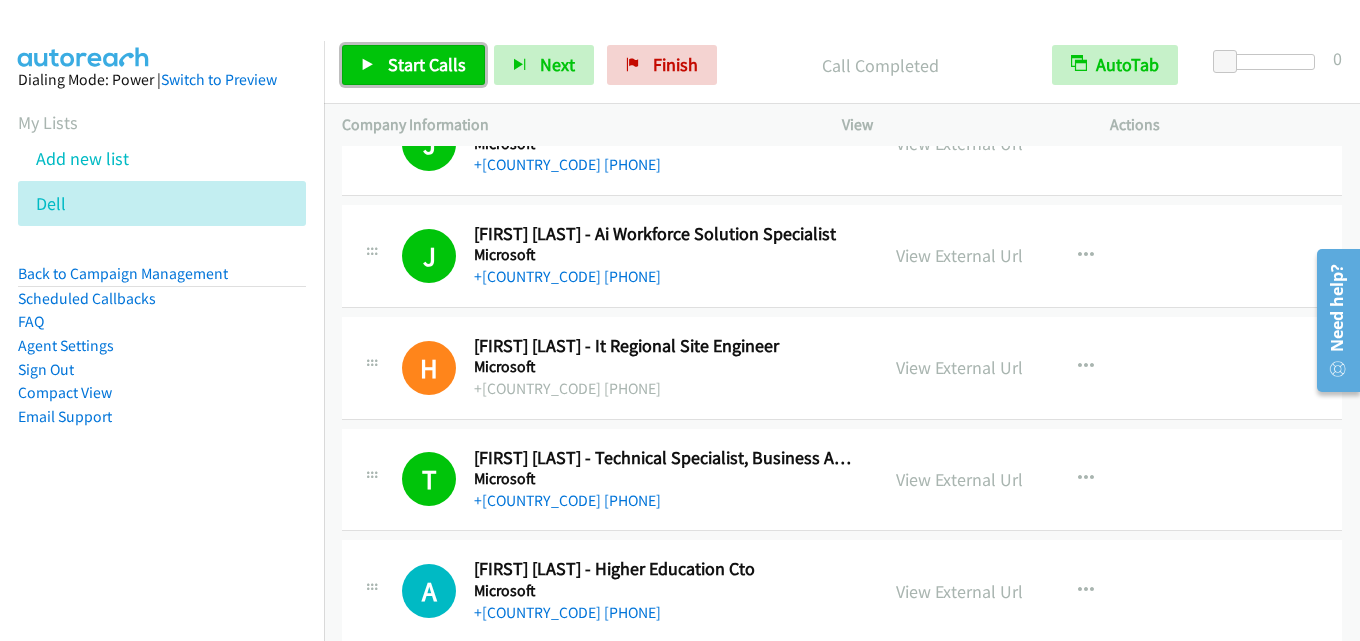 click on "Start Calls" at bounding box center [427, 64] 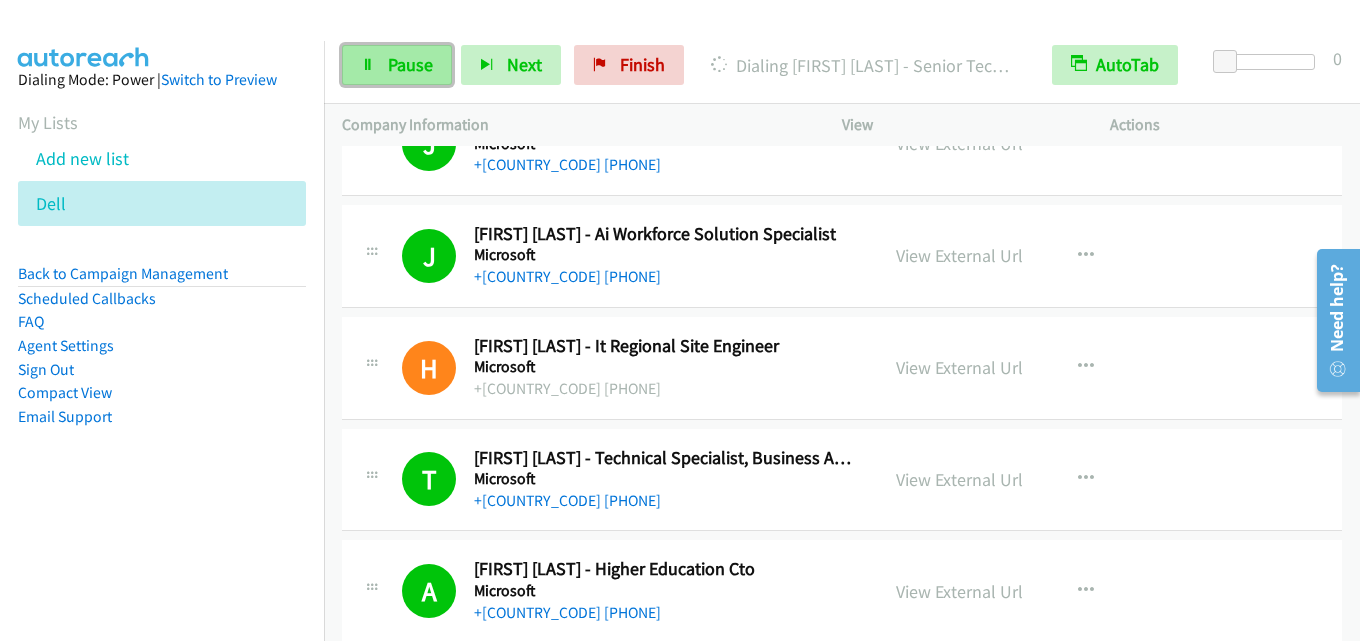 click on "Pause" at bounding box center [410, 64] 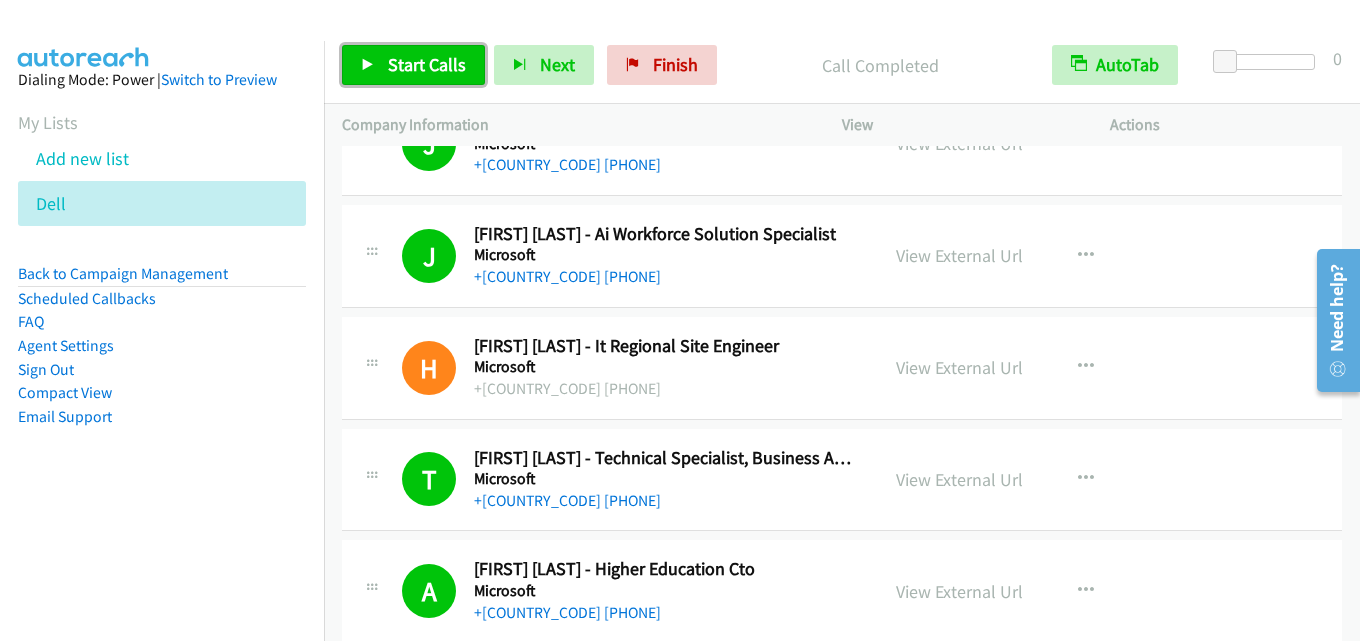 click on "Start Calls" at bounding box center [427, 64] 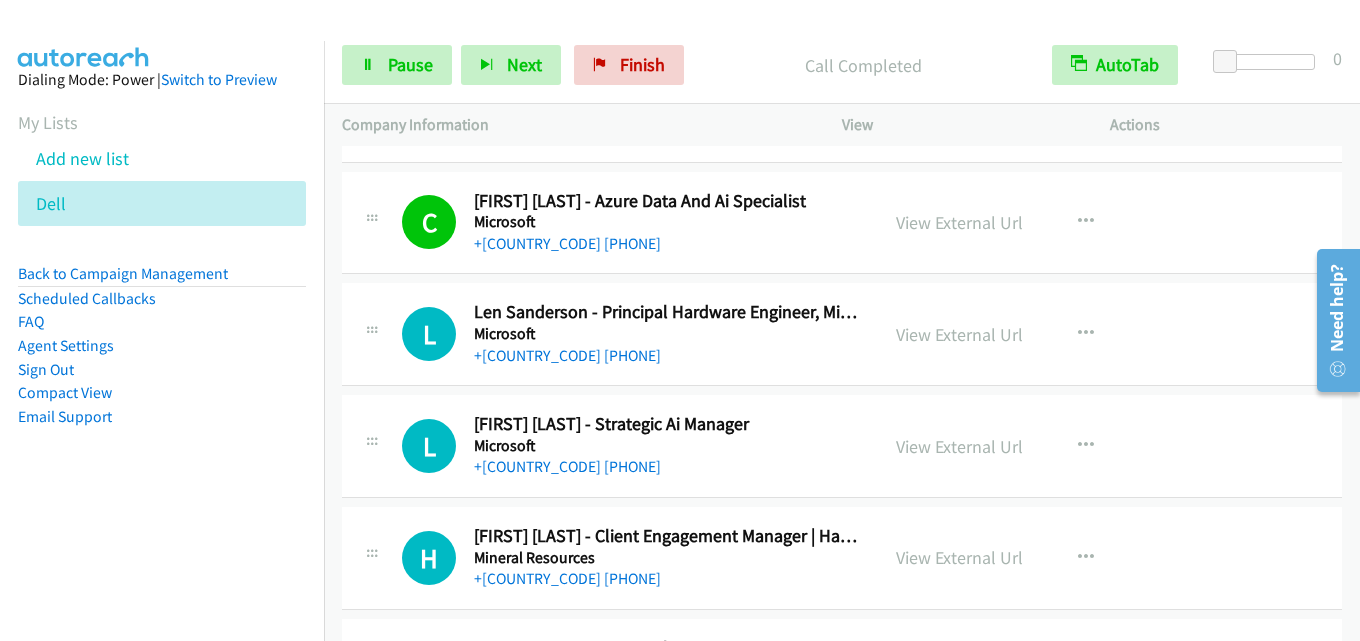 scroll, scrollTop: 4300, scrollLeft: 0, axis: vertical 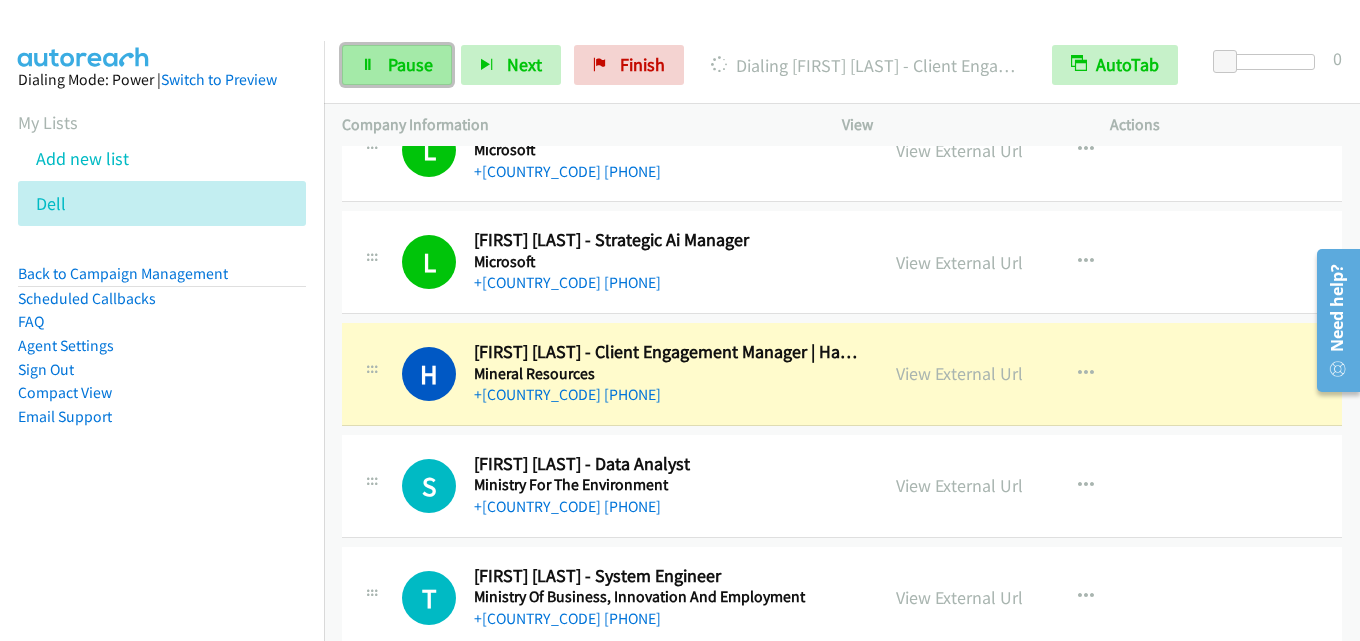 click on "Pause" at bounding box center (410, 64) 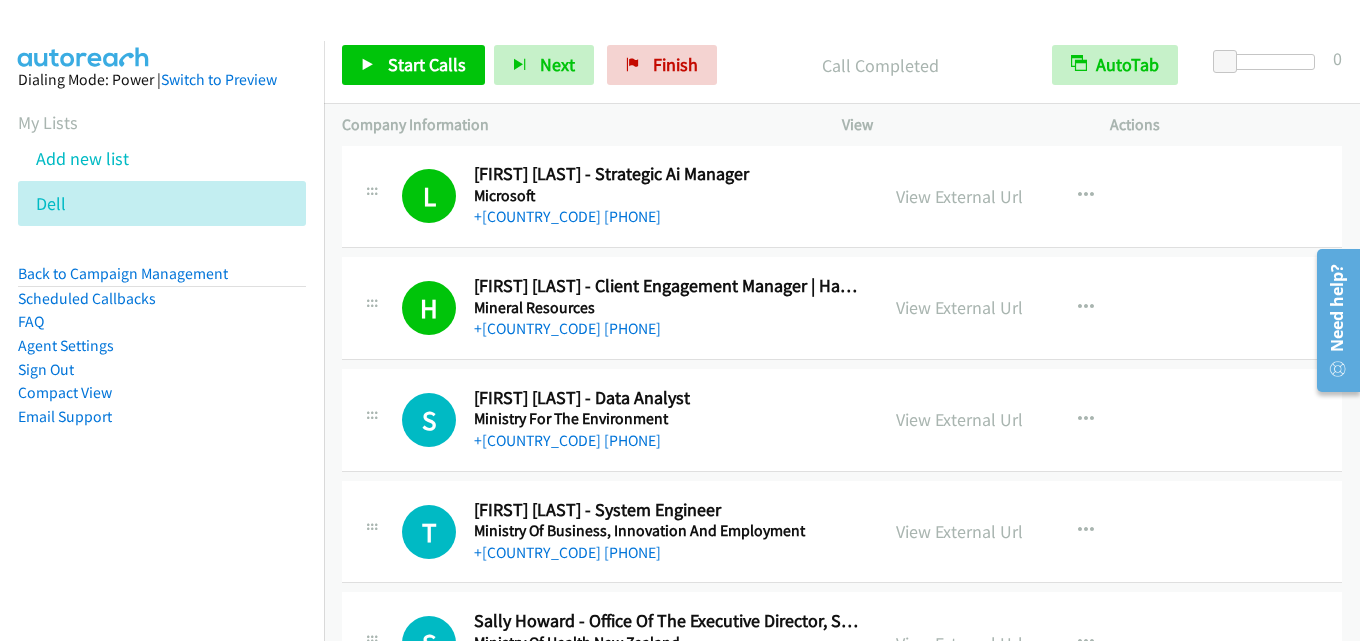 scroll, scrollTop: 4400, scrollLeft: 0, axis: vertical 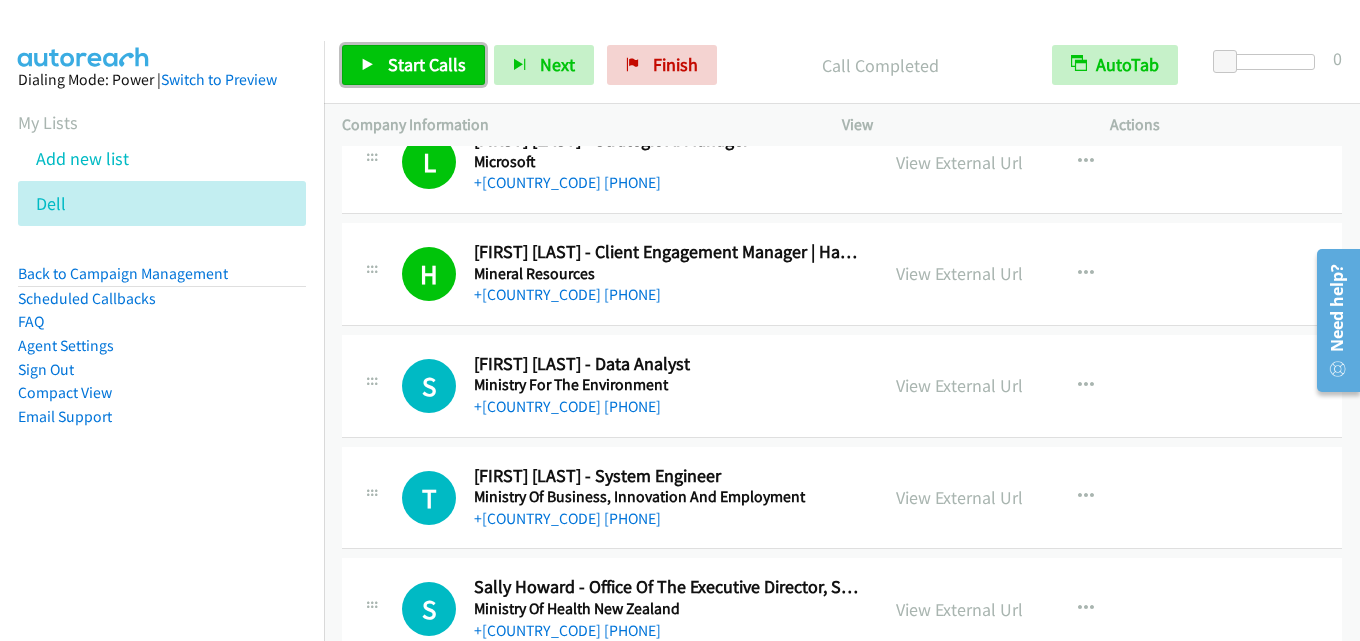click on "Start Calls" at bounding box center [413, 65] 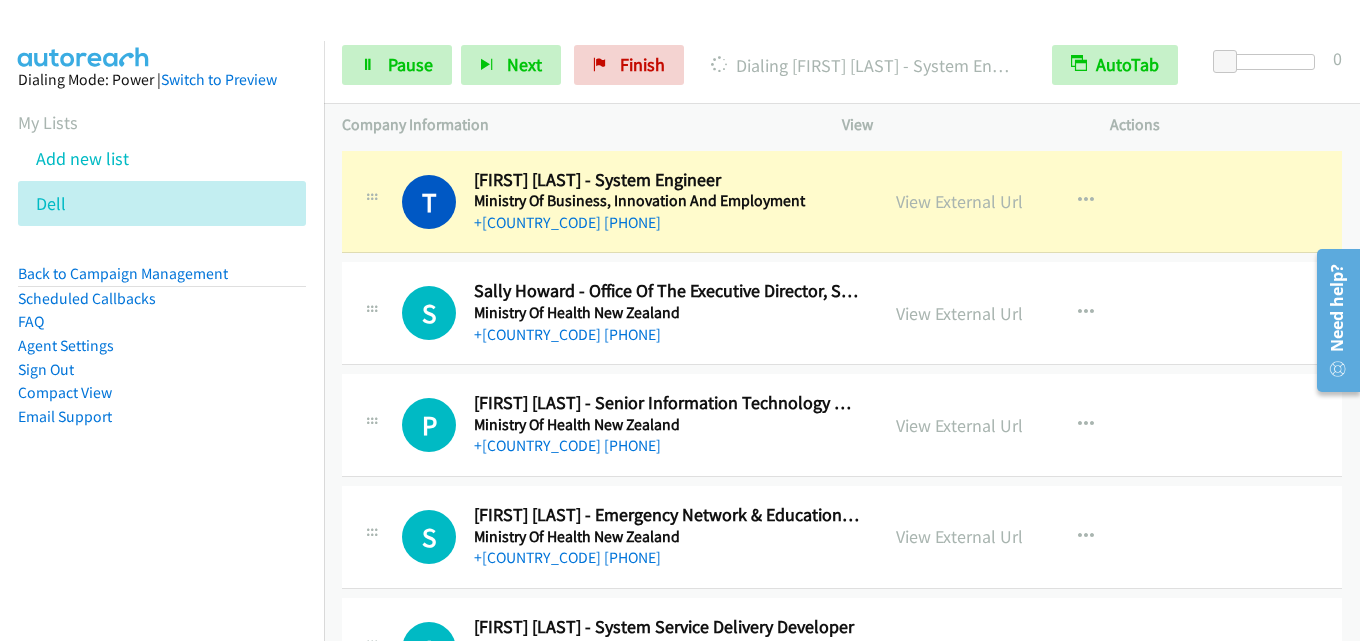 scroll, scrollTop: 4700, scrollLeft: 0, axis: vertical 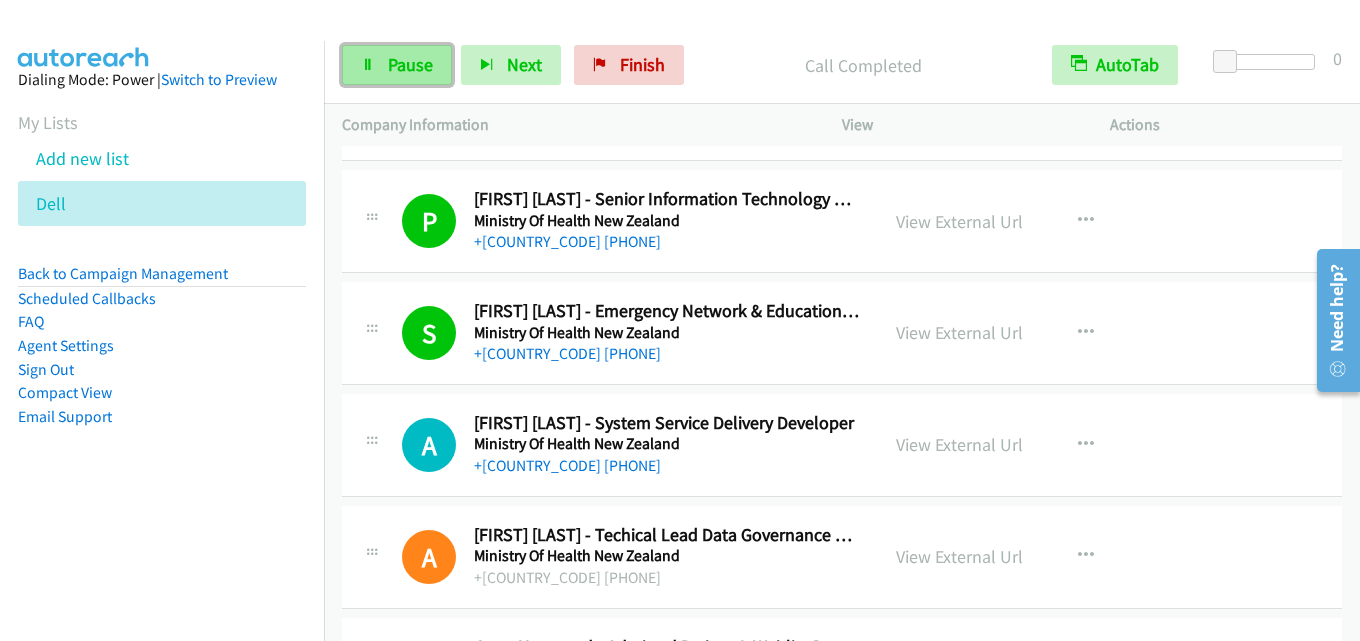 click on "Pause" at bounding box center [397, 65] 